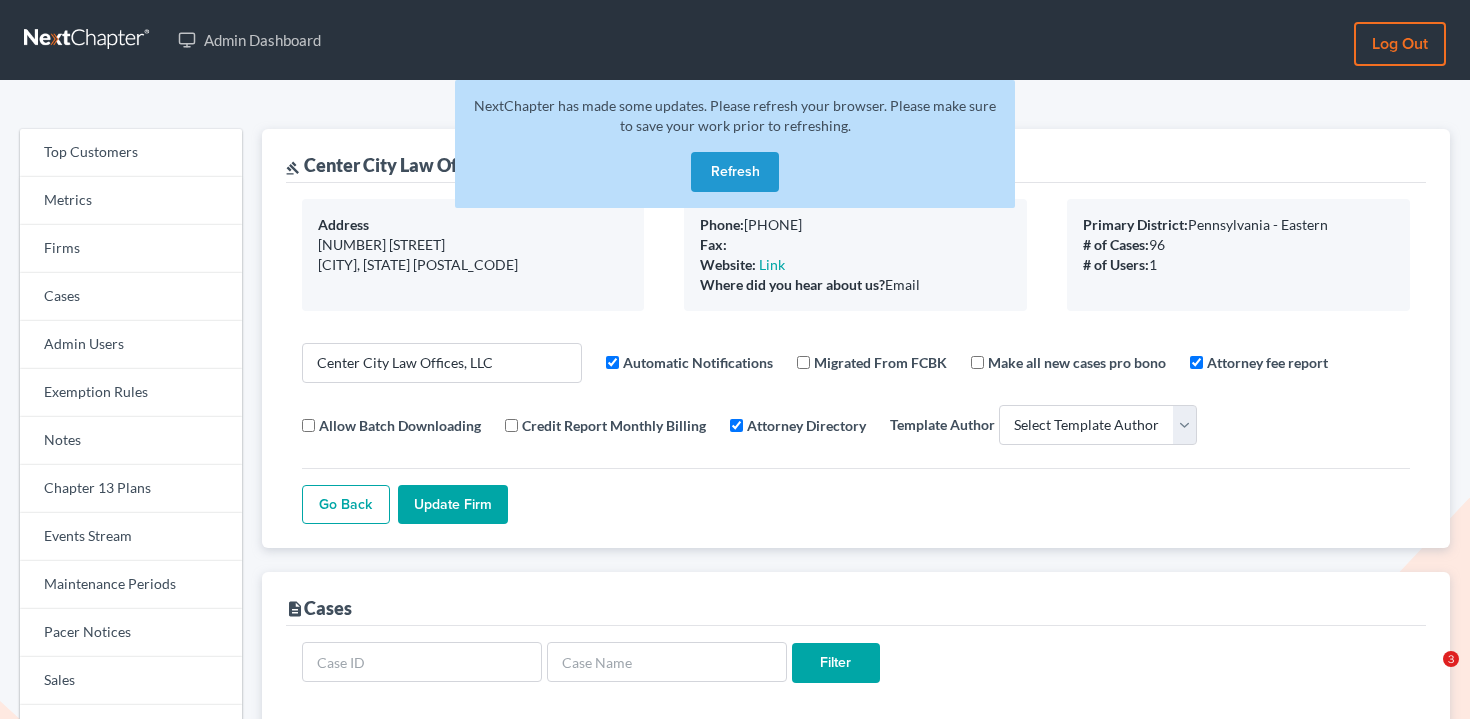 select 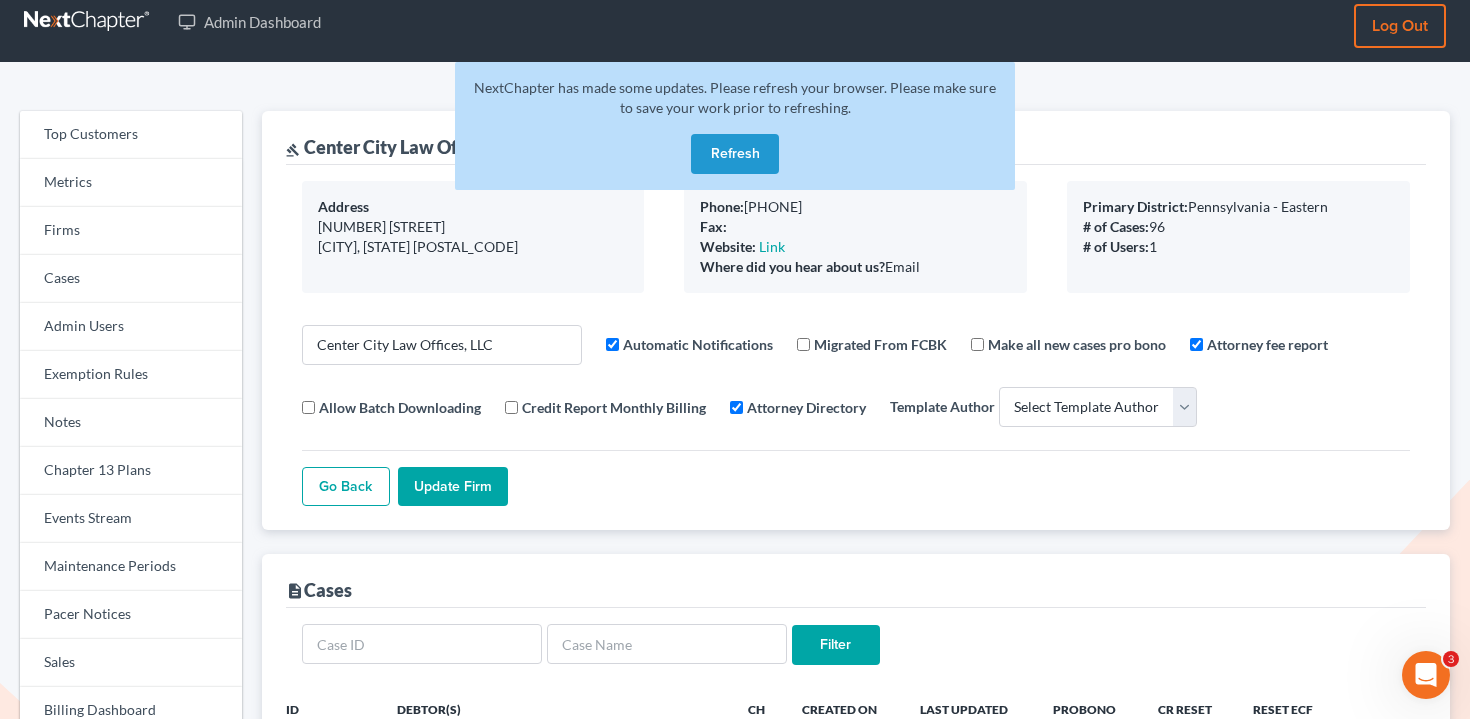 scroll, scrollTop: 0, scrollLeft: 0, axis: both 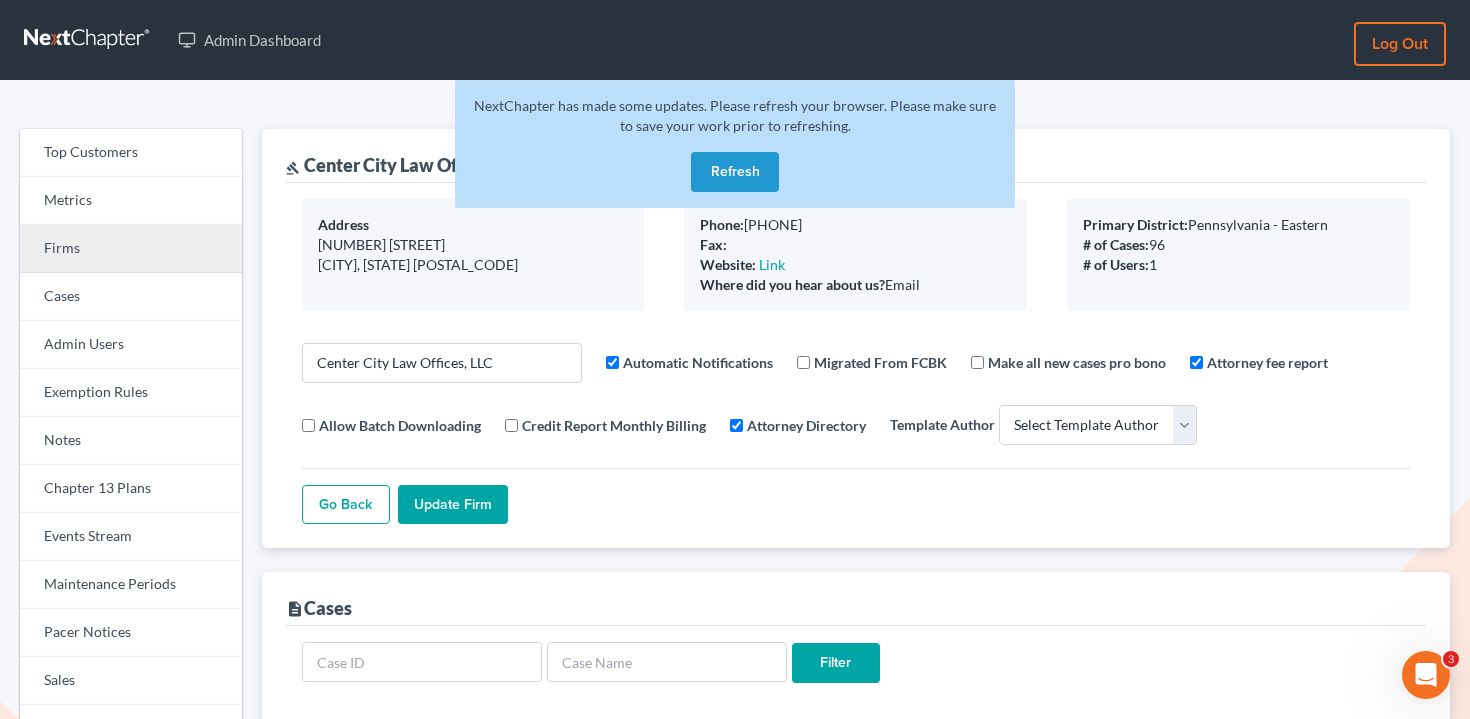 click on "Firms" at bounding box center (131, 249) 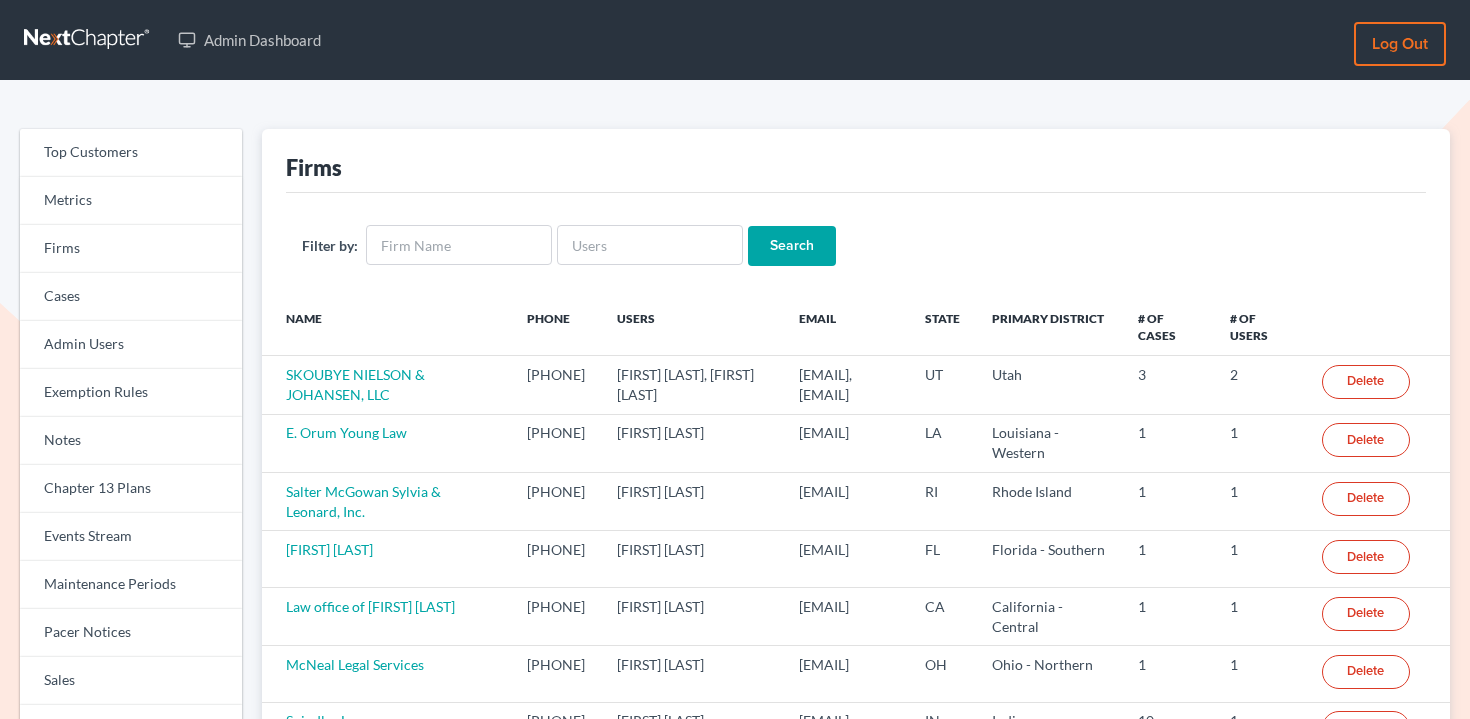 scroll, scrollTop: 0, scrollLeft: 0, axis: both 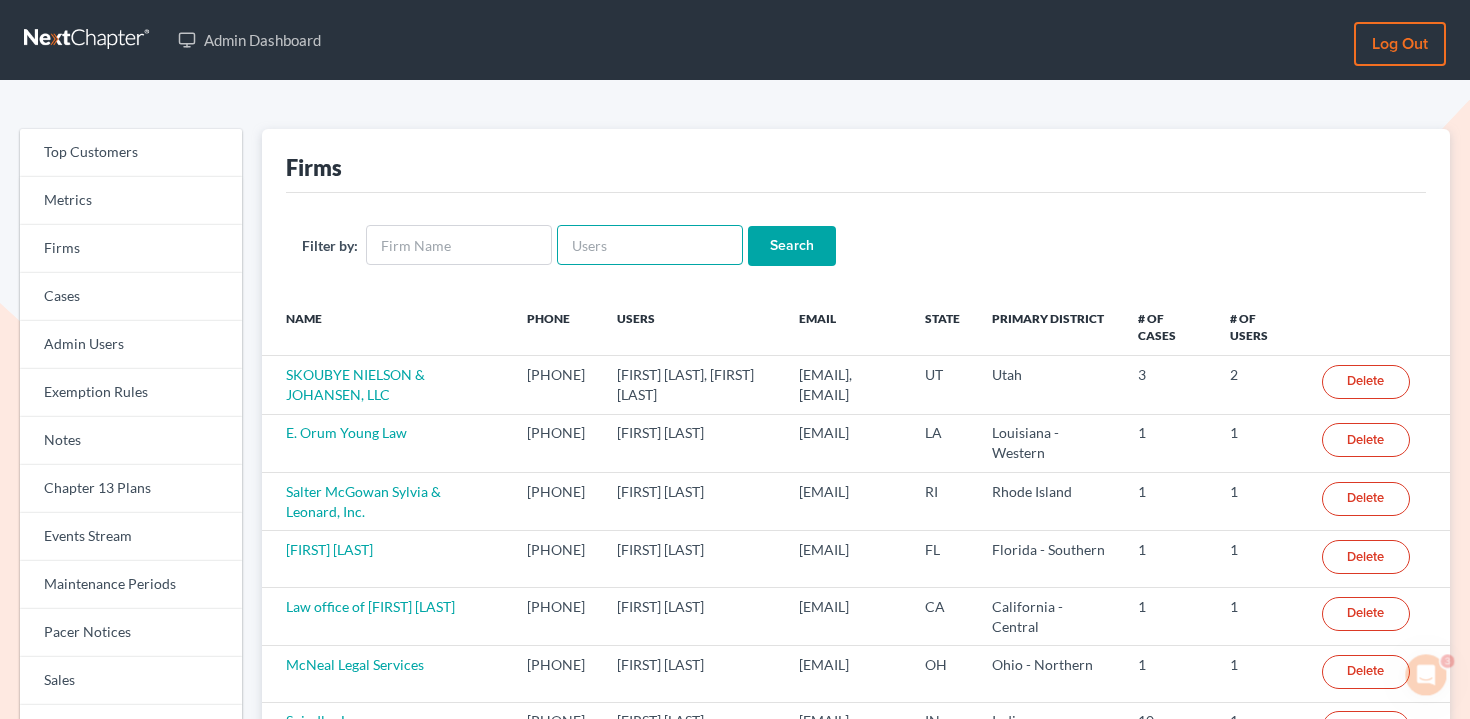 click at bounding box center (650, 245) 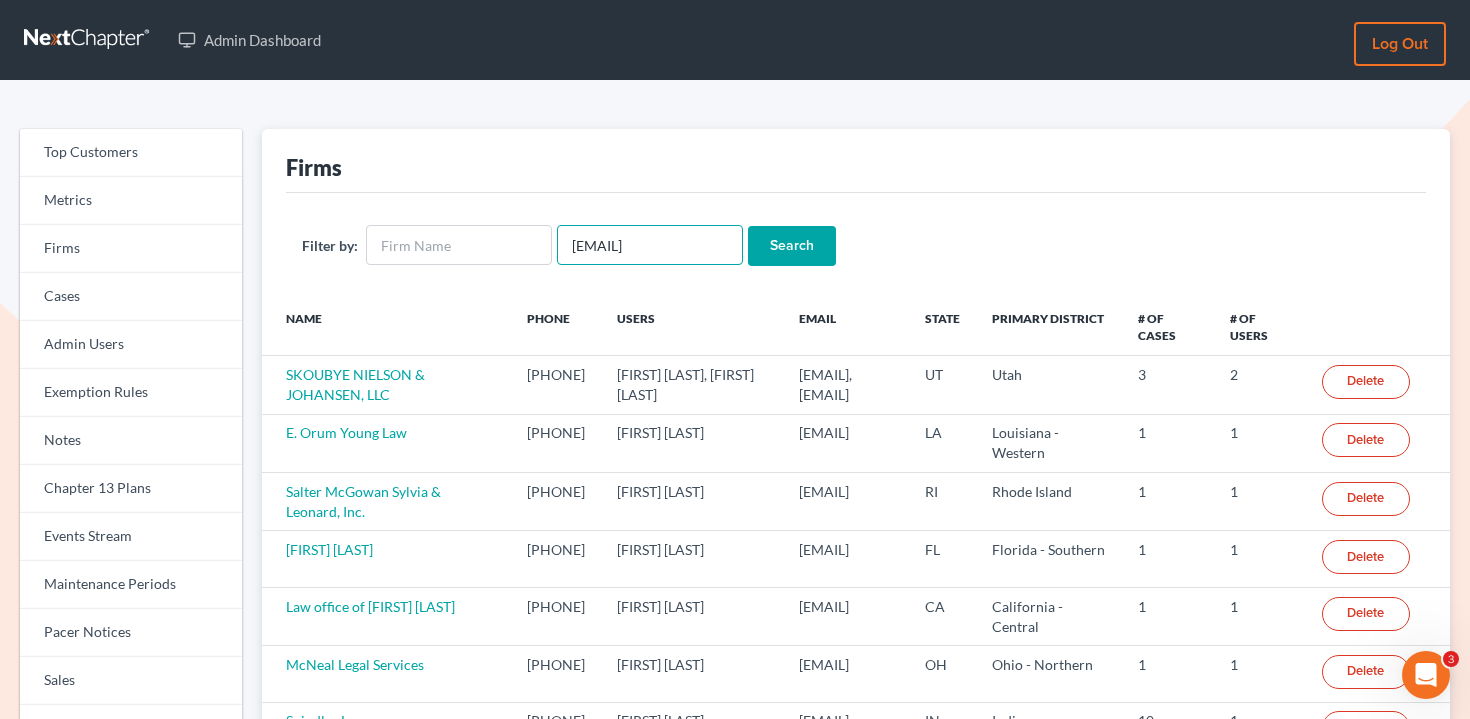 type on "[EMAIL]" 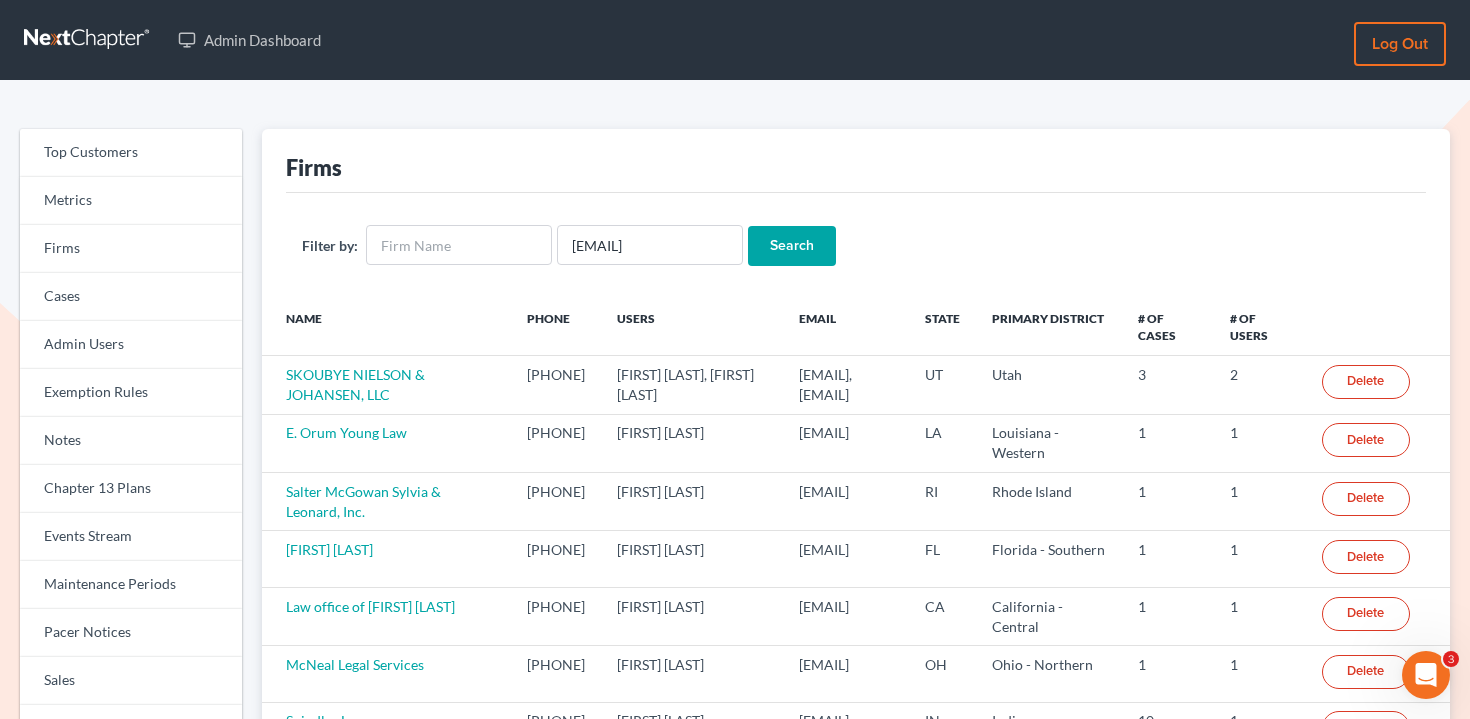 click on "Search" at bounding box center [792, 246] 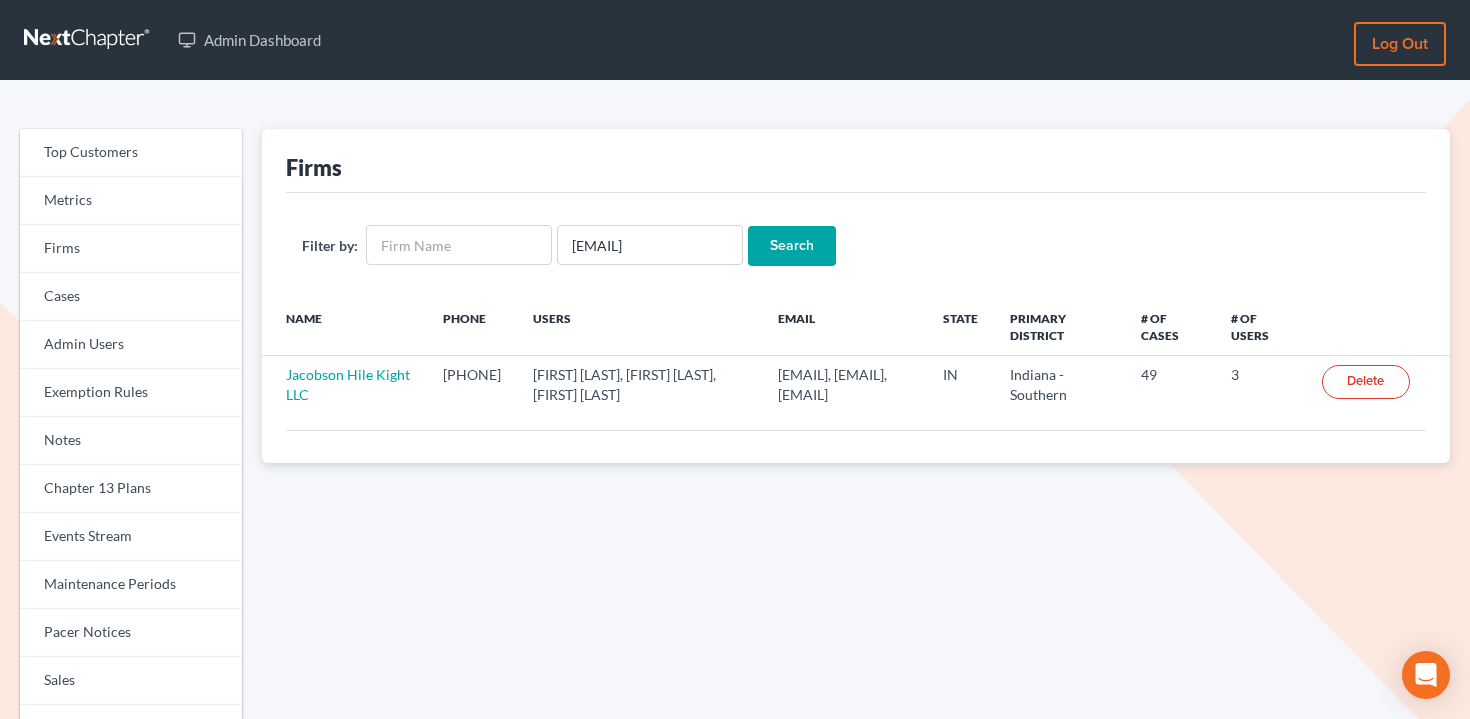 scroll, scrollTop: 0, scrollLeft: 0, axis: both 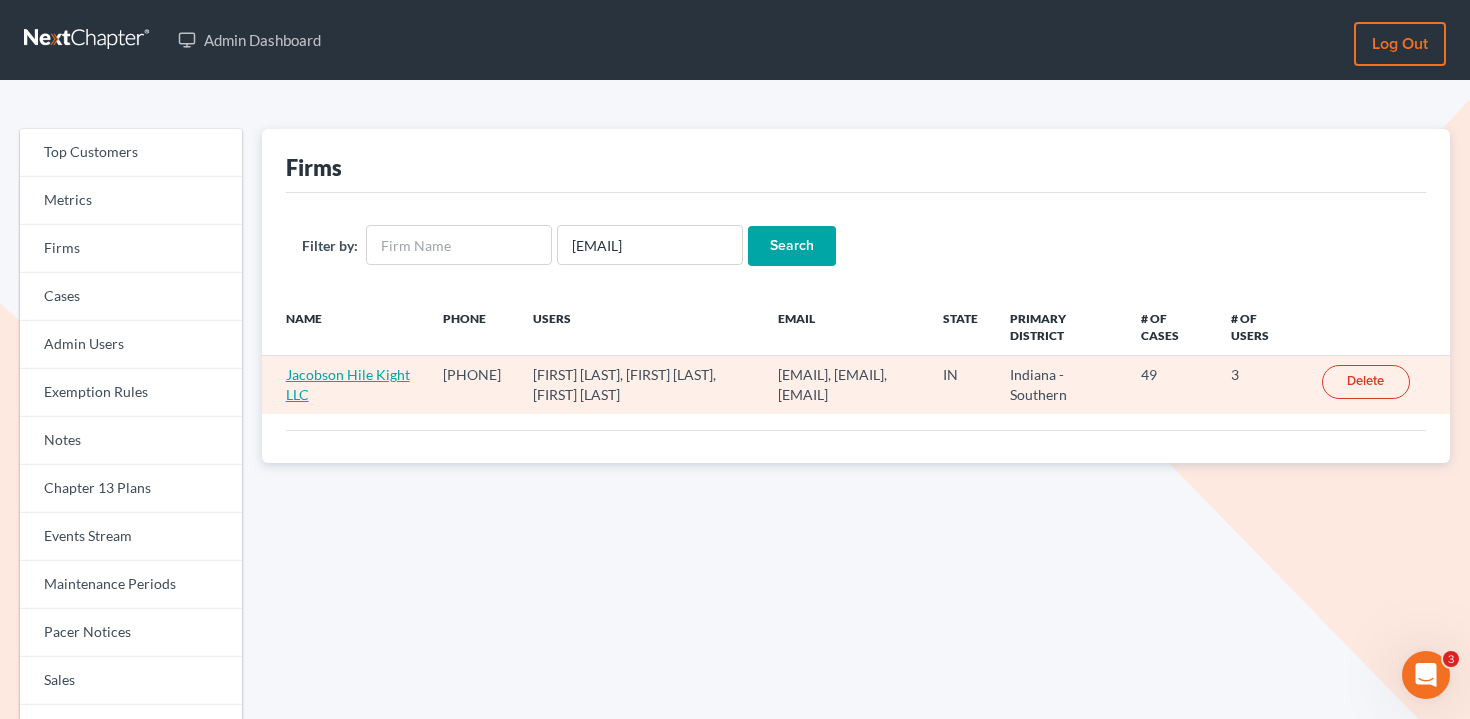 click on "Jacobson Hile Kight LLC" at bounding box center [348, 384] 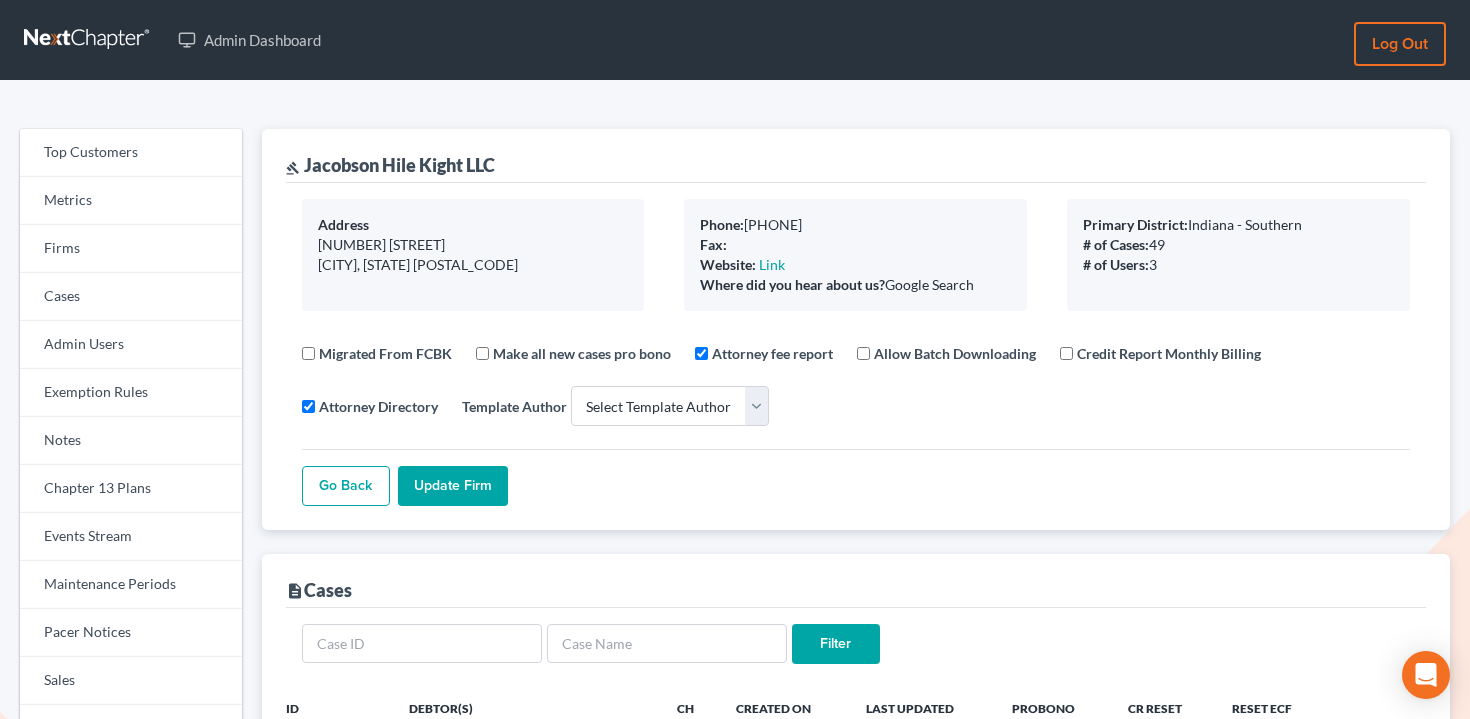select 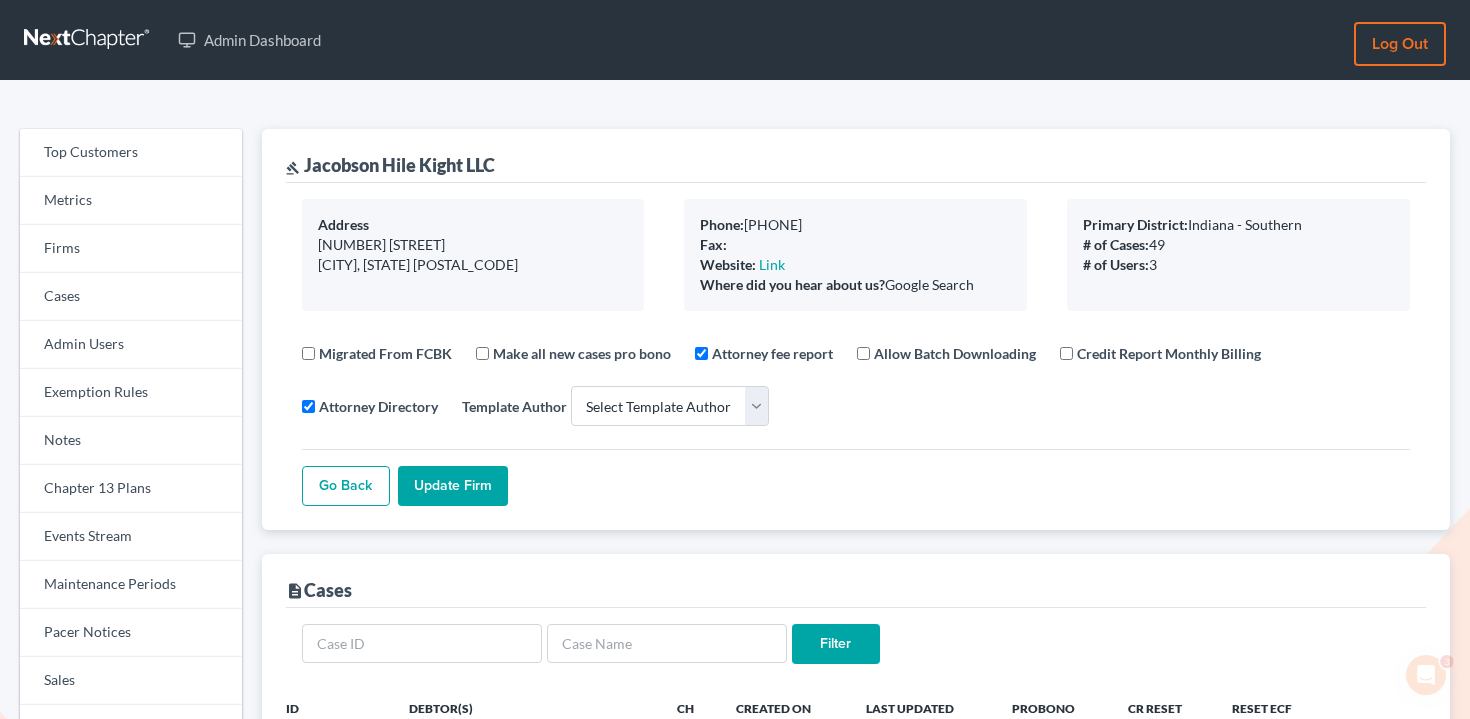 scroll, scrollTop: 0, scrollLeft: 0, axis: both 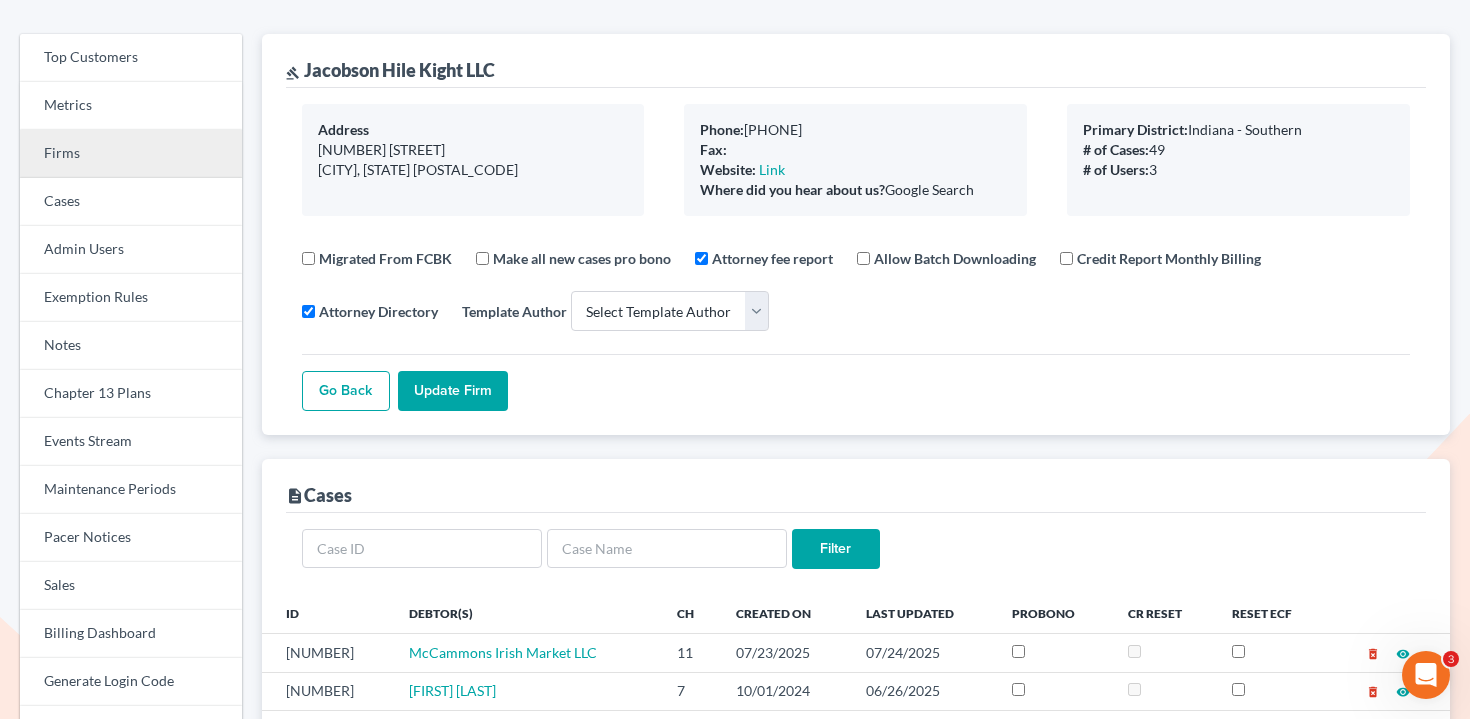 click on "Firms" at bounding box center [131, 154] 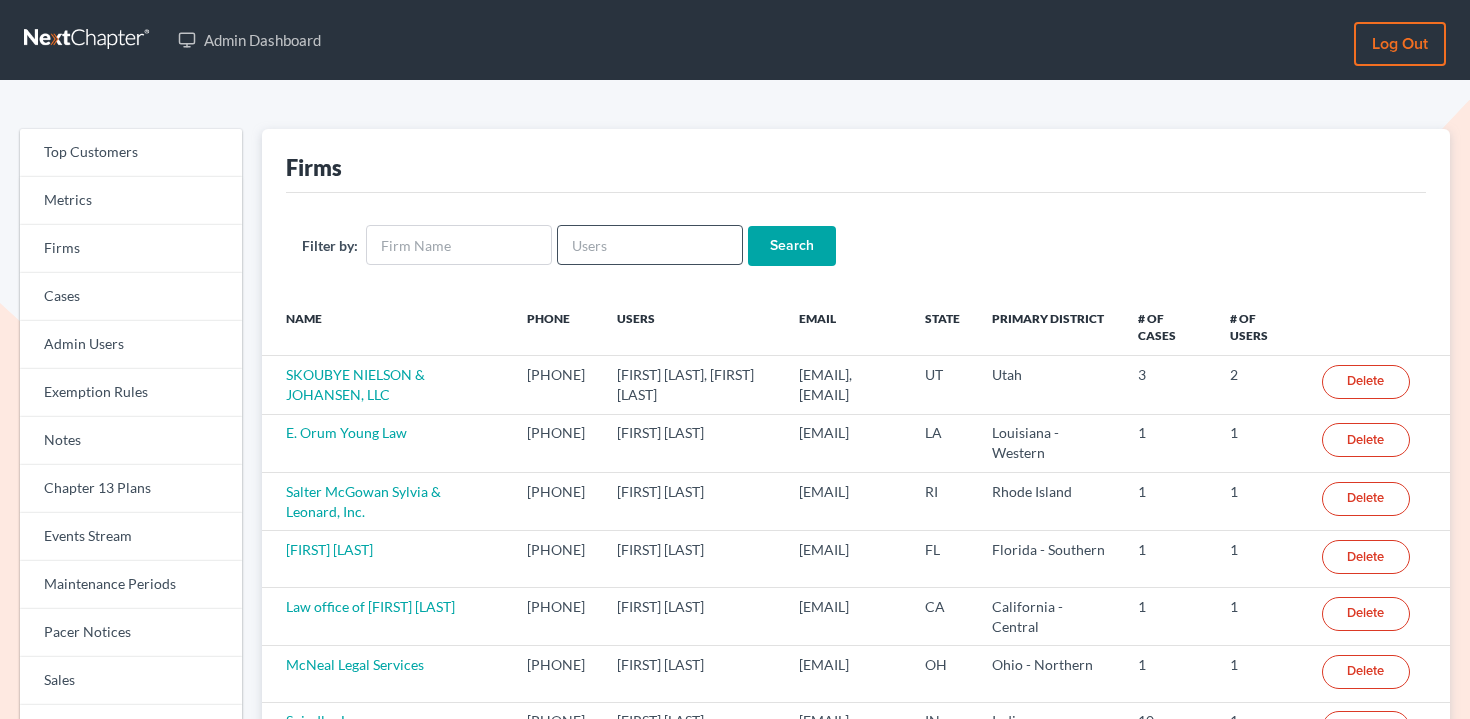scroll, scrollTop: 0, scrollLeft: 0, axis: both 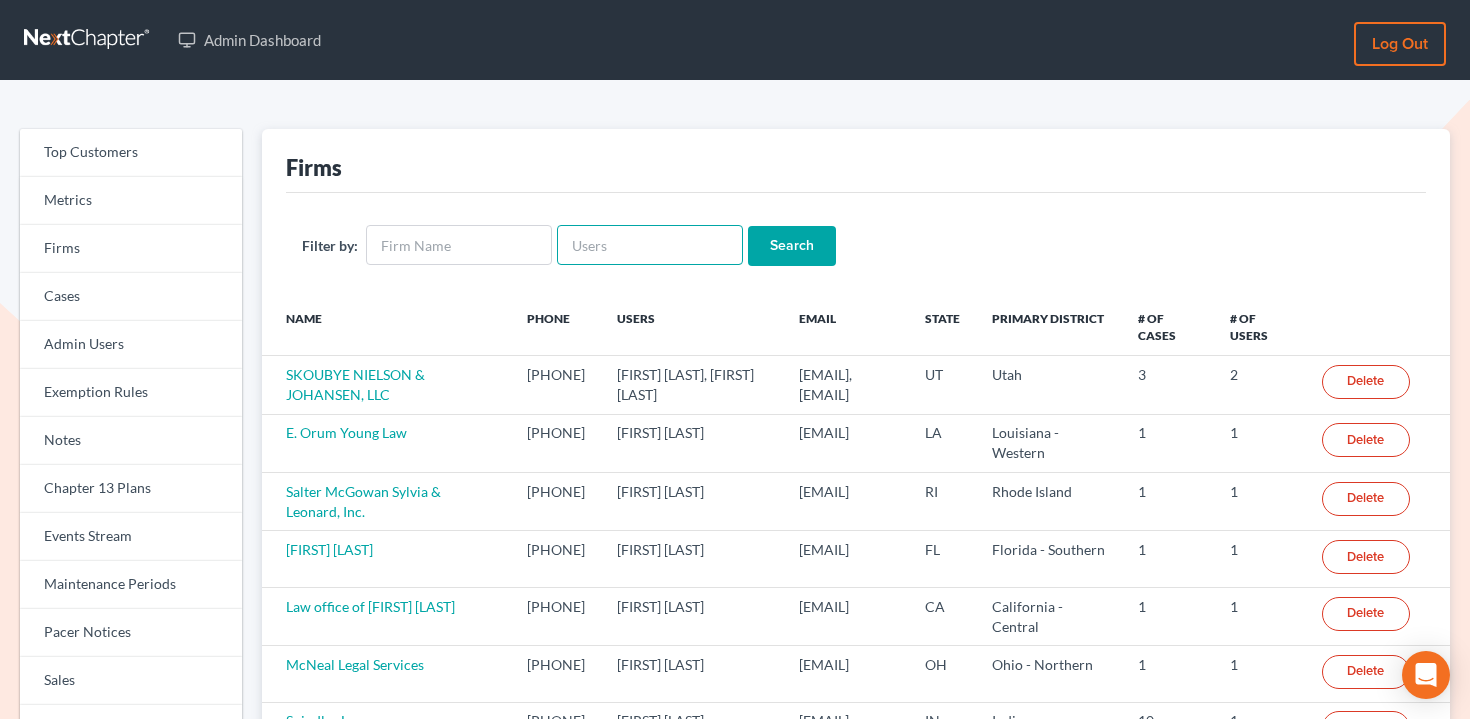 click at bounding box center [650, 245] 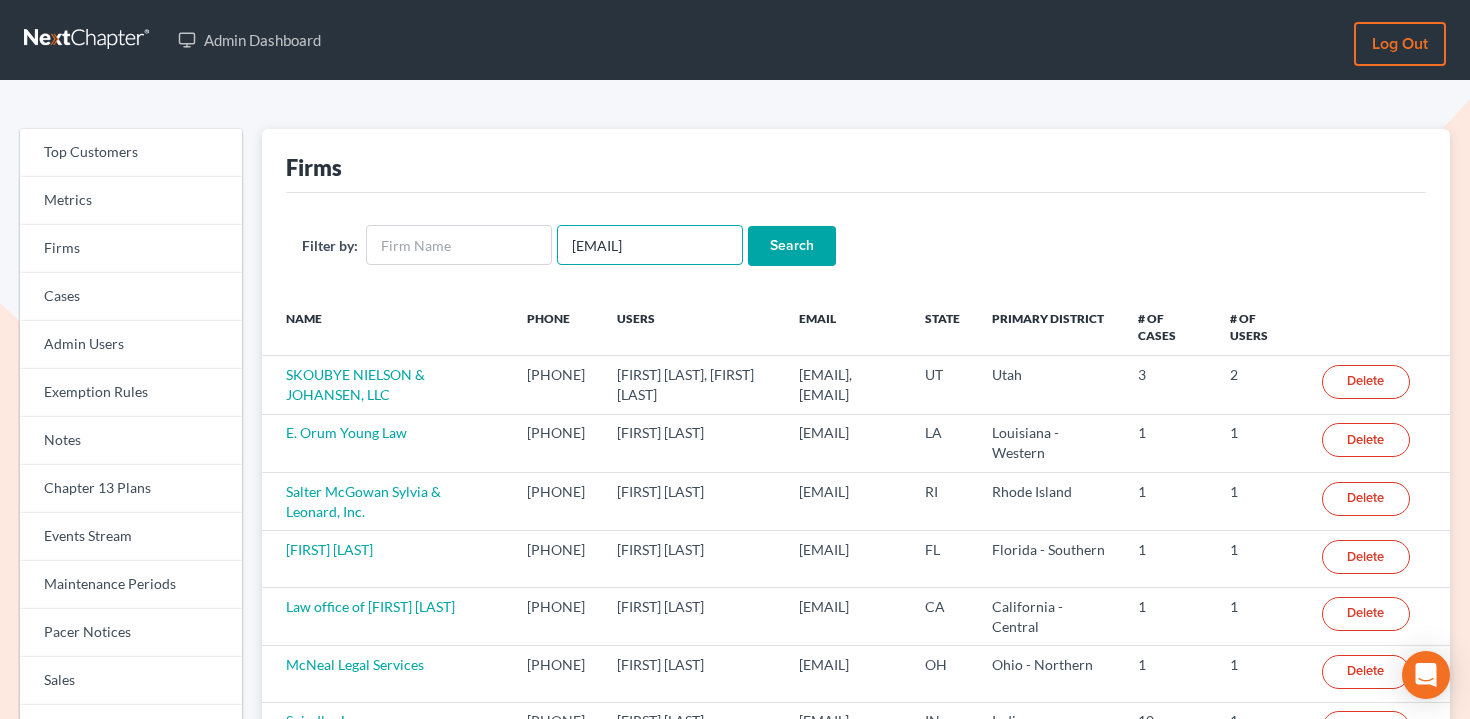 scroll, scrollTop: 0, scrollLeft: 4, axis: horizontal 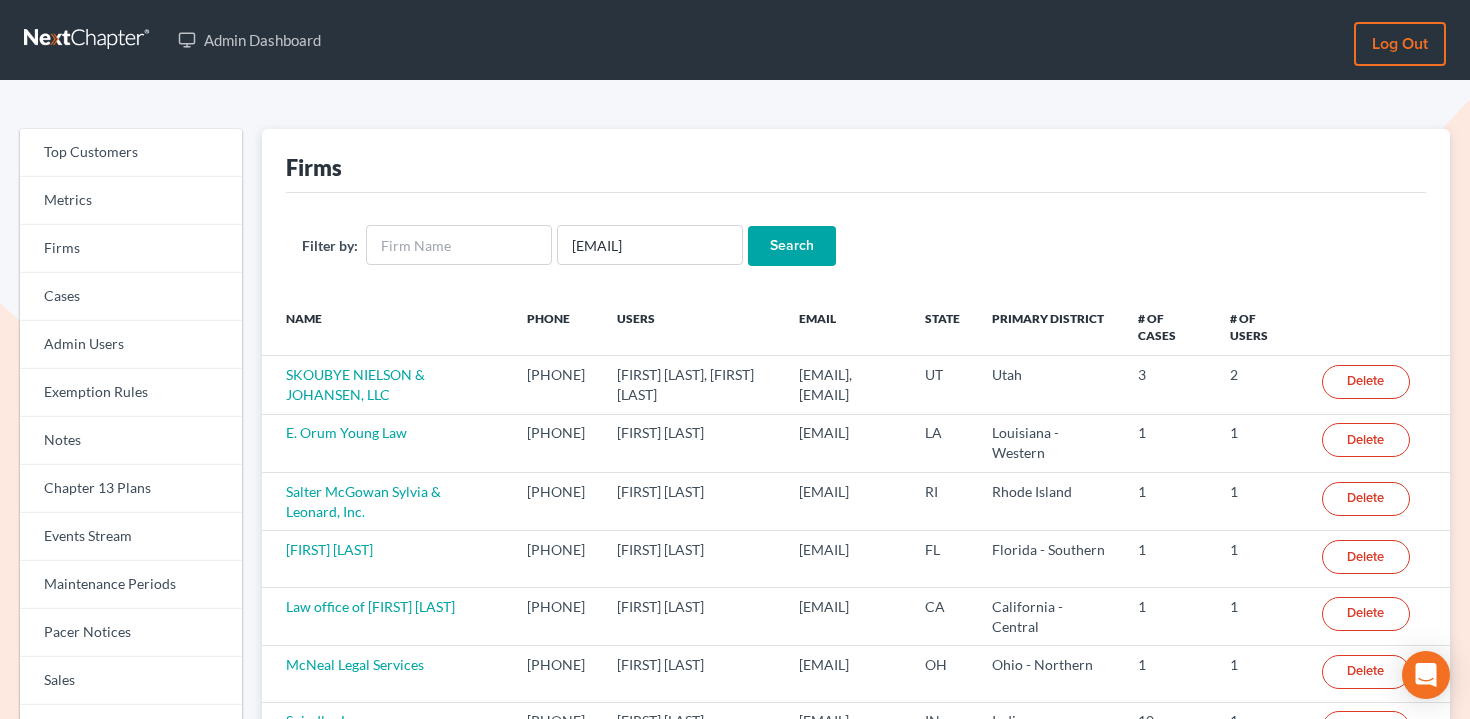 click on "Search" at bounding box center (792, 246) 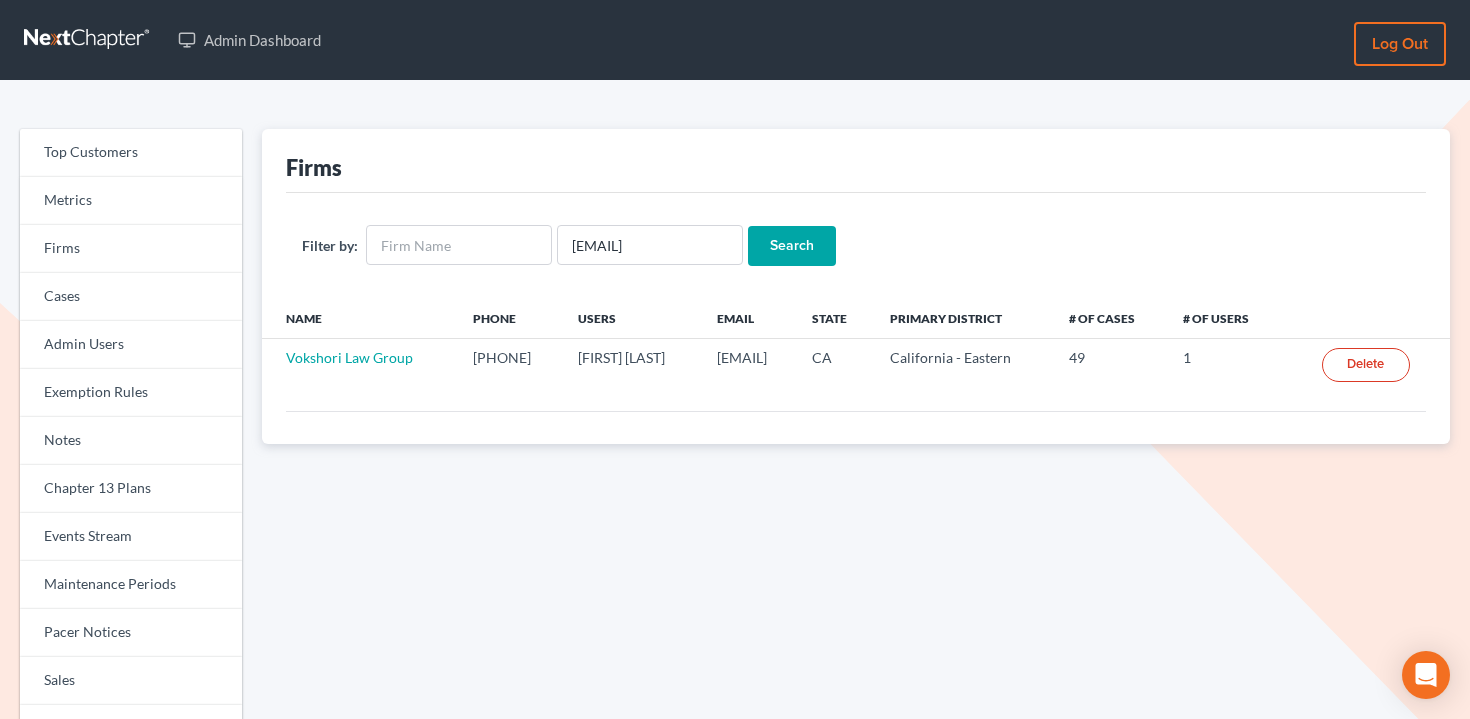 scroll, scrollTop: 0, scrollLeft: 0, axis: both 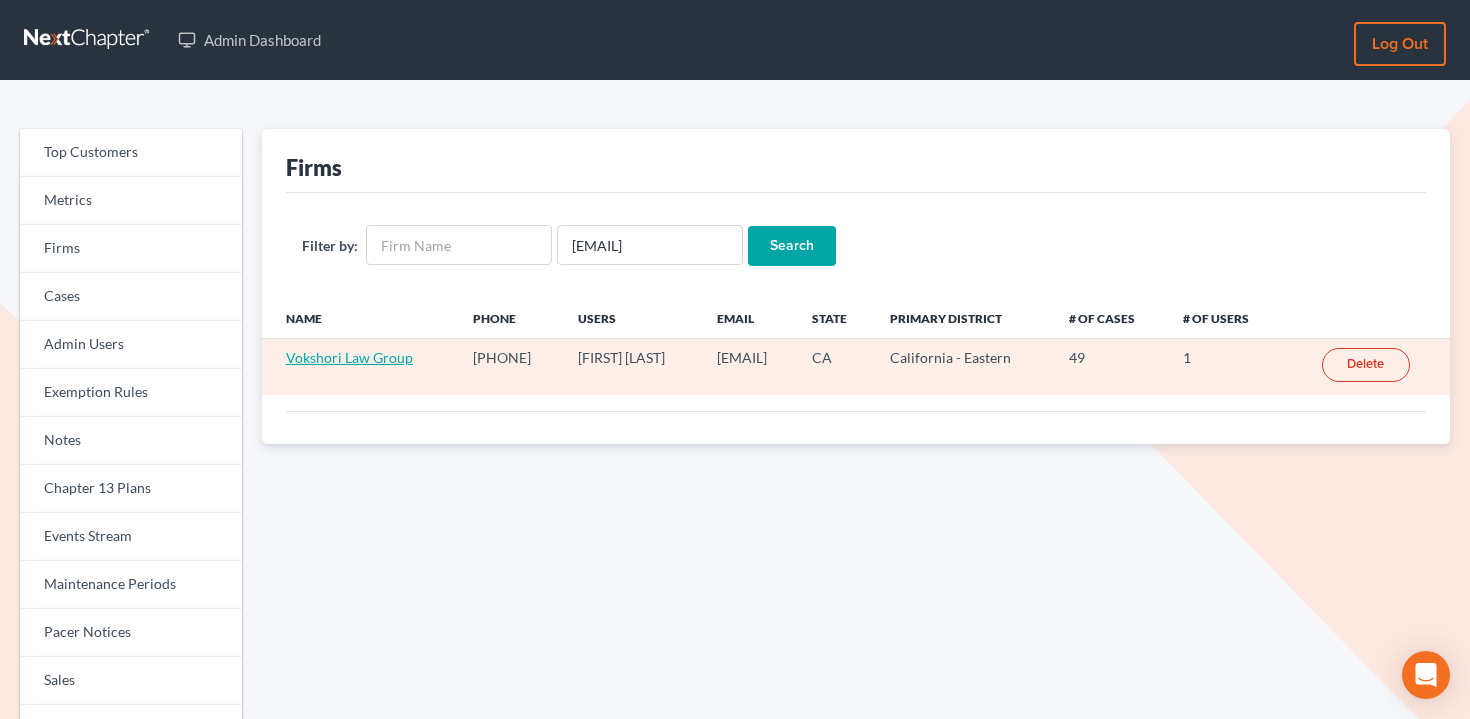 click on "Vokshori Law Group" at bounding box center (349, 357) 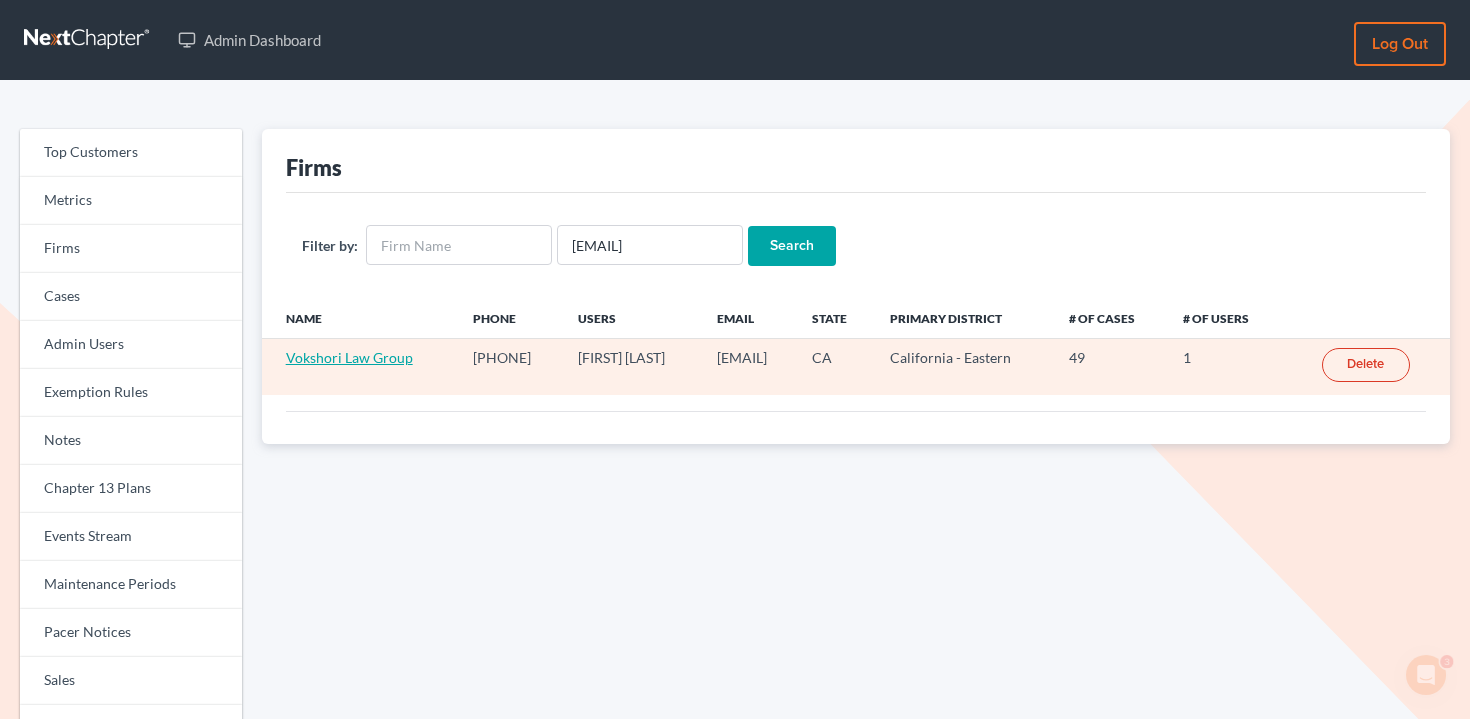 scroll, scrollTop: 0, scrollLeft: 0, axis: both 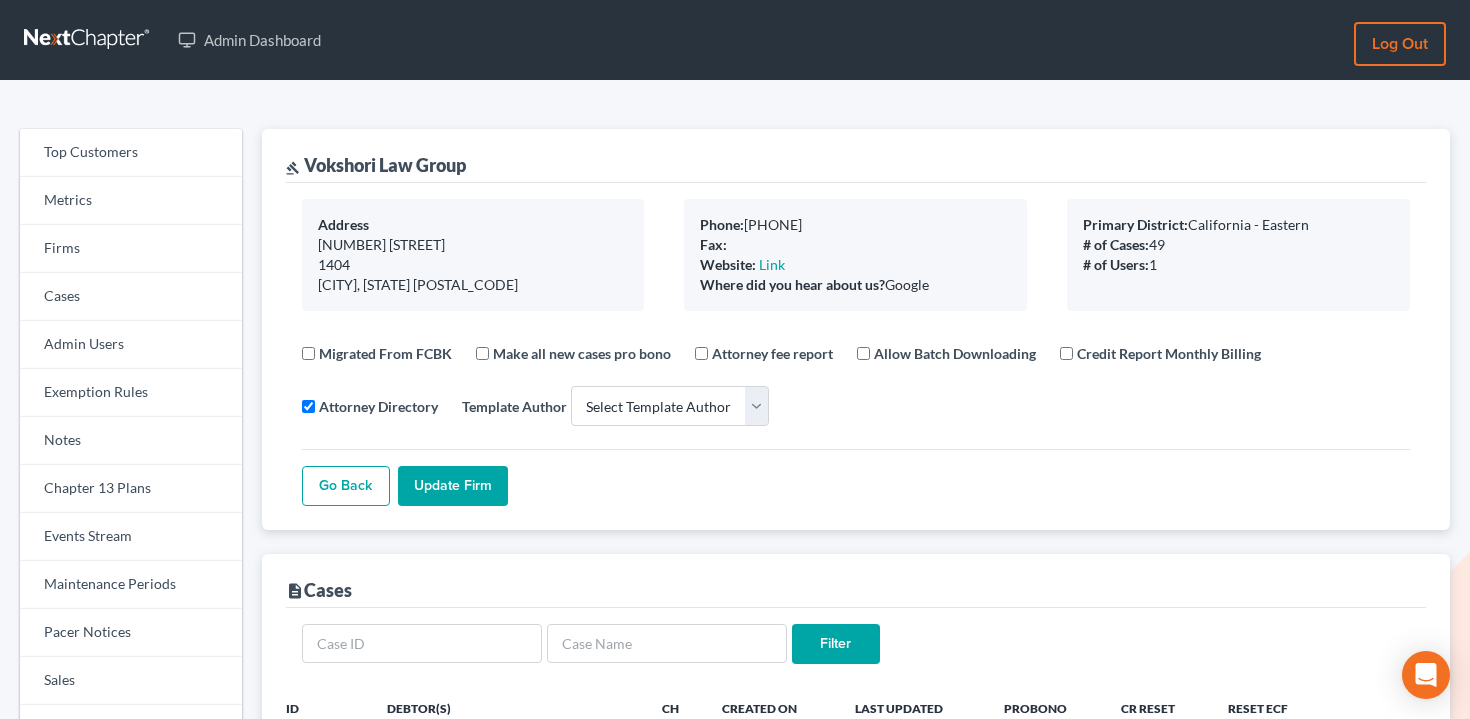 select 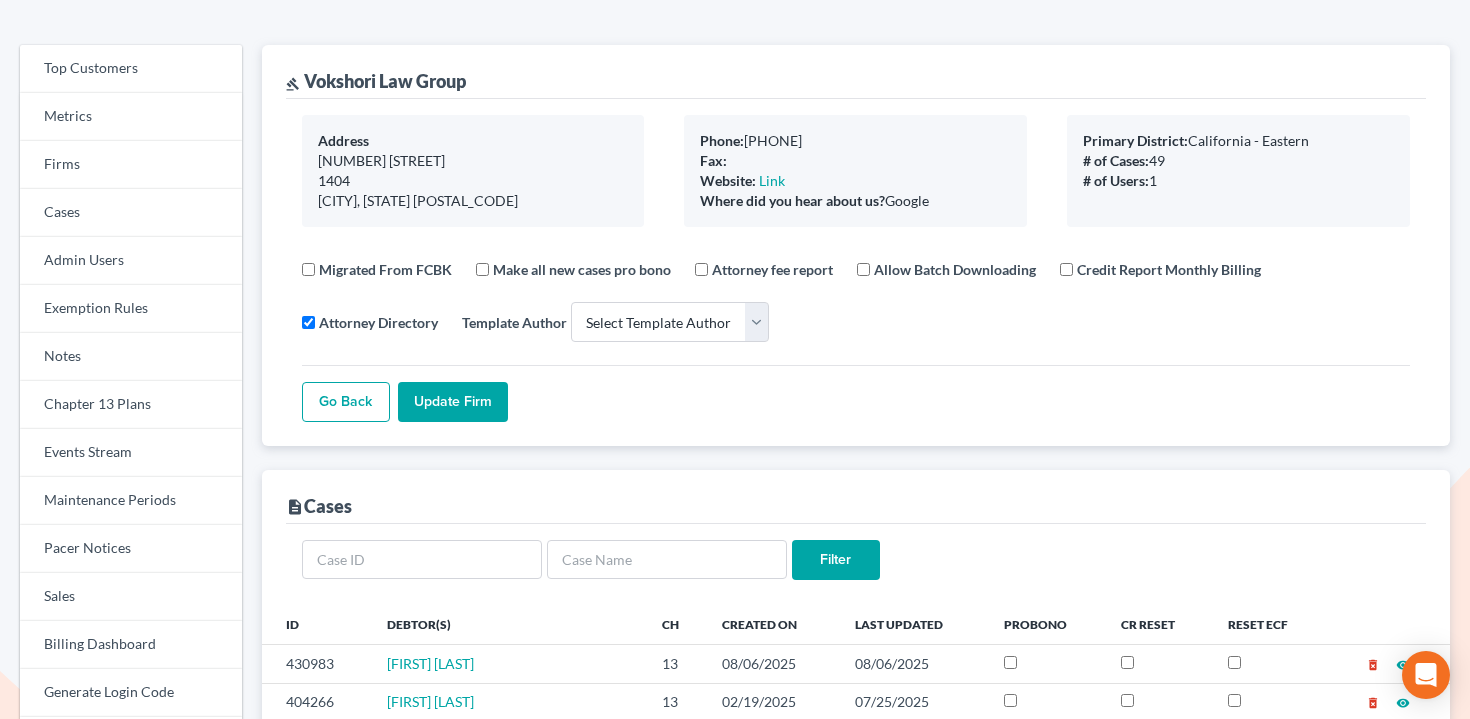 scroll, scrollTop: 342, scrollLeft: 0, axis: vertical 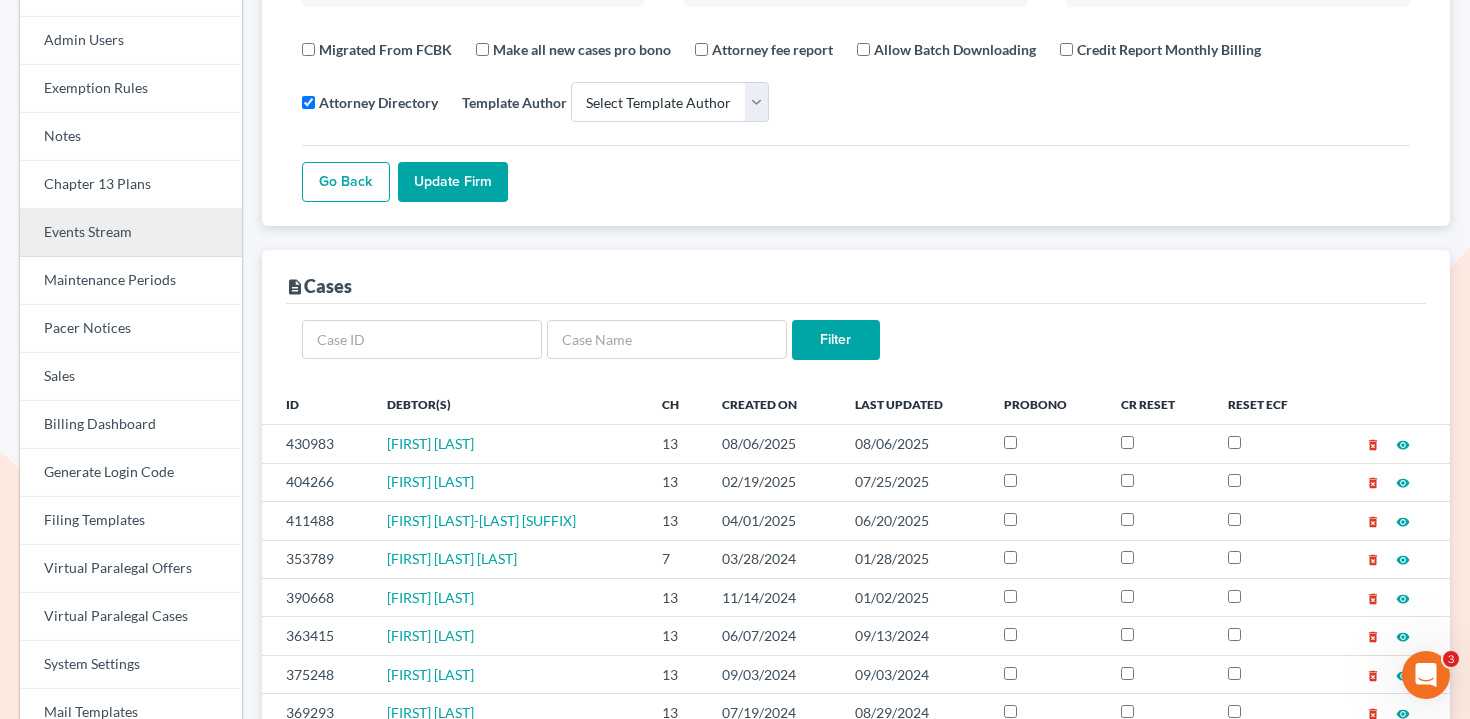 click on "Events Stream" at bounding box center (131, 233) 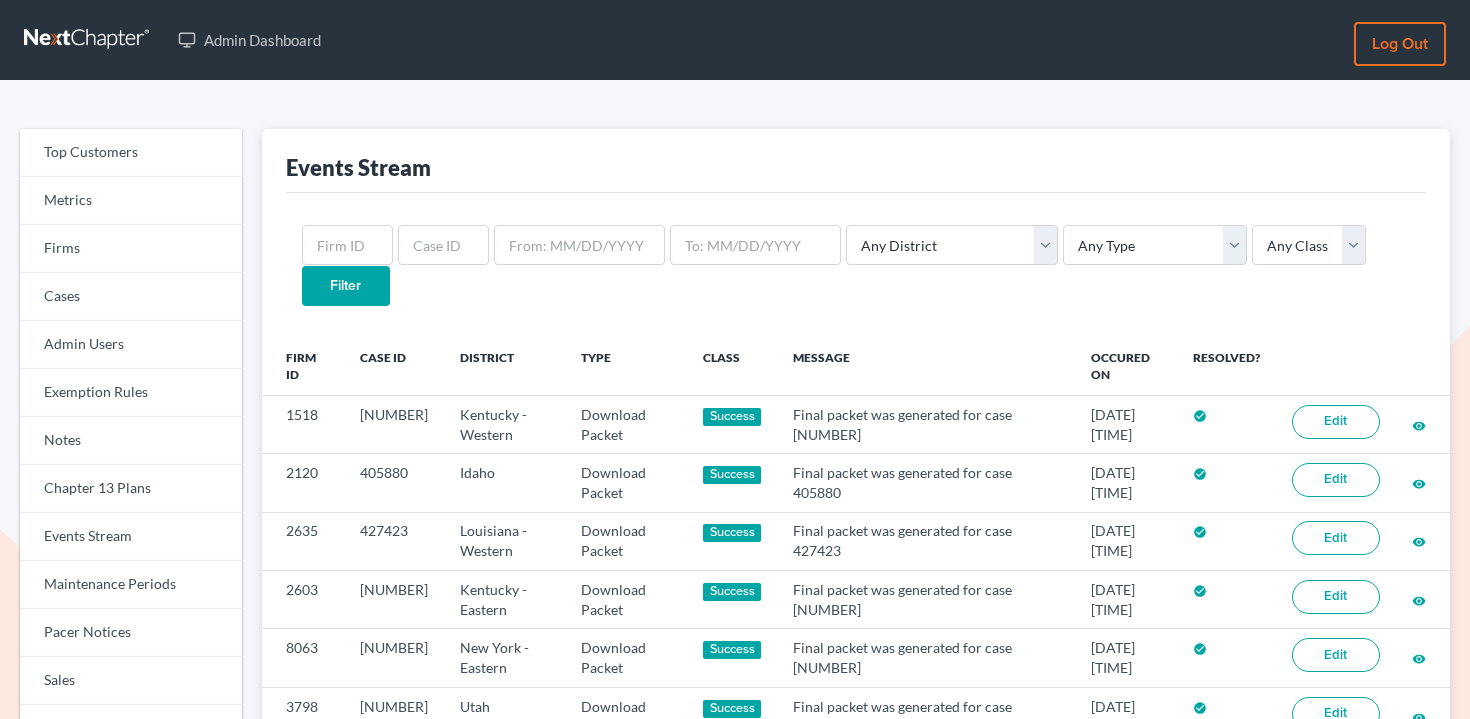 scroll, scrollTop: 0, scrollLeft: 0, axis: both 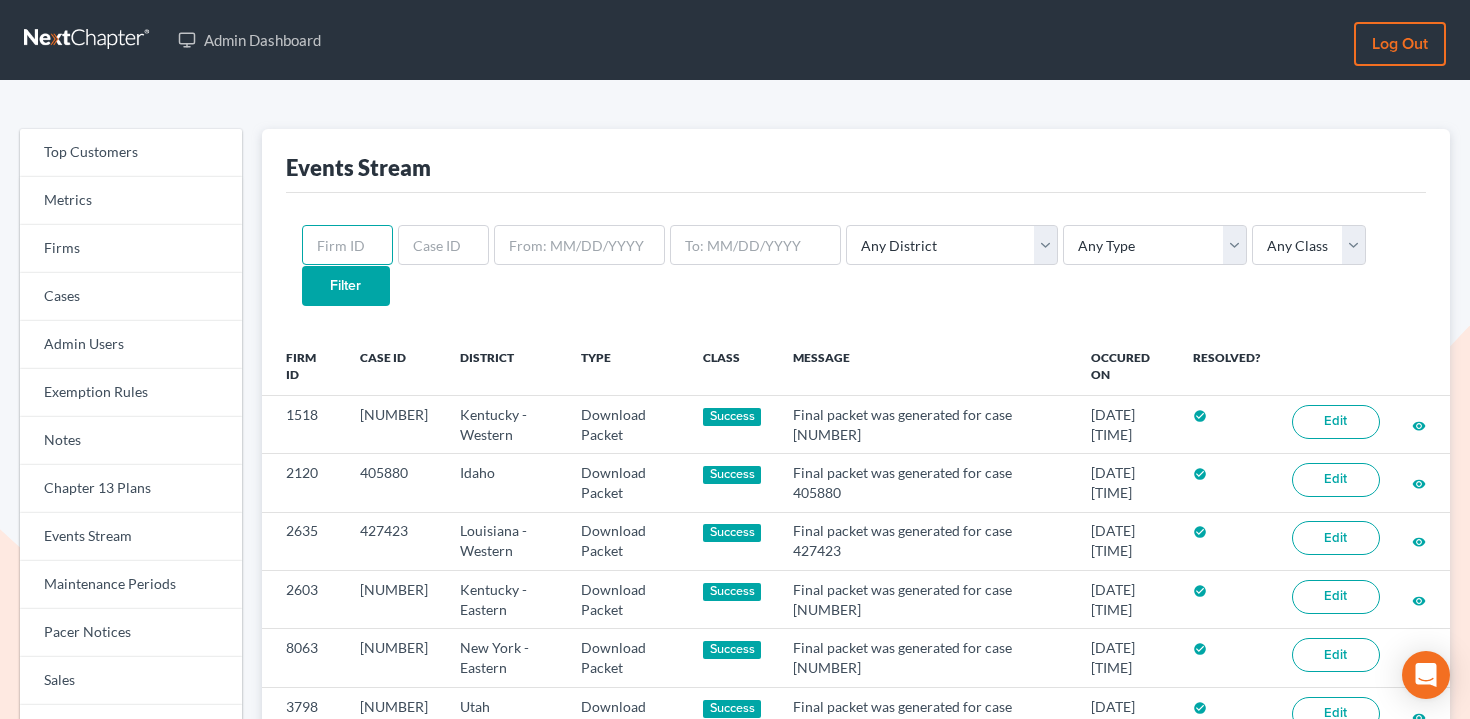 click at bounding box center (347, 245) 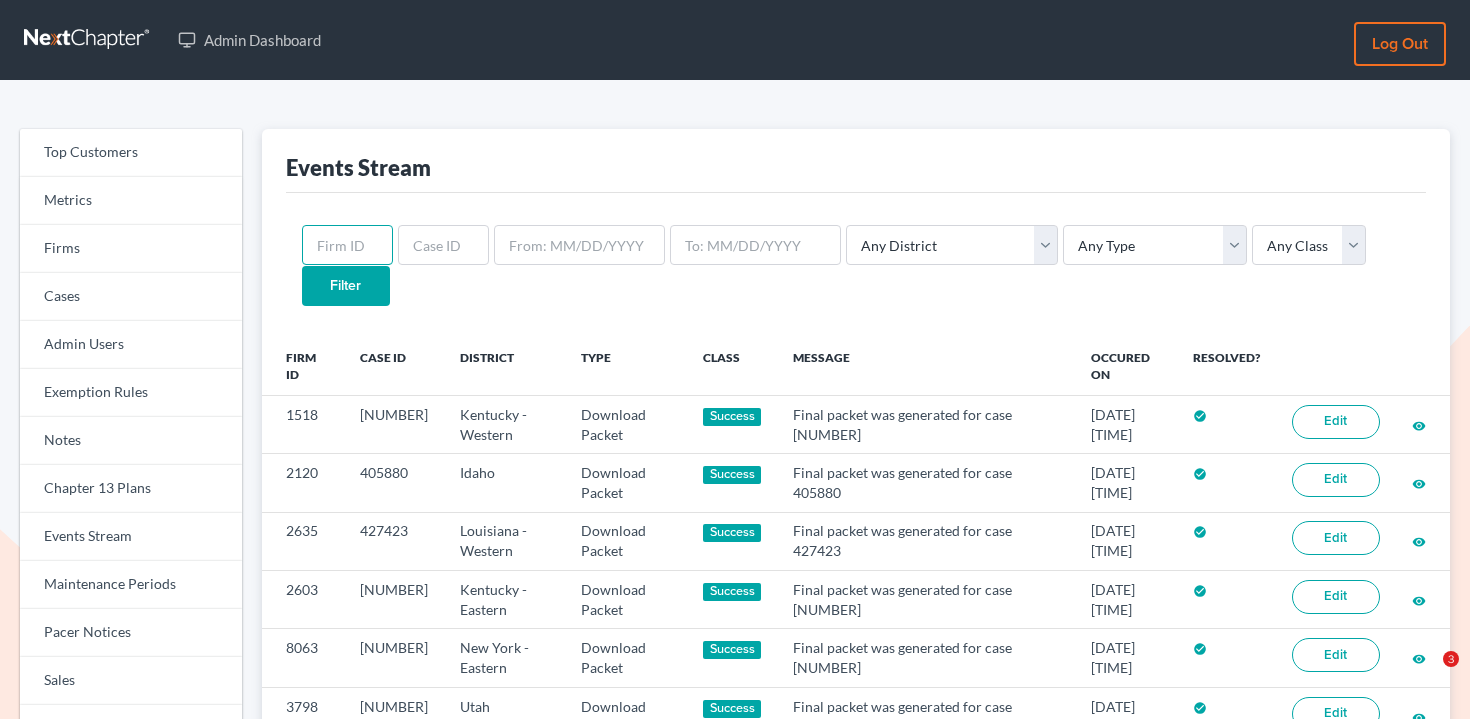 paste on "10868" 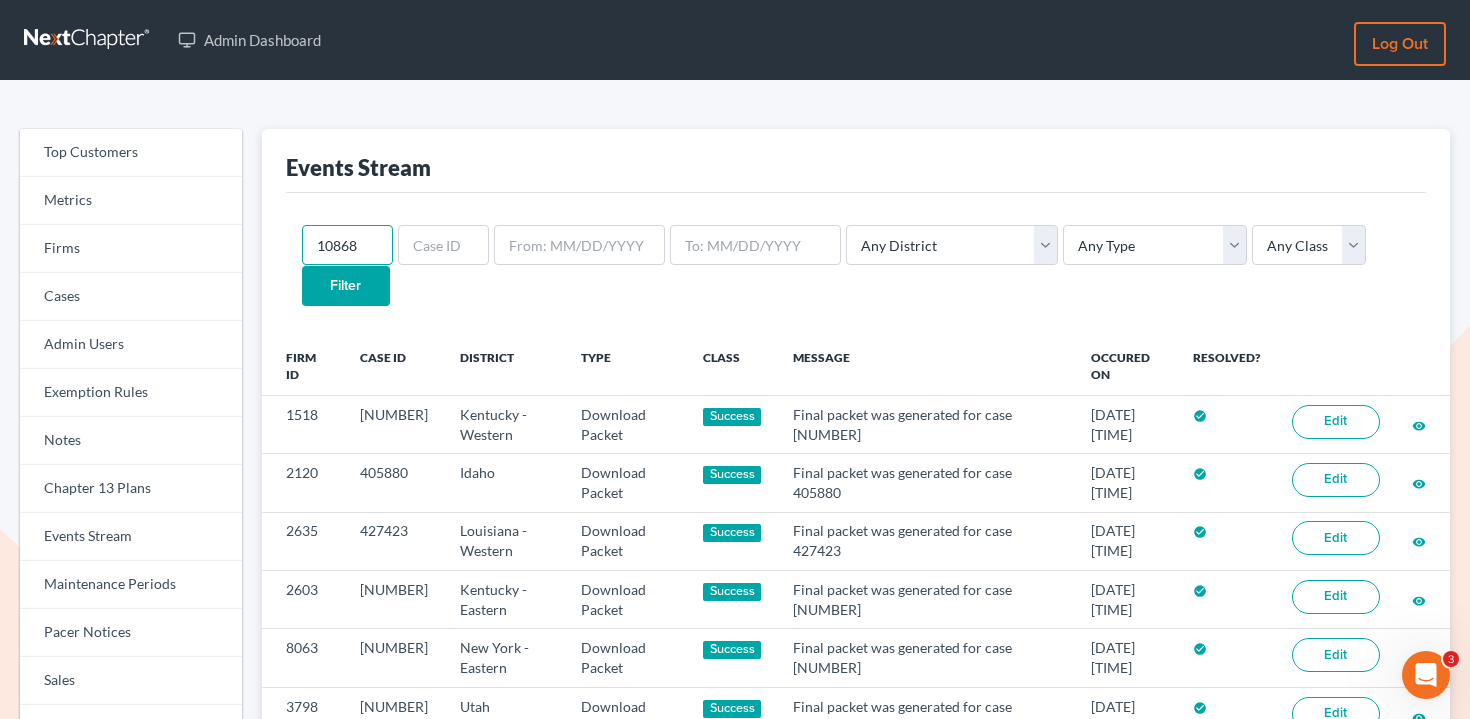 scroll, scrollTop: 0, scrollLeft: 0, axis: both 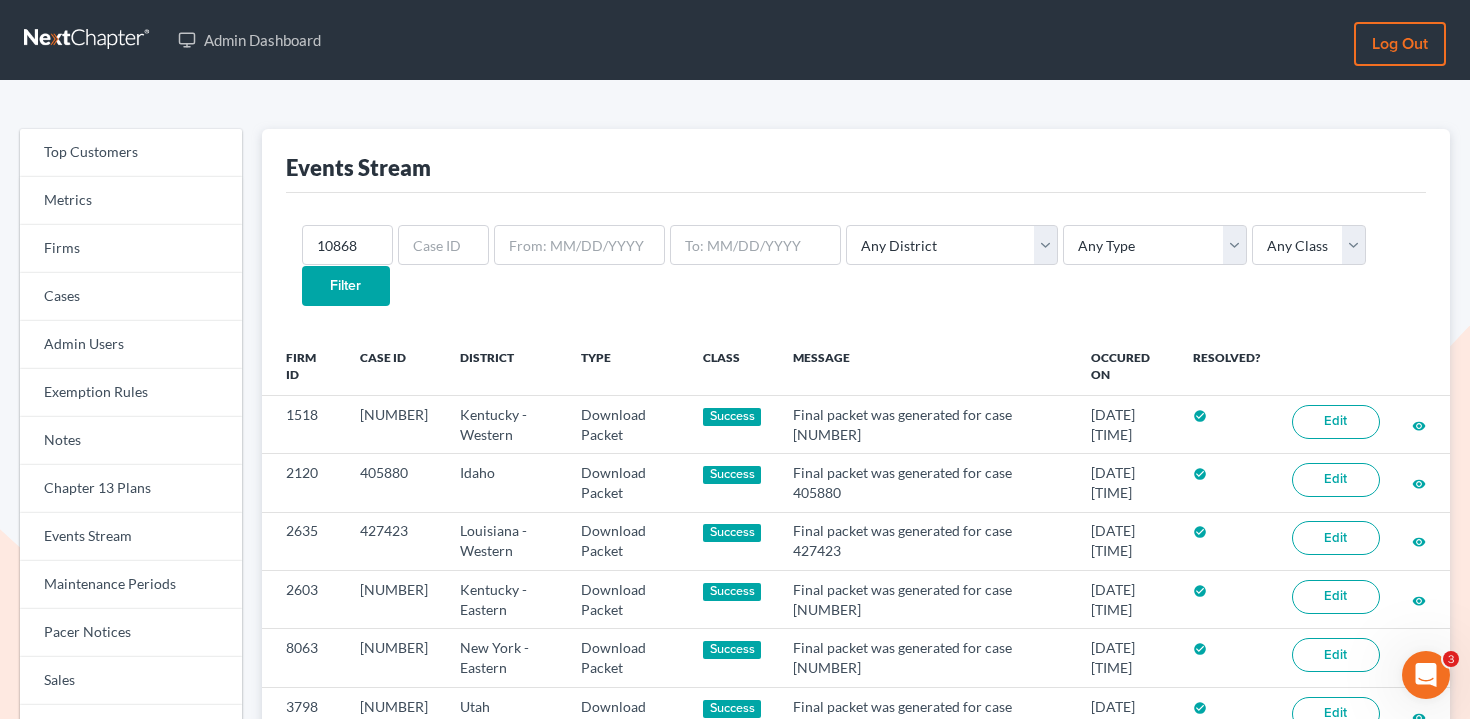 click on "Filter" at bounding box center [346, 286] 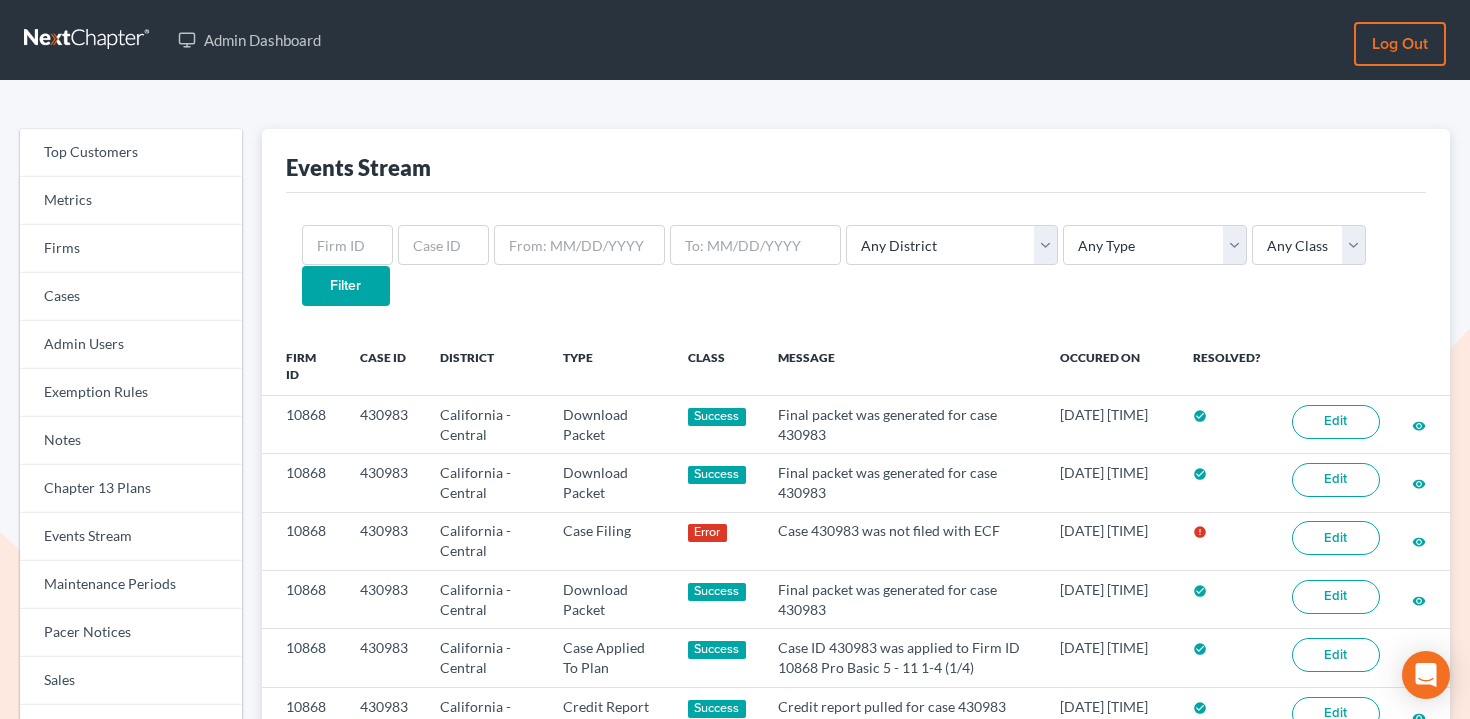 scroll, scrollTop: 0, scrollLeft: 0, axis: both 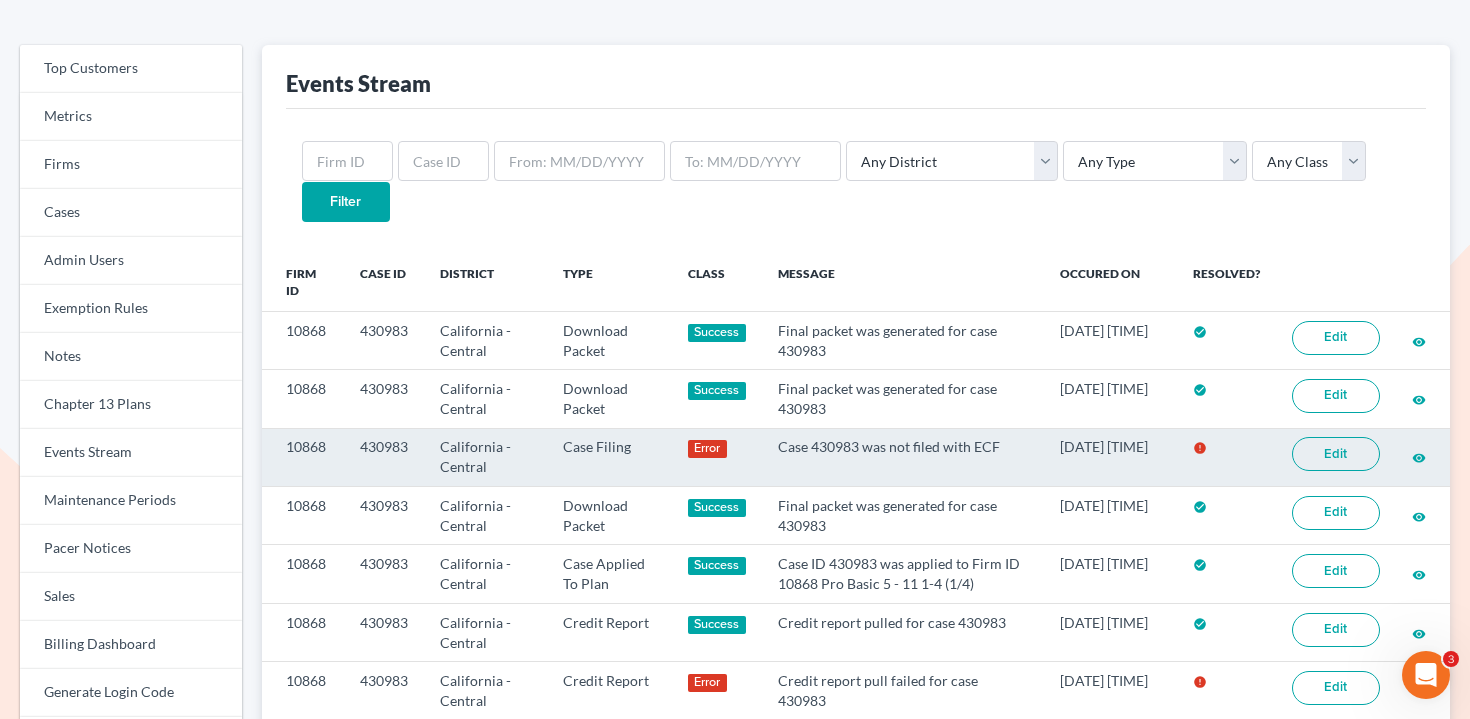 click on "Edit" at bounding box center (1336, 454) 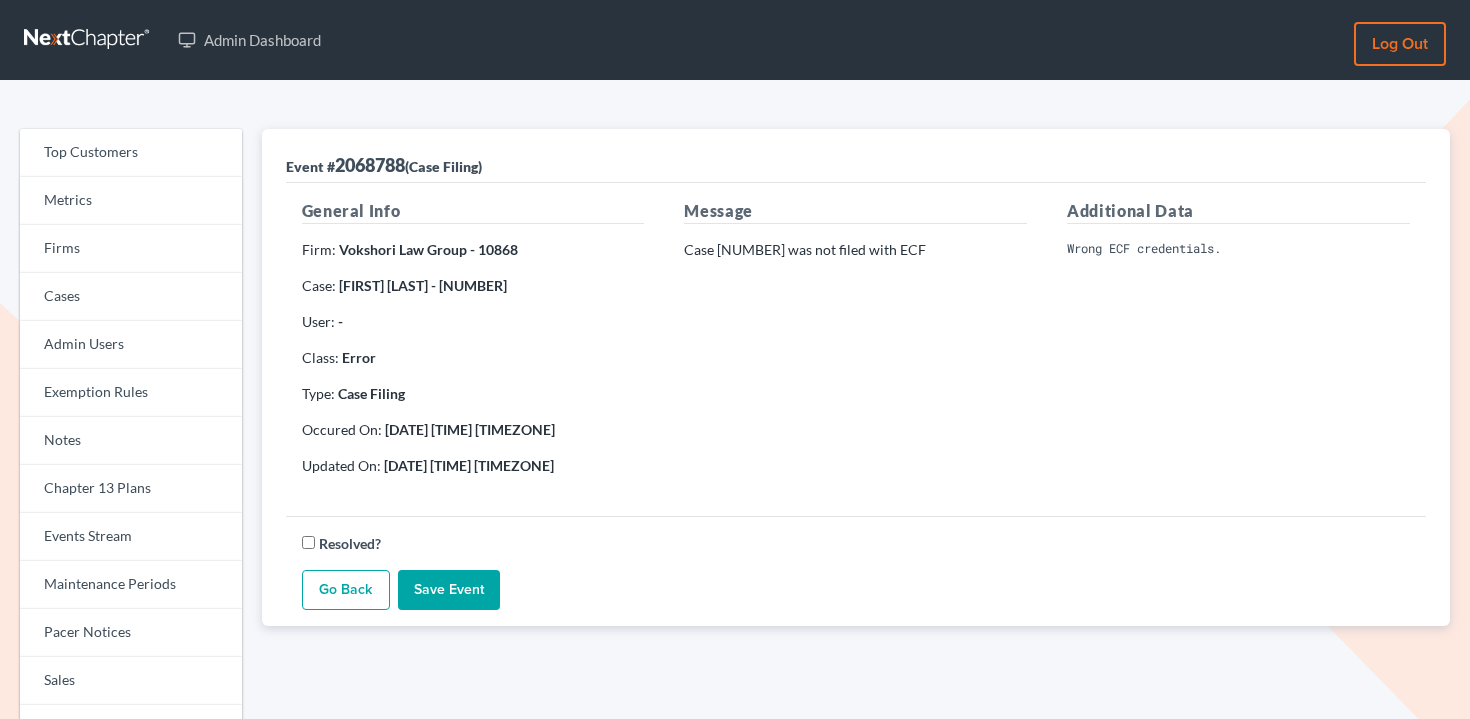 scroll, scrollTop: 0, scrollLeft: 0, axis: both 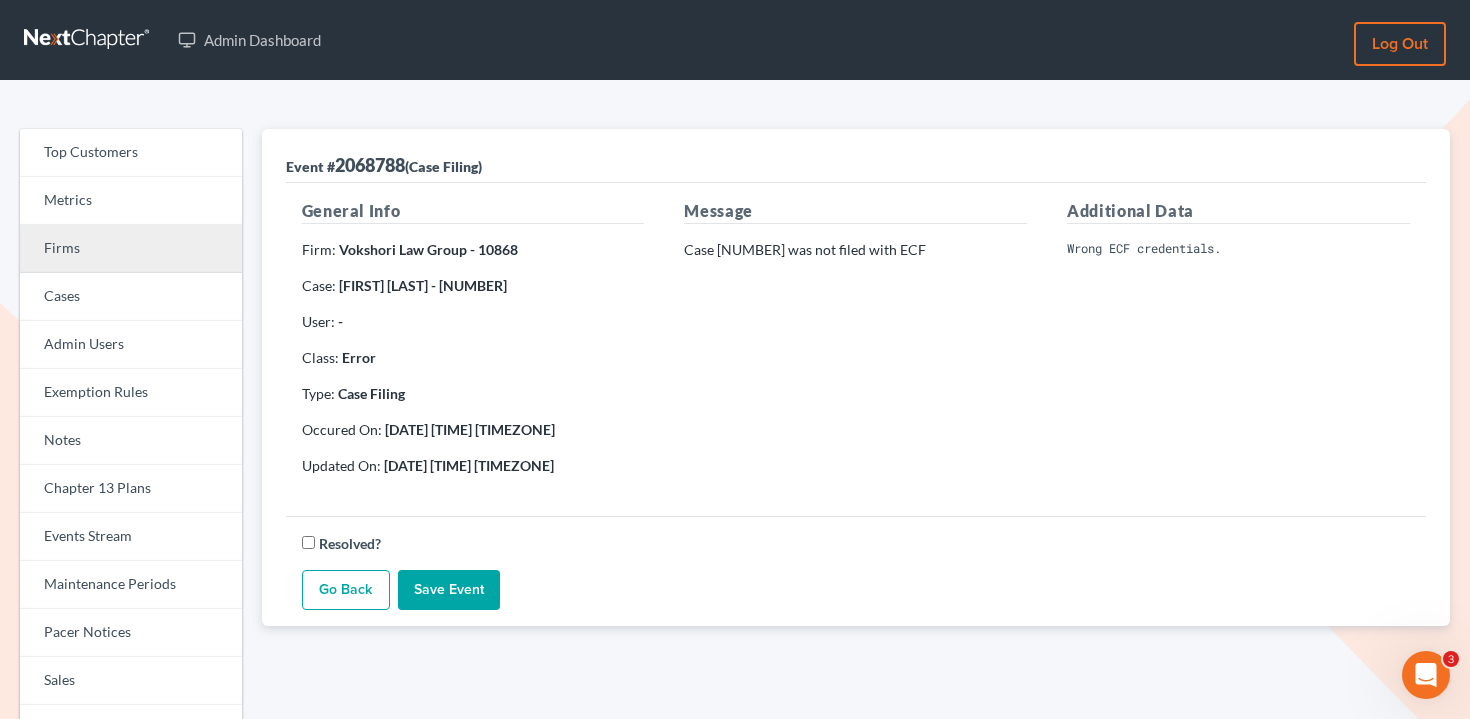 click on "Firms" at bounding box center [131, 249] 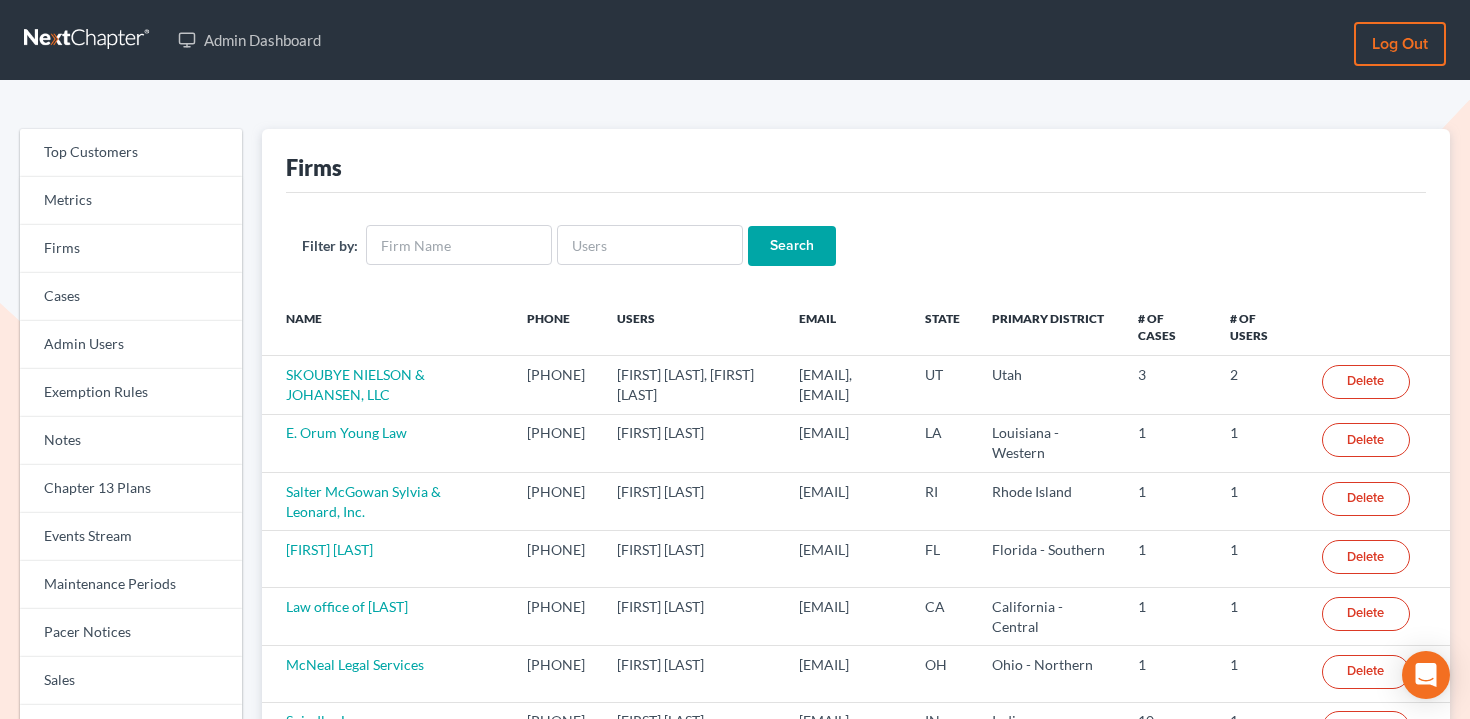 scroll, scrollTop: 0, scrollLeft: 0, axis: both 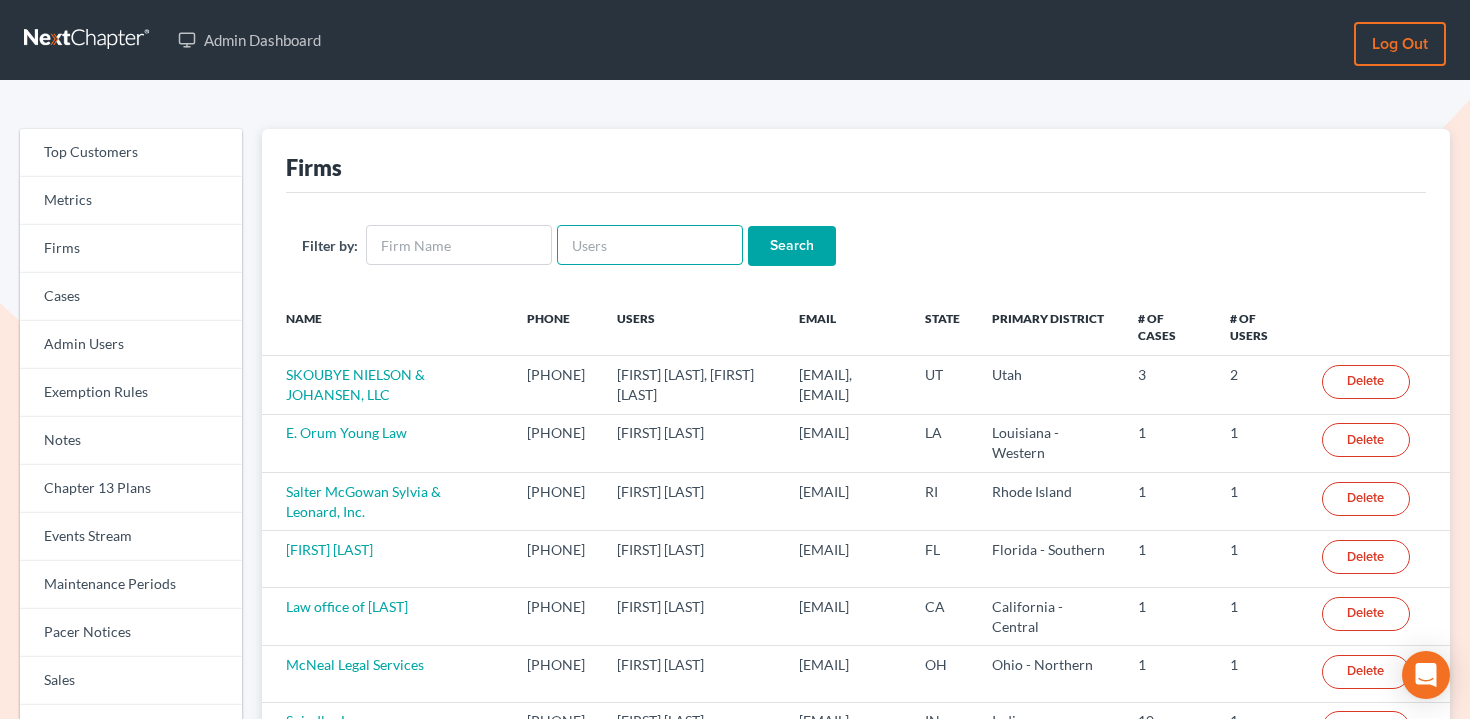 click at bounding box center (650, 245) 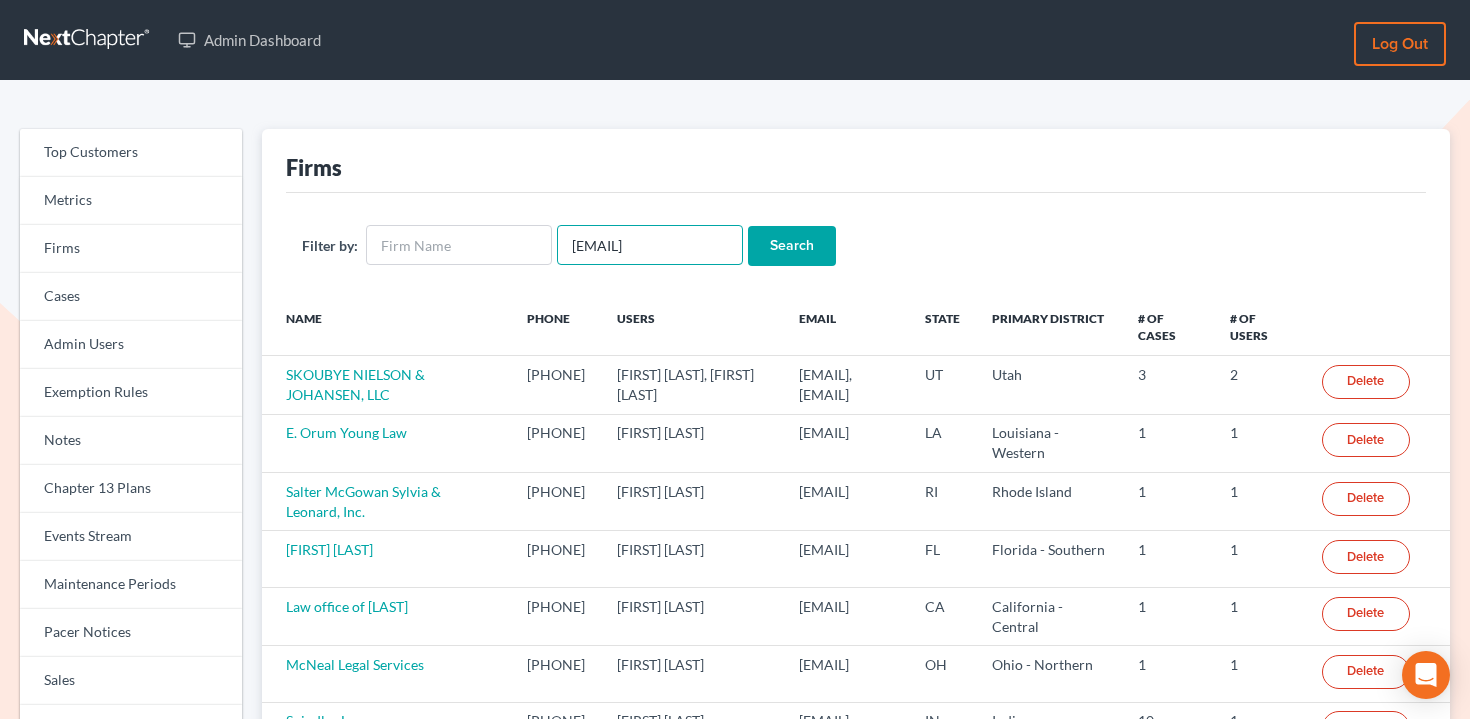 type on "[EMAIL]" 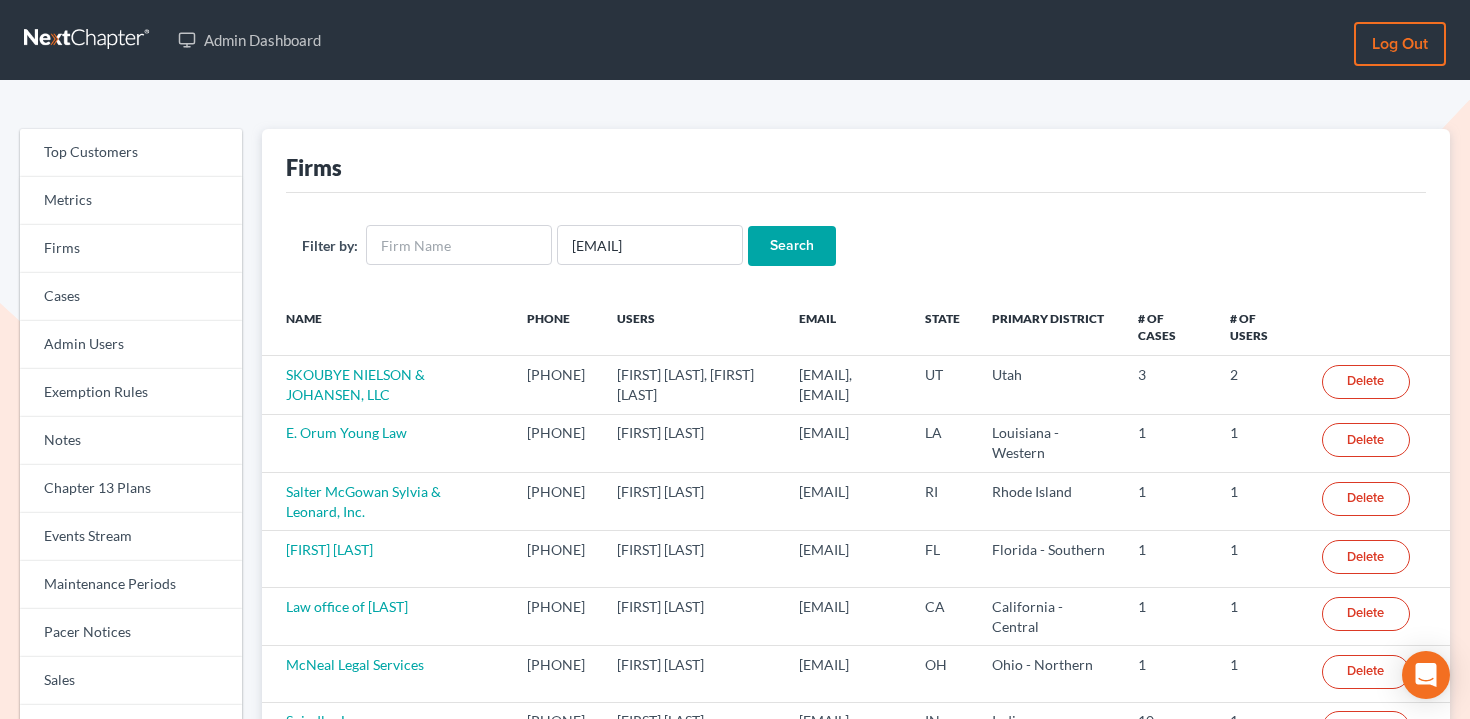 click on "Search" at bounding box center (792, 246) 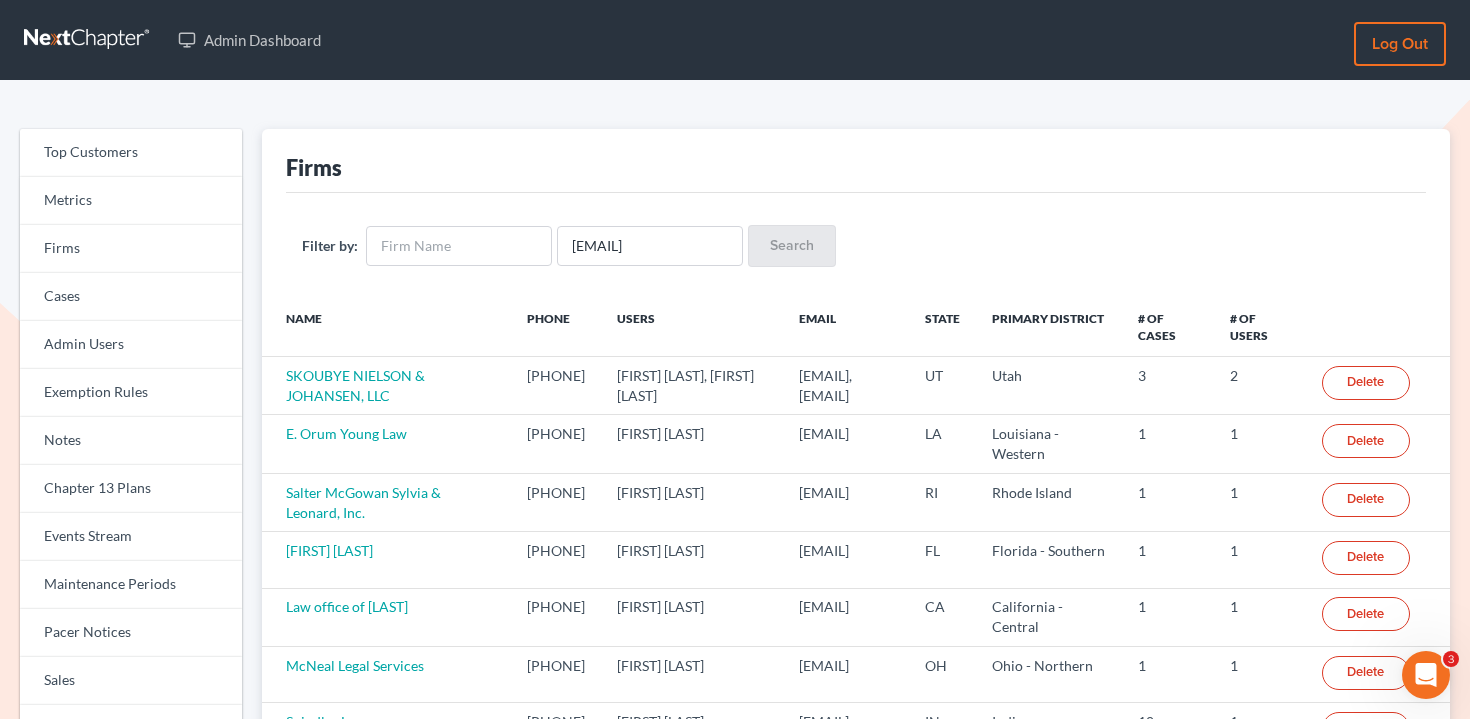 scroll, scrollTop: 0, scrollLeft: 0, axis: both 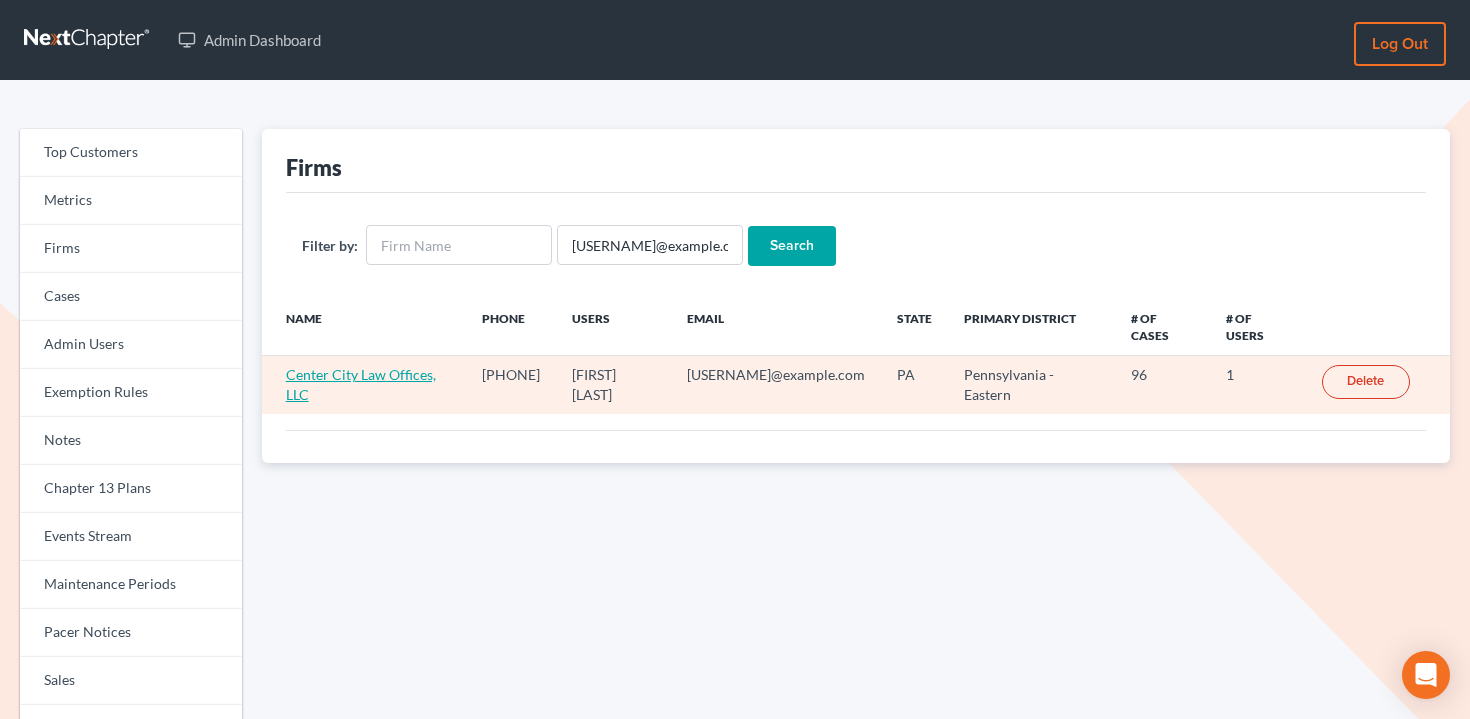 click on "Center City Law Offices, LLC" at bounding box center [361, 384] 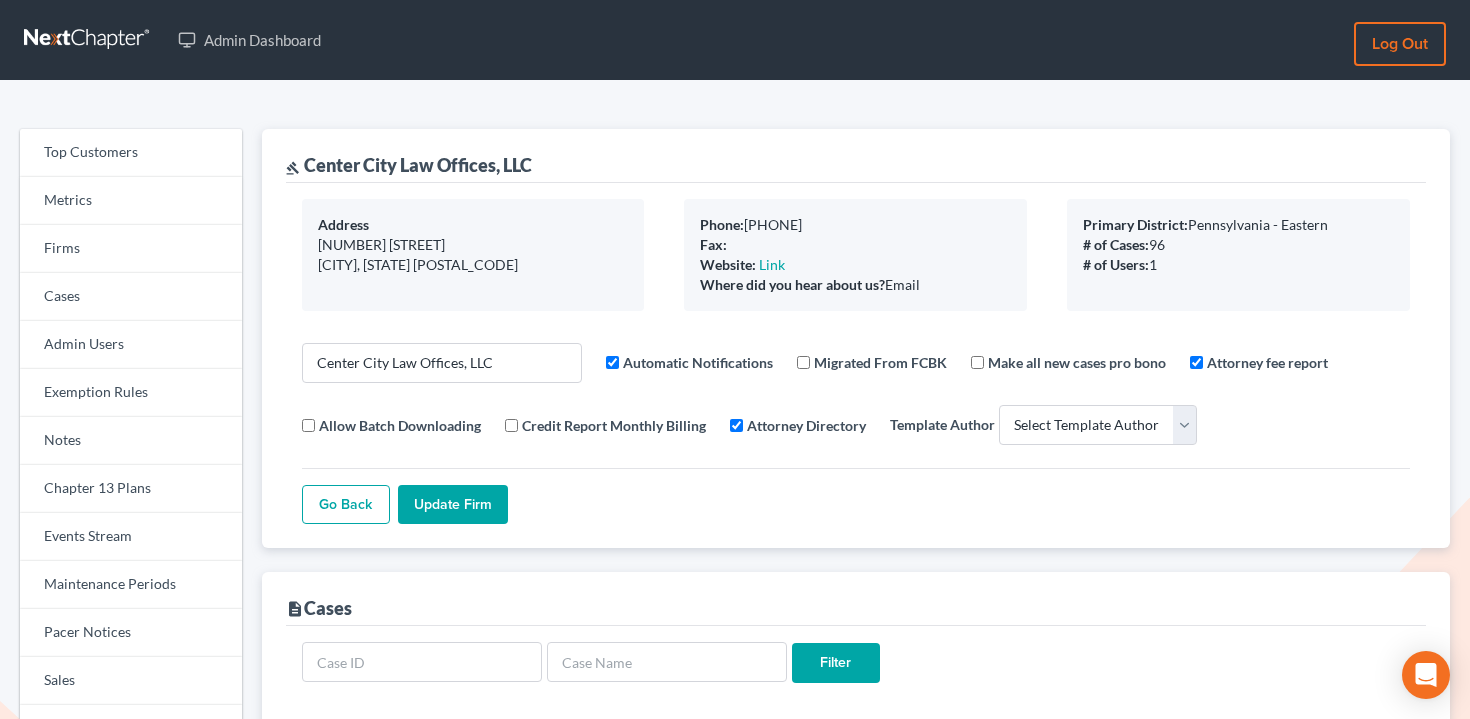 select 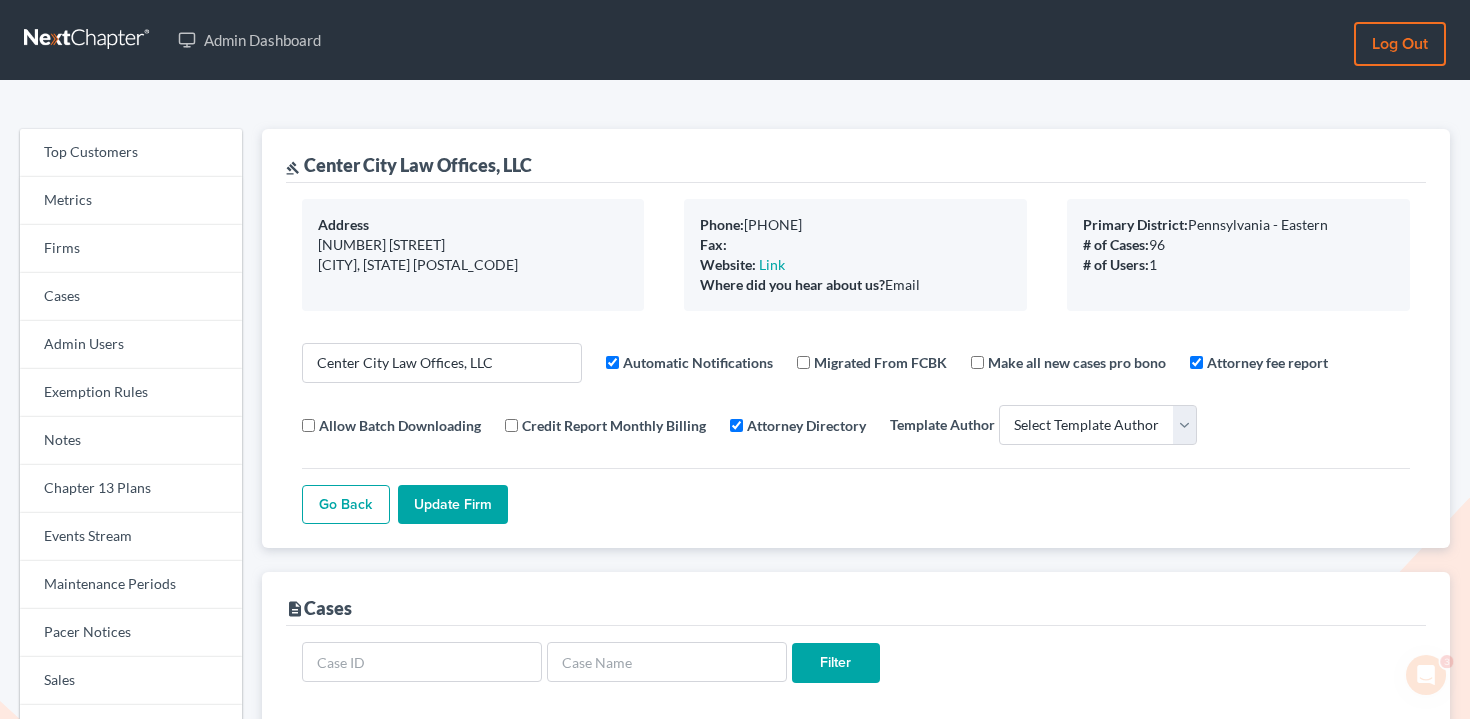 scroll, scrollTop: 0, scrollLeft: 0, axis: both 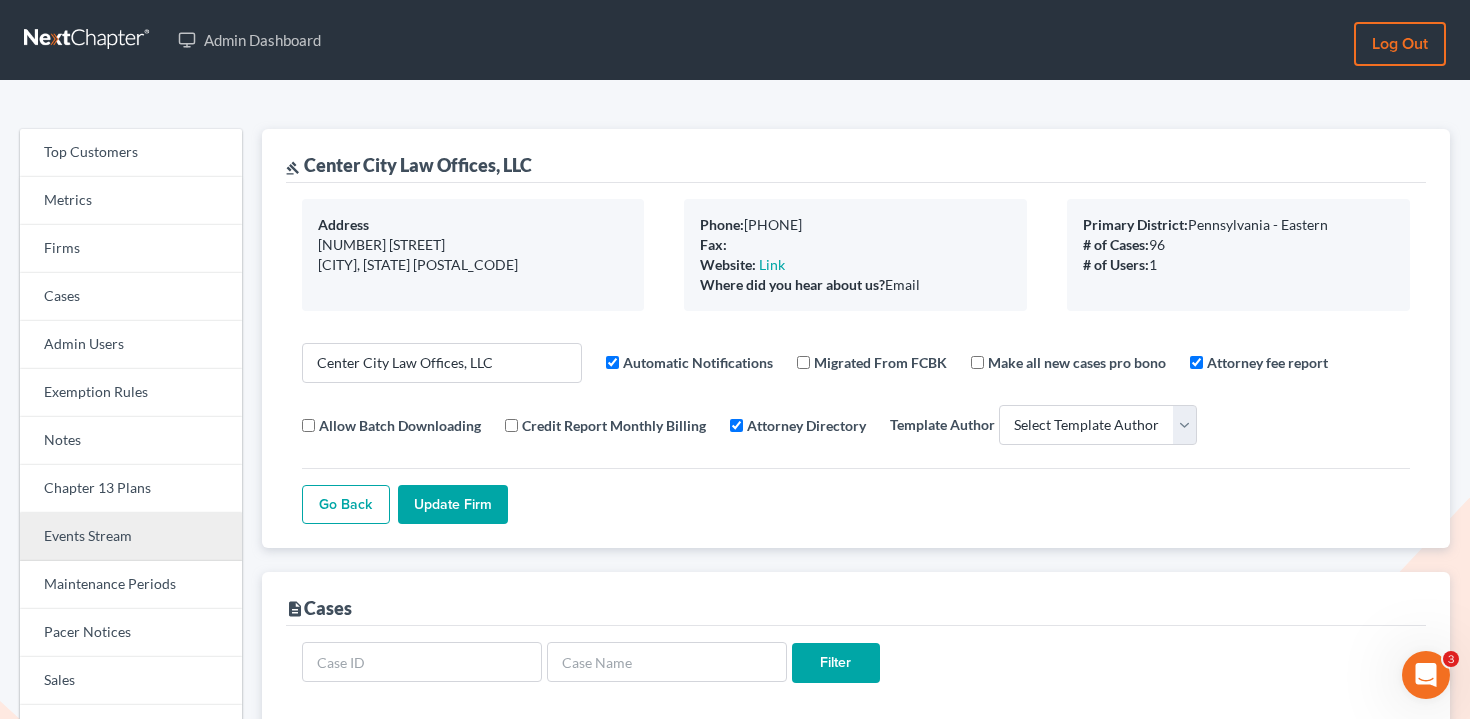 click on "Events Stream" at bounding box center [131, 537] 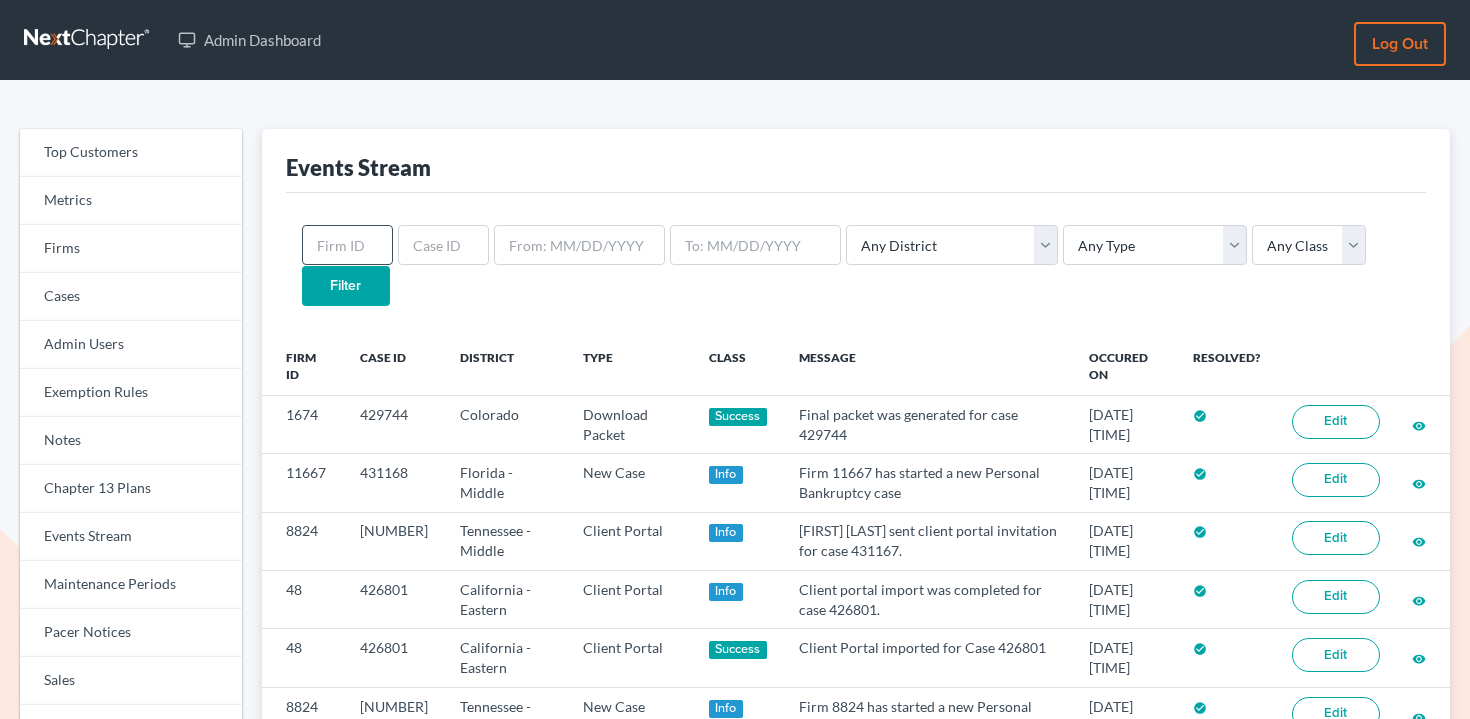 scroll, scrollTop: 0, scrollLeft: 0, axis: both 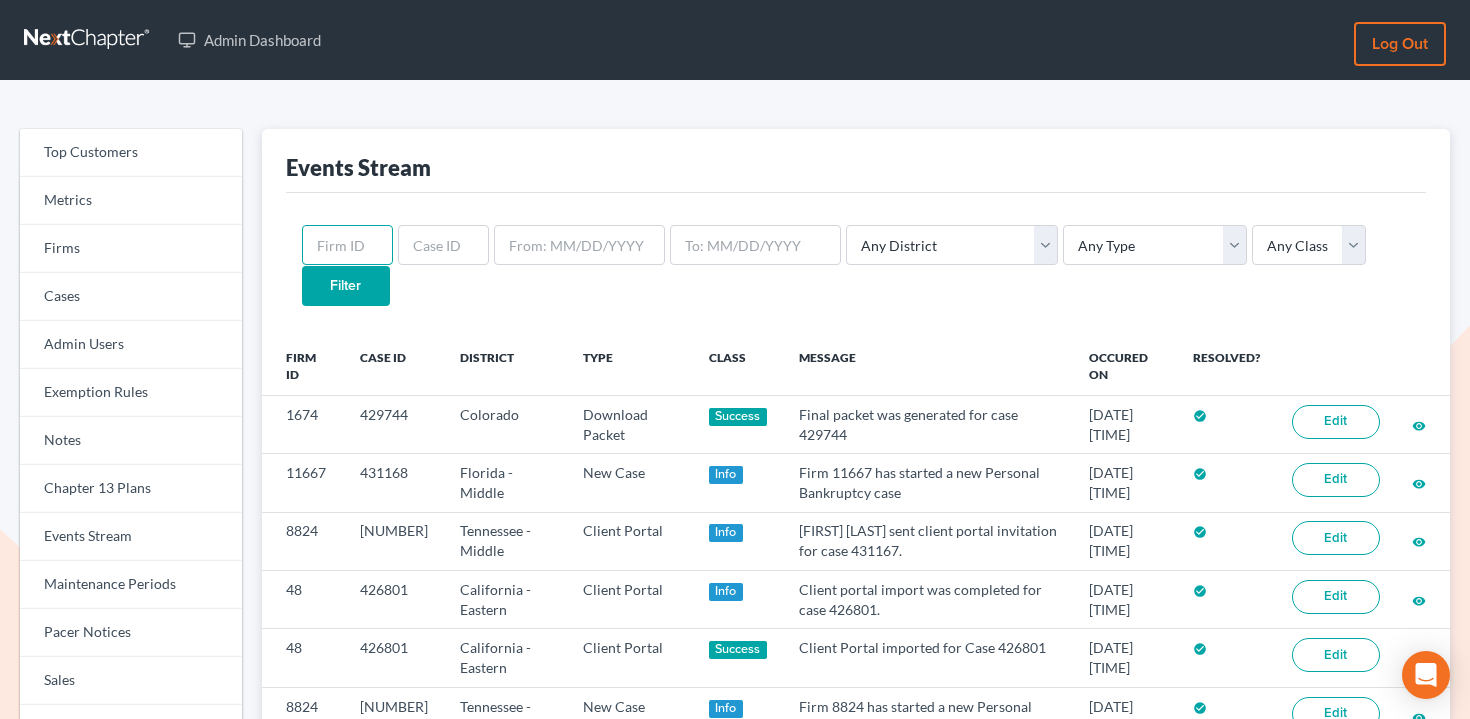 click at bounding box center (347, 245) 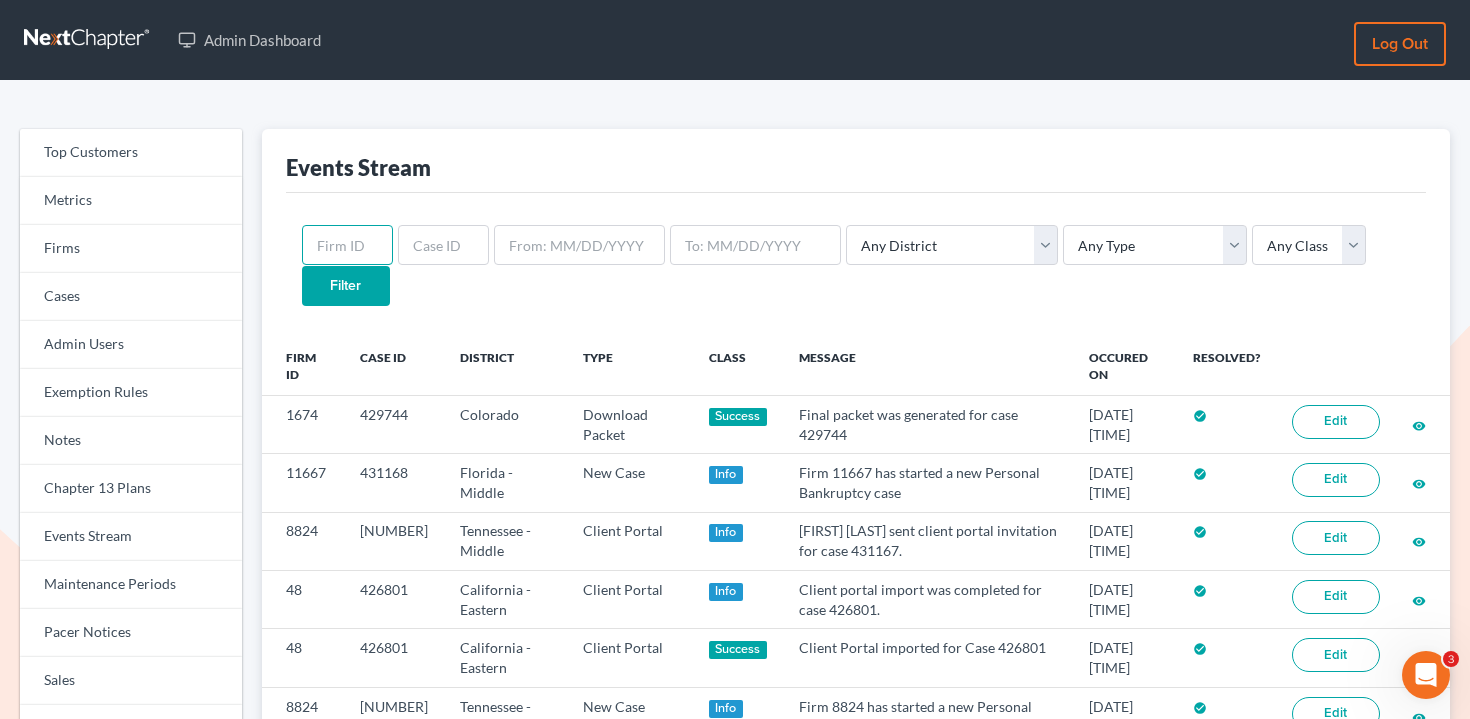 scroll, scrollTop: 0, scrollLeft: 0, axis: both 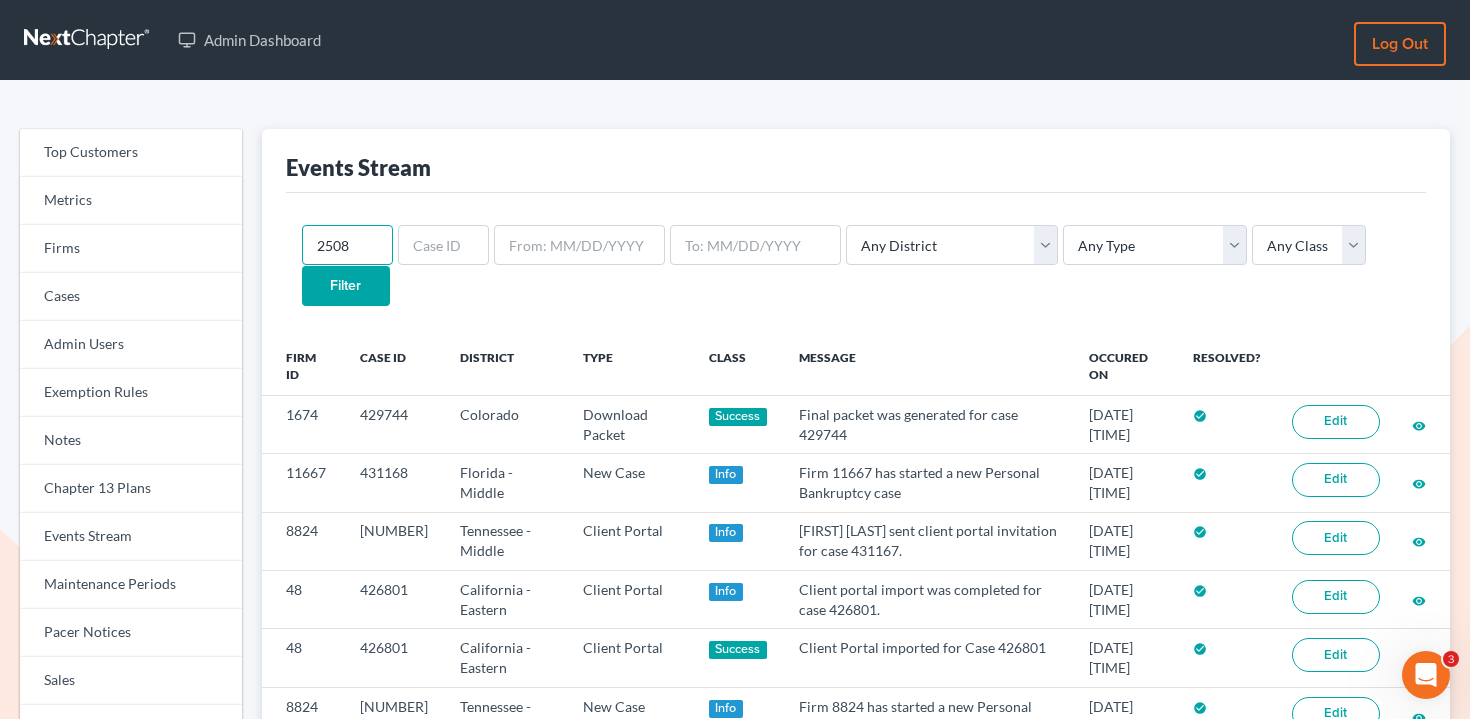 type on "2508" 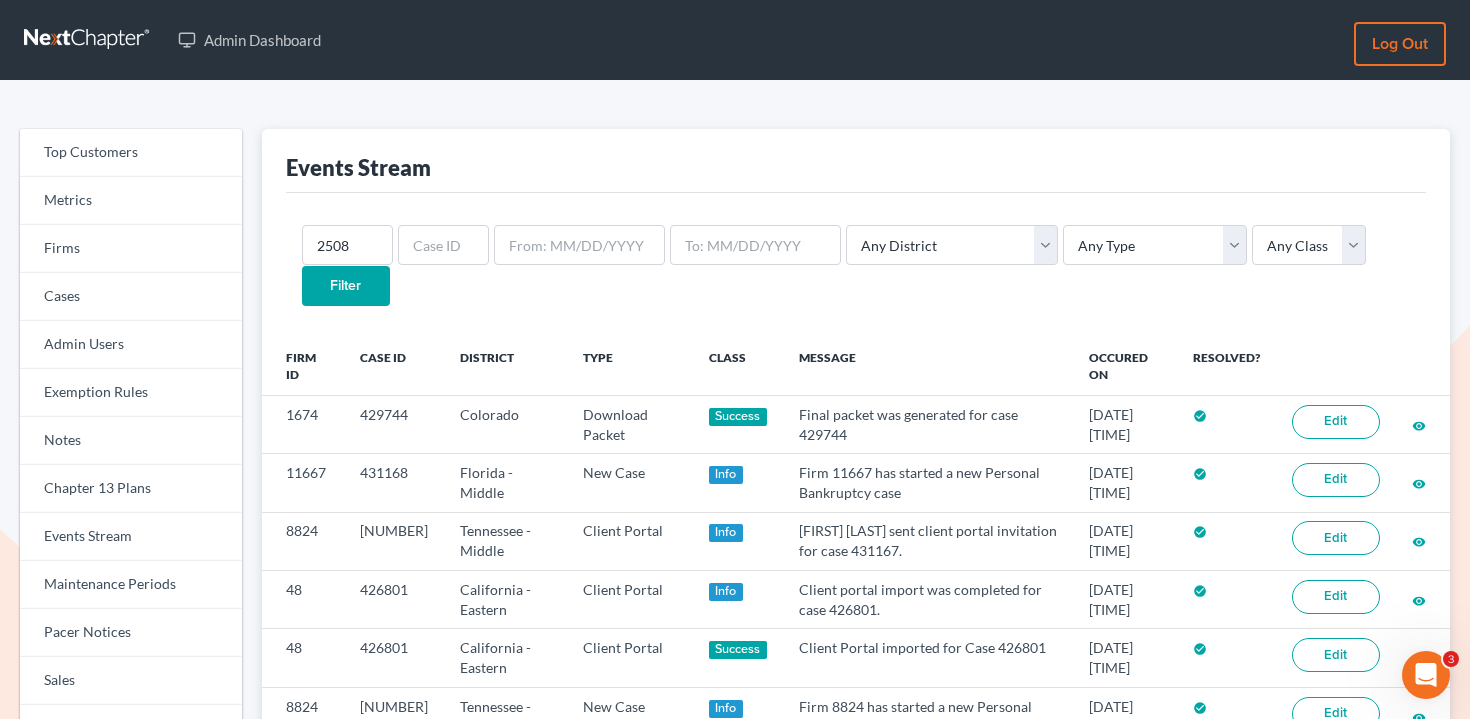 click on "Filter" at bounding box center [346, 286] 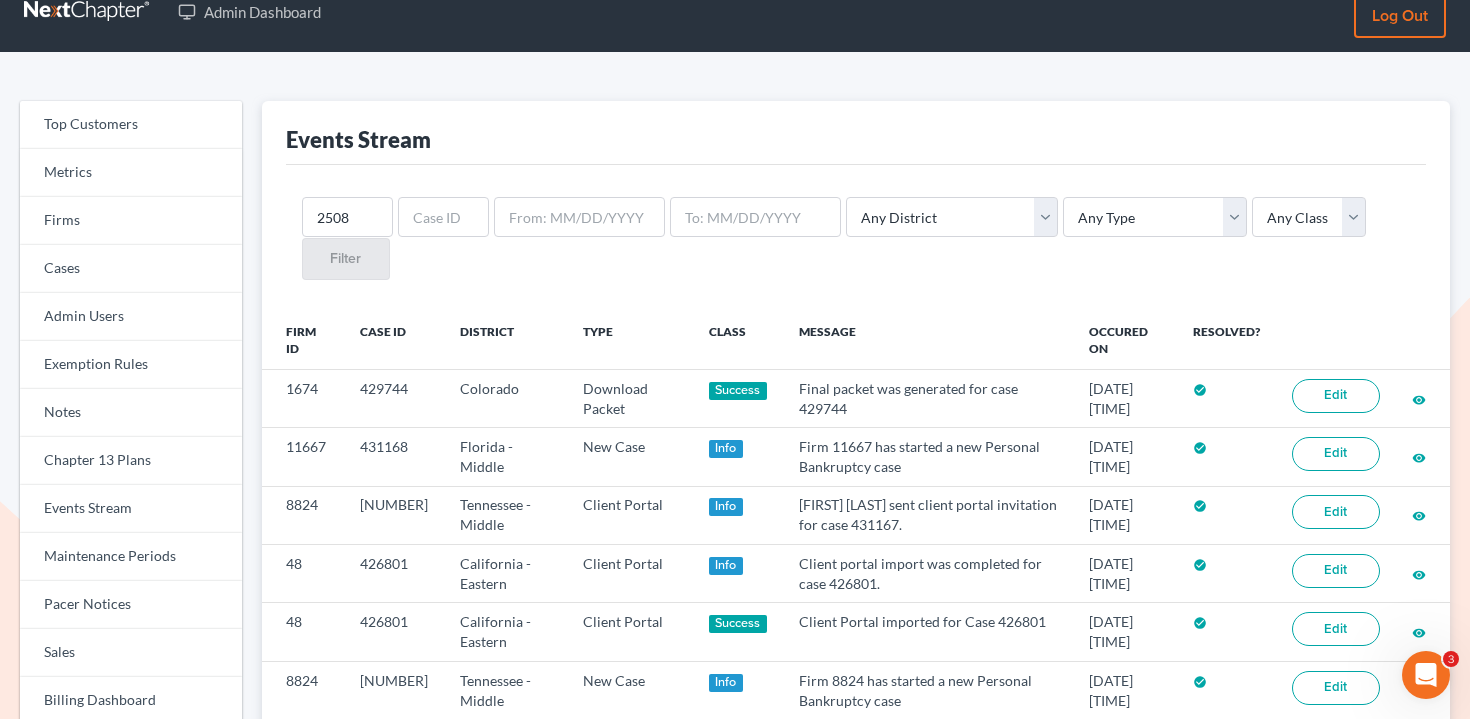 scroll, scrollTop: 50, scrollLeft: 0, axis: vertical 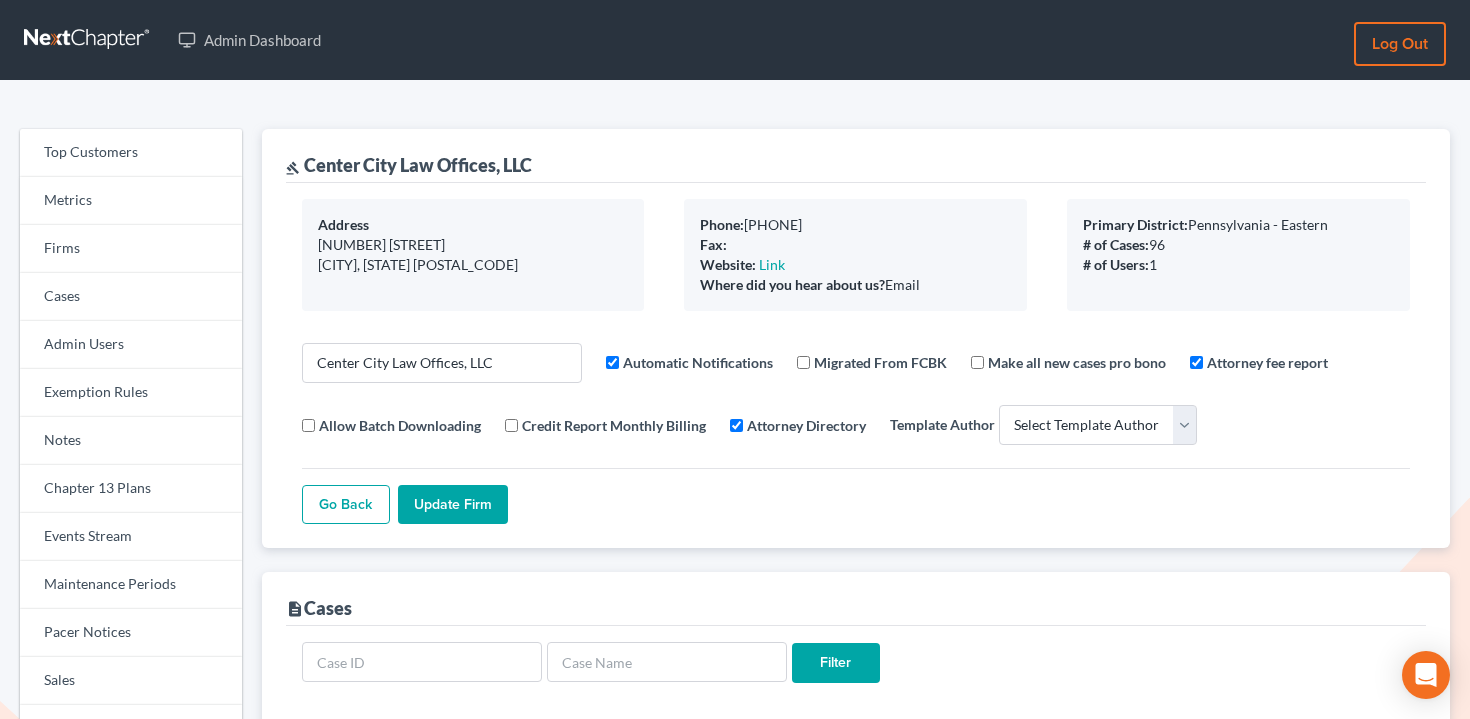 select 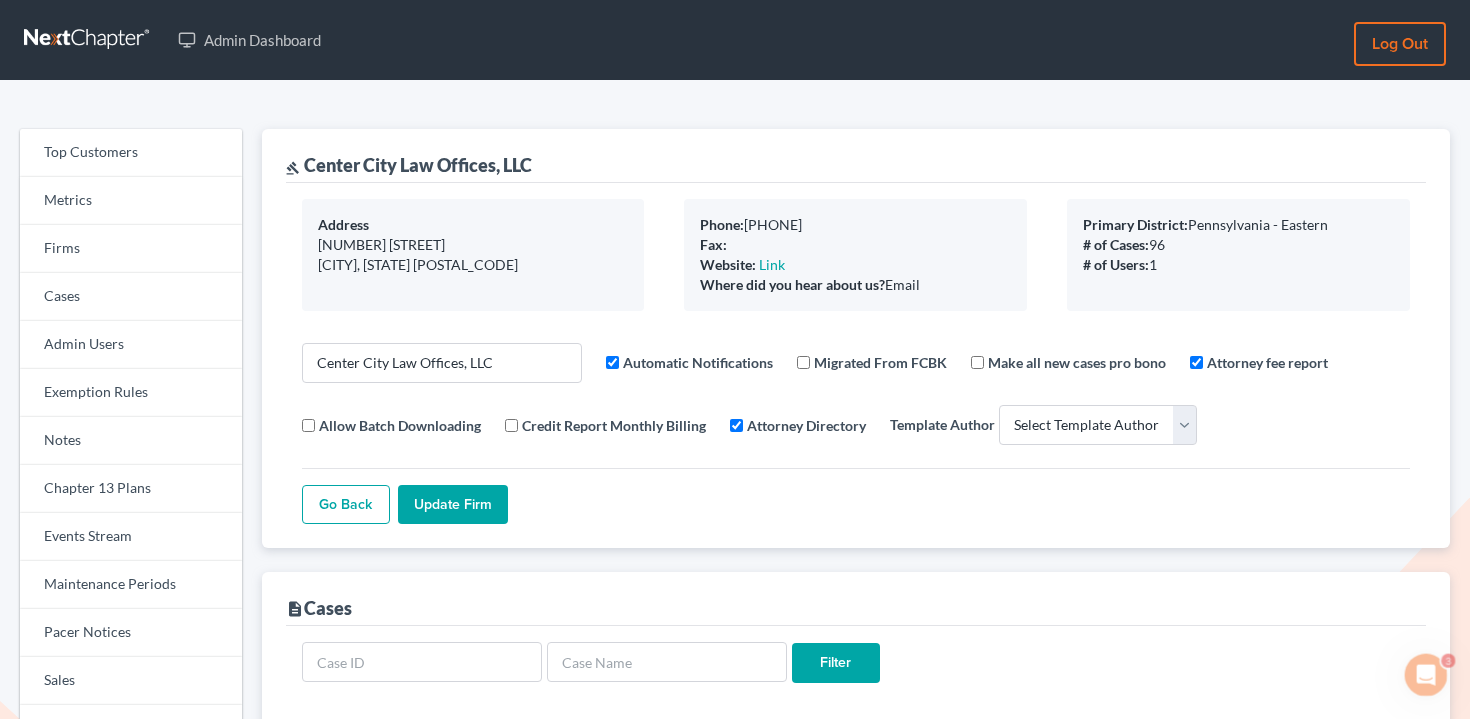 scroll, scrollTop: 0, scrollLeft: 0, axis: both 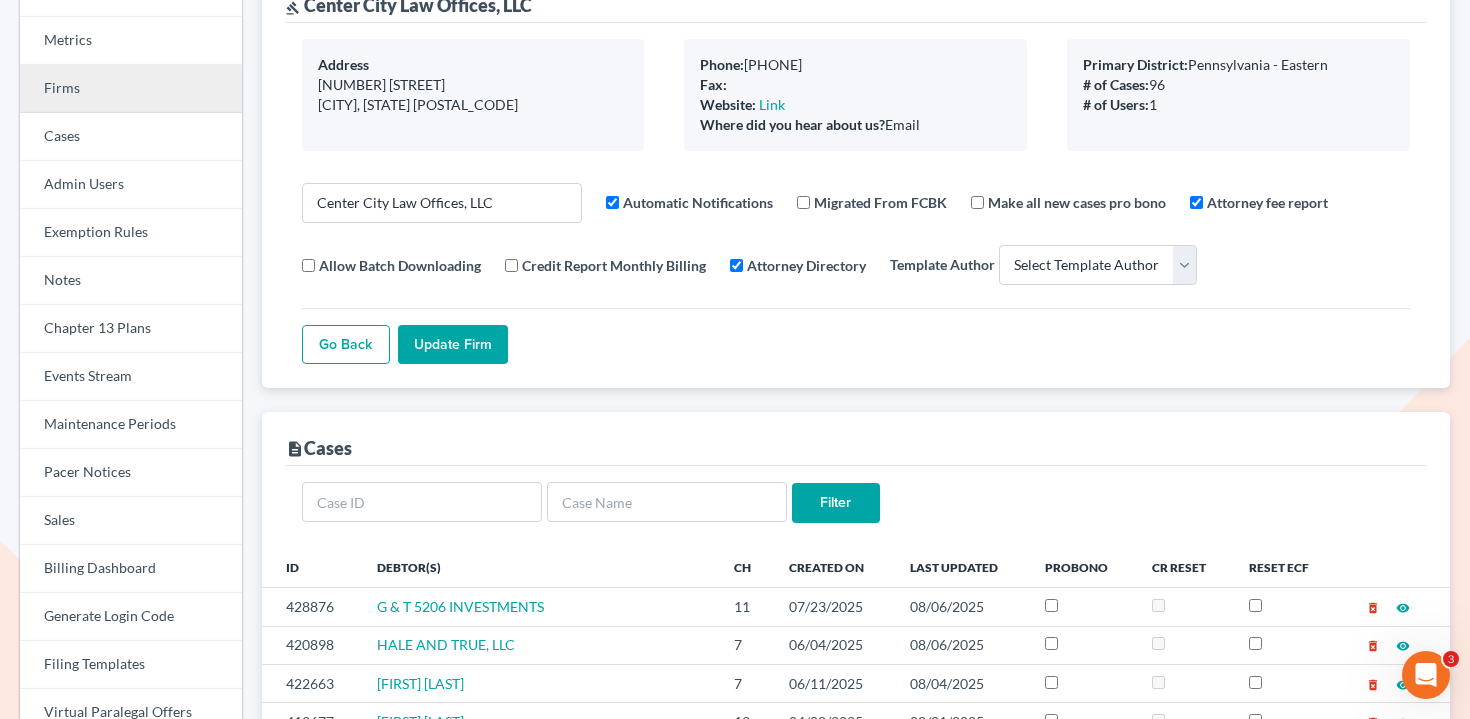 click on "Firms" at bounding box center [131, 89] 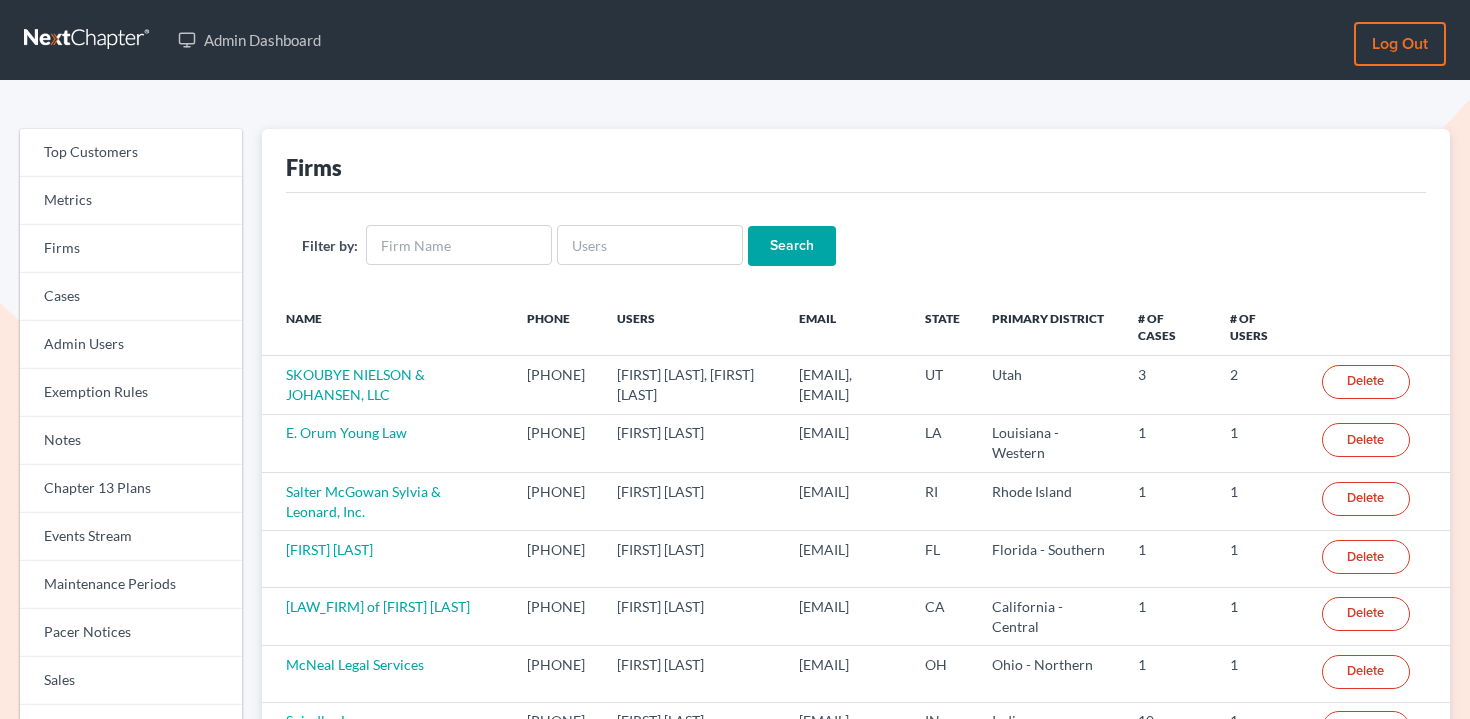 scroll, scrollTop: 0, scrollLeft: 0, axis: both 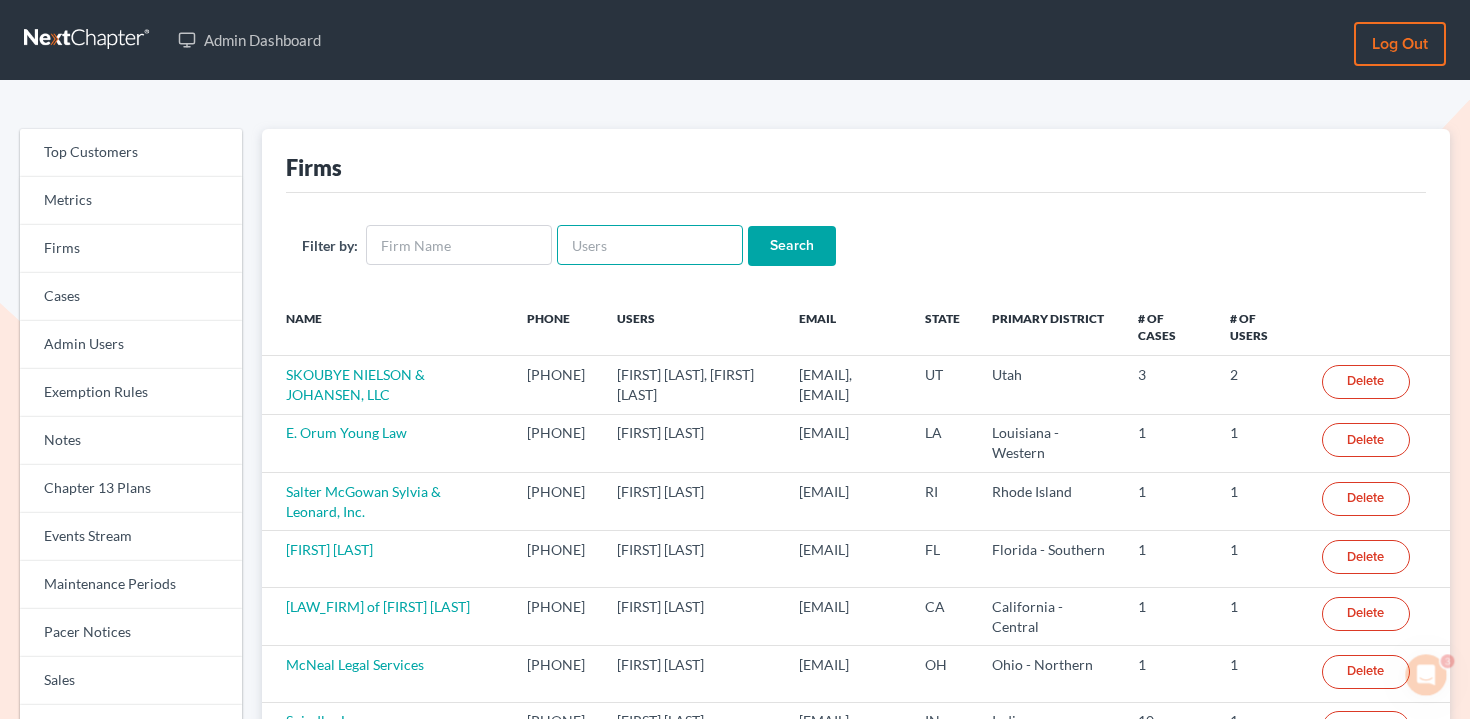 click at bounding box center [650, 245] 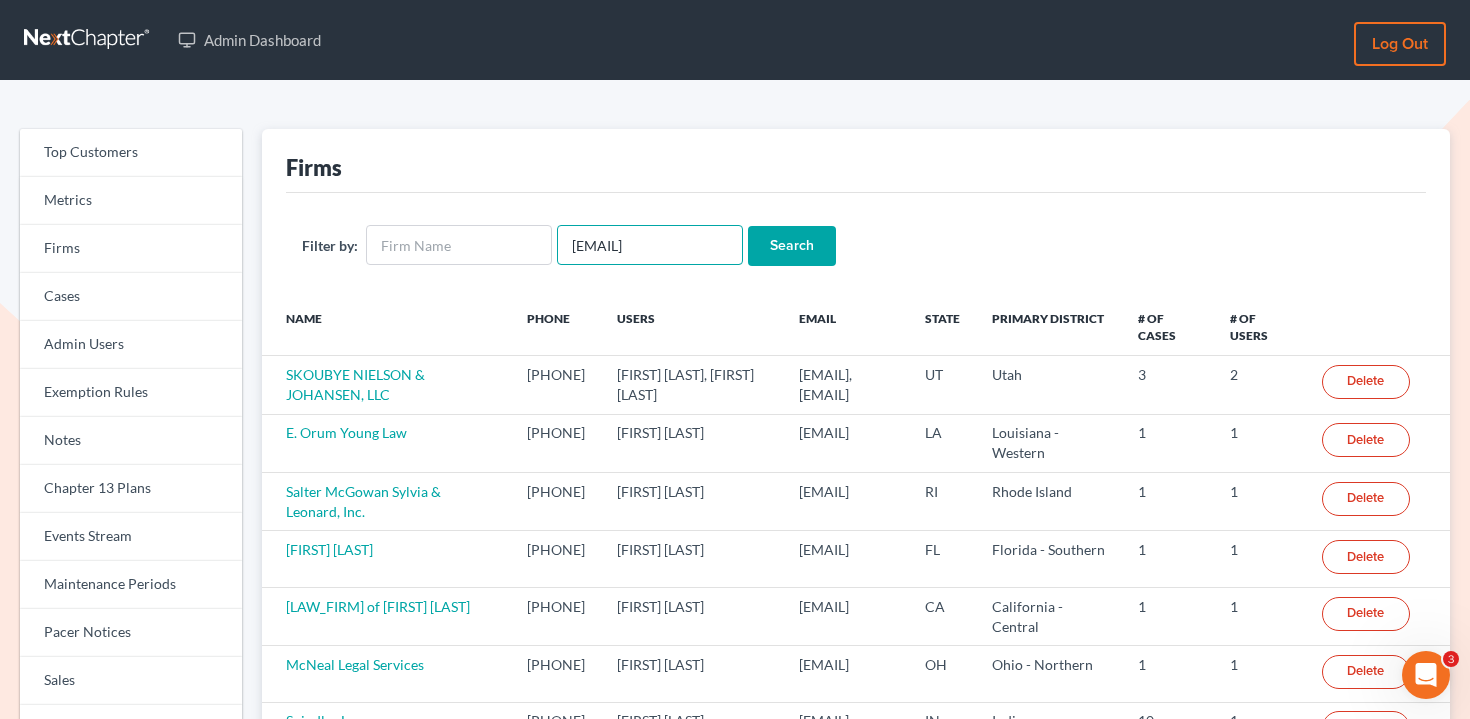 type on "[EMAIL]" 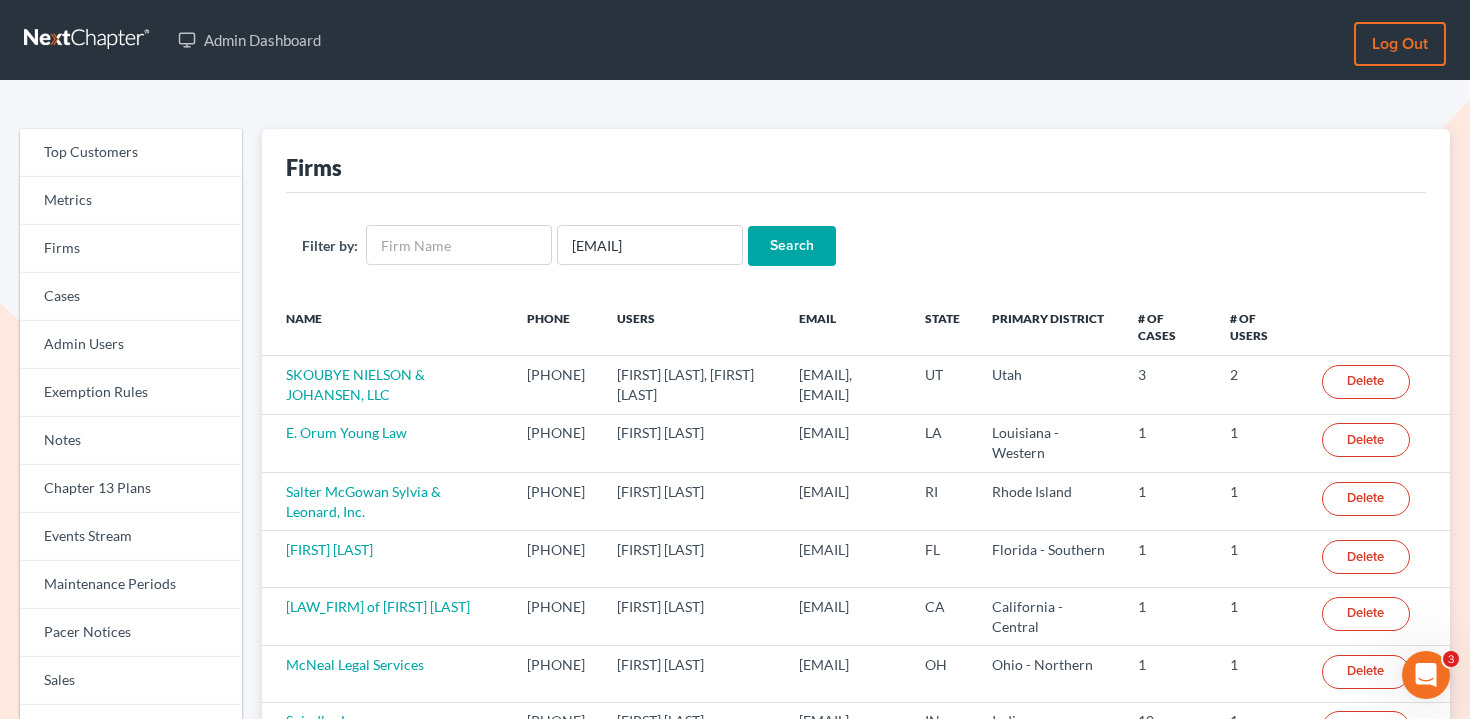 click on "Search" at bounding box center [792, 246] 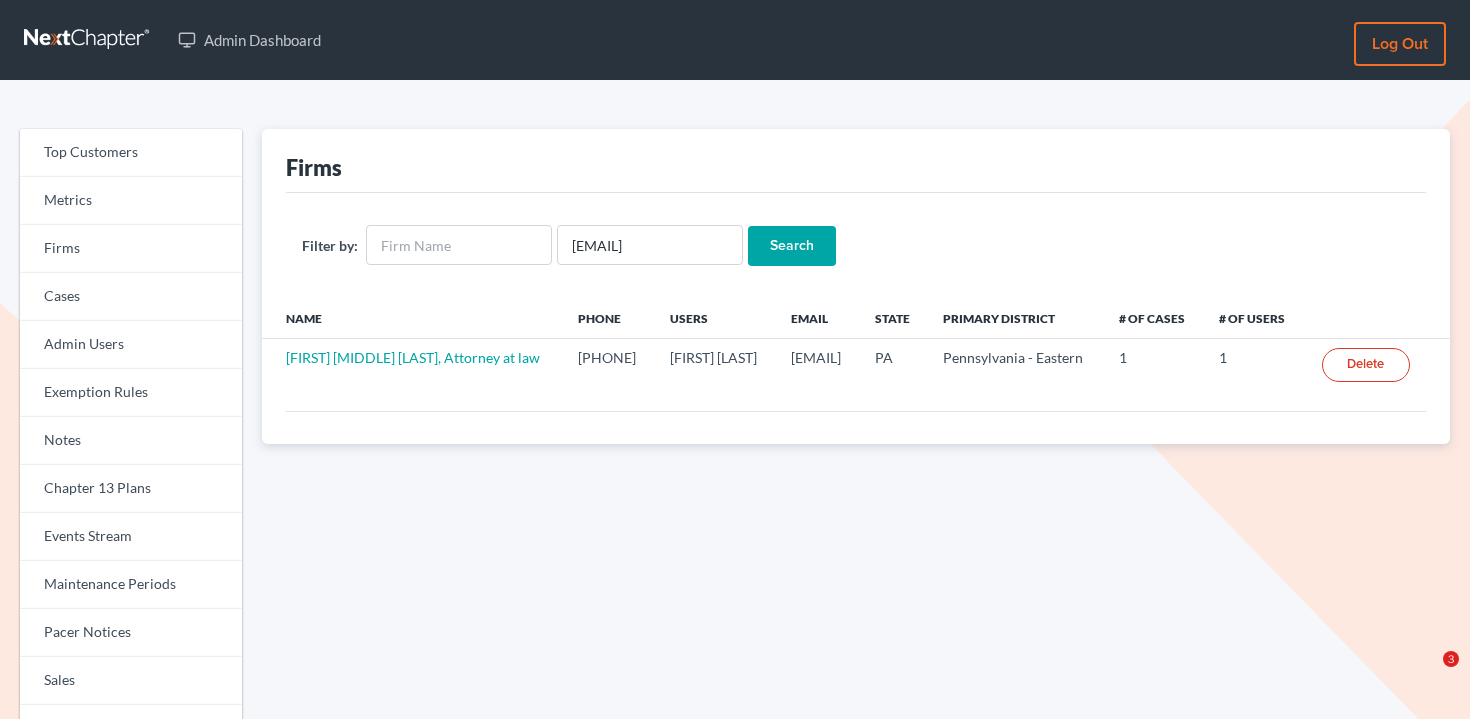 scroll, scrollTop: 0, scrollLeft: 0, axis: both 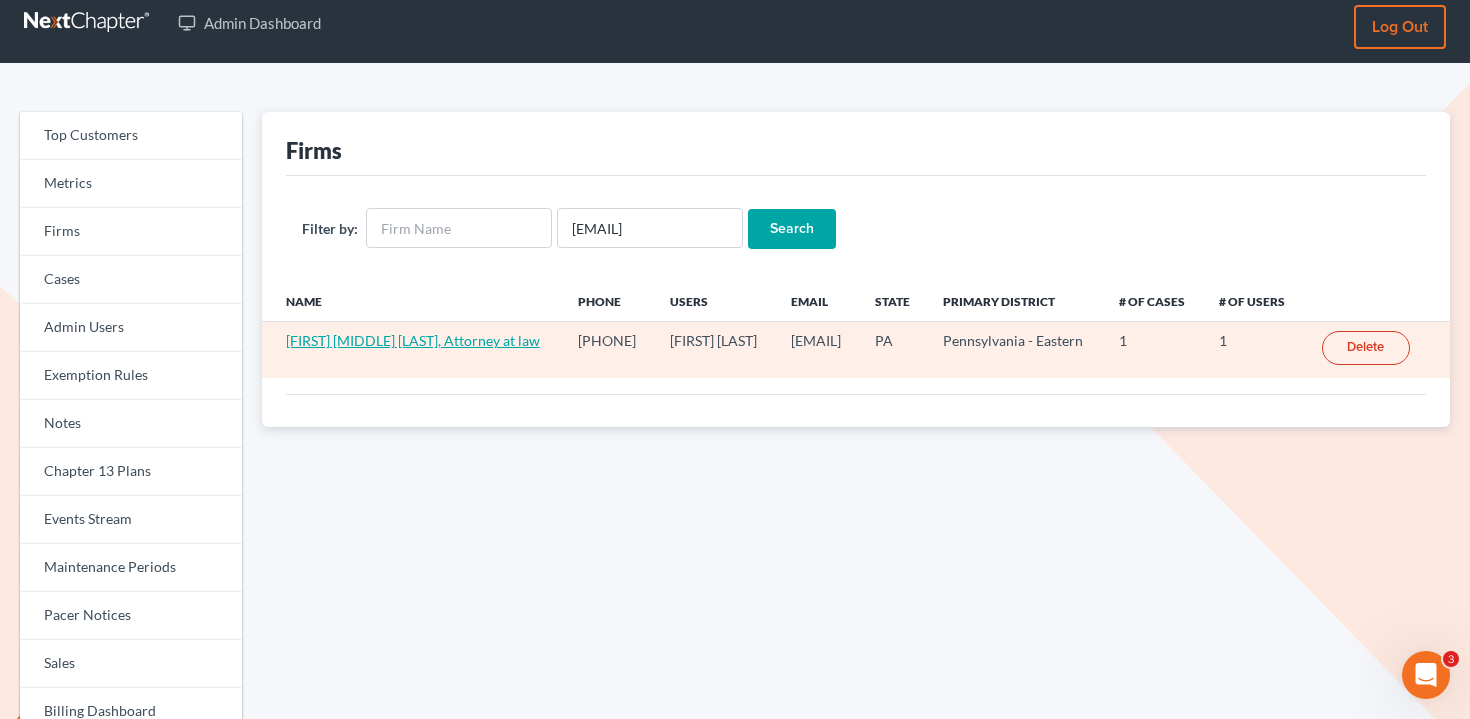 click on "[FIRST] [MIDDLE] [LAST], Attorney at law" at bounding box center (413, 340) 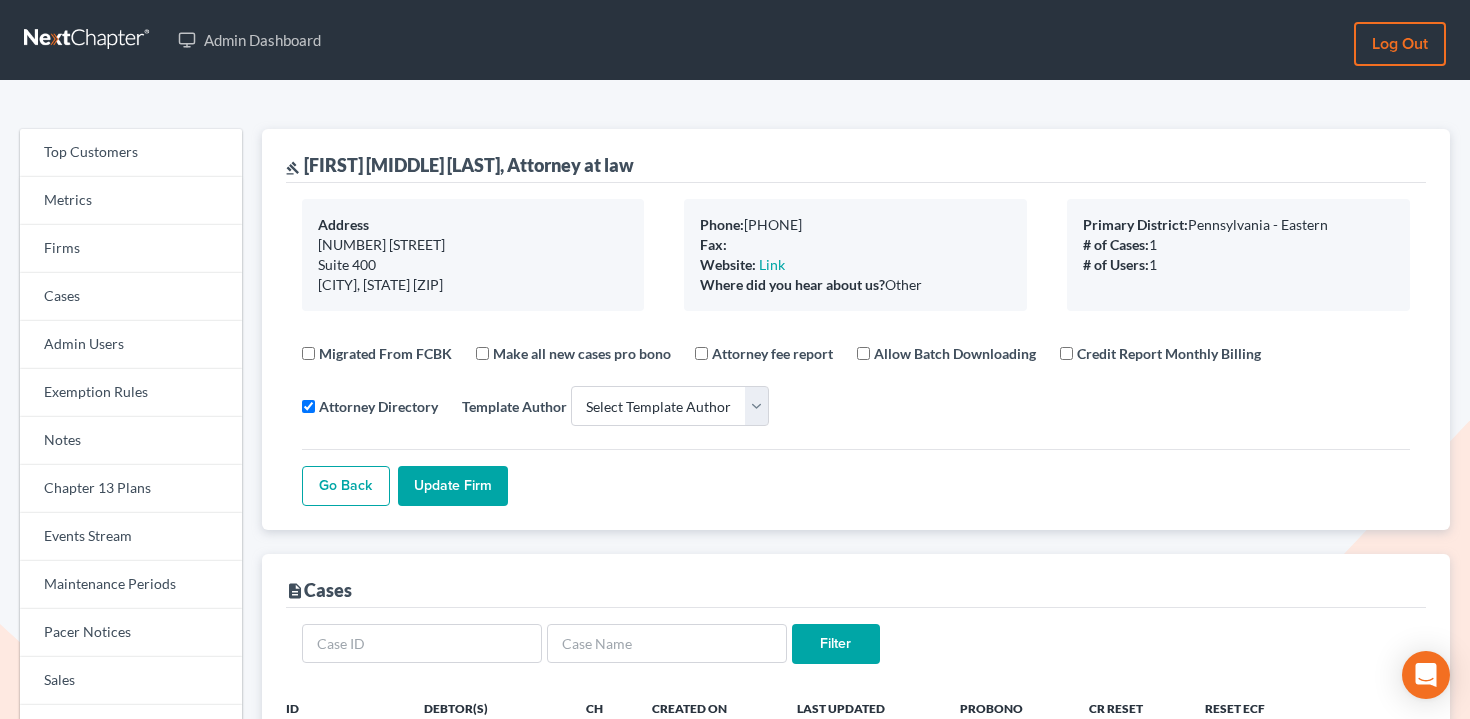 select 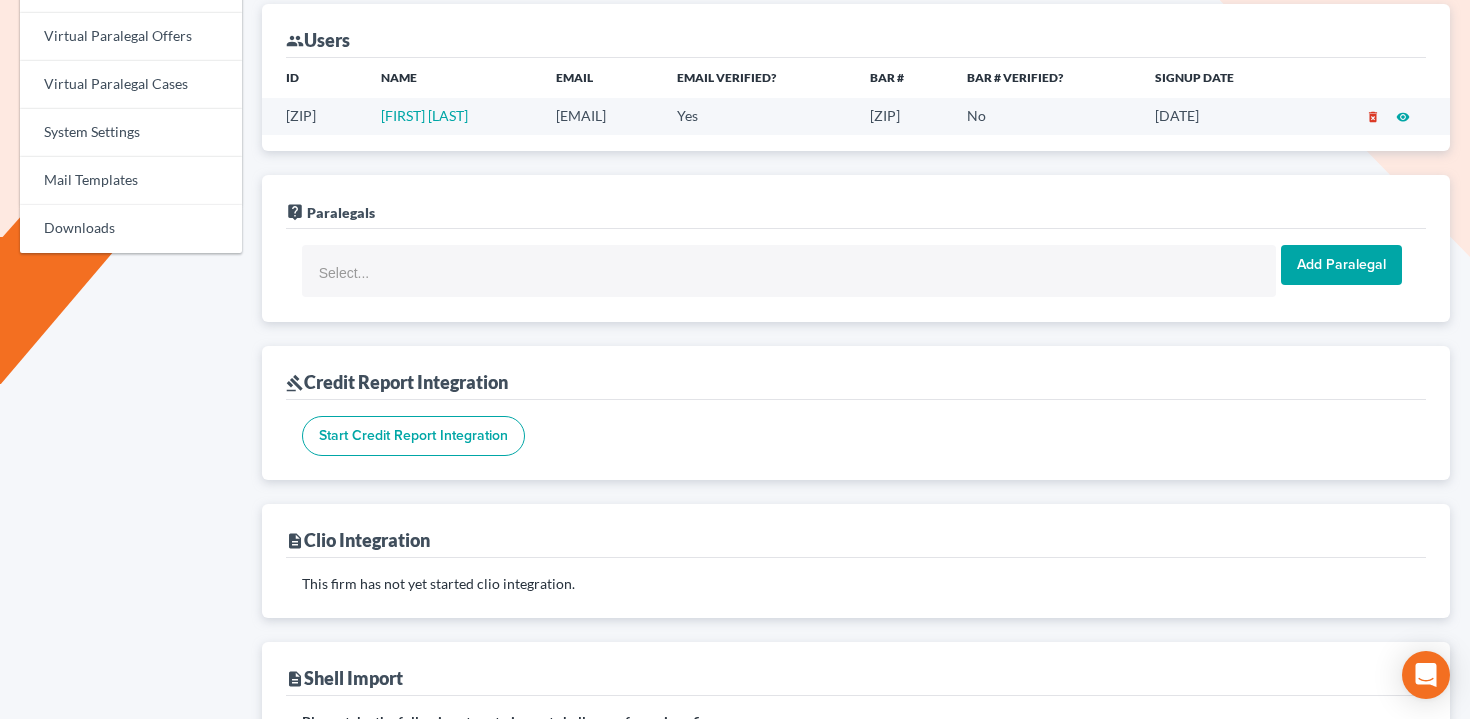 scroll, scrollTop: 881, scrollLeft: 0, axis: vertical 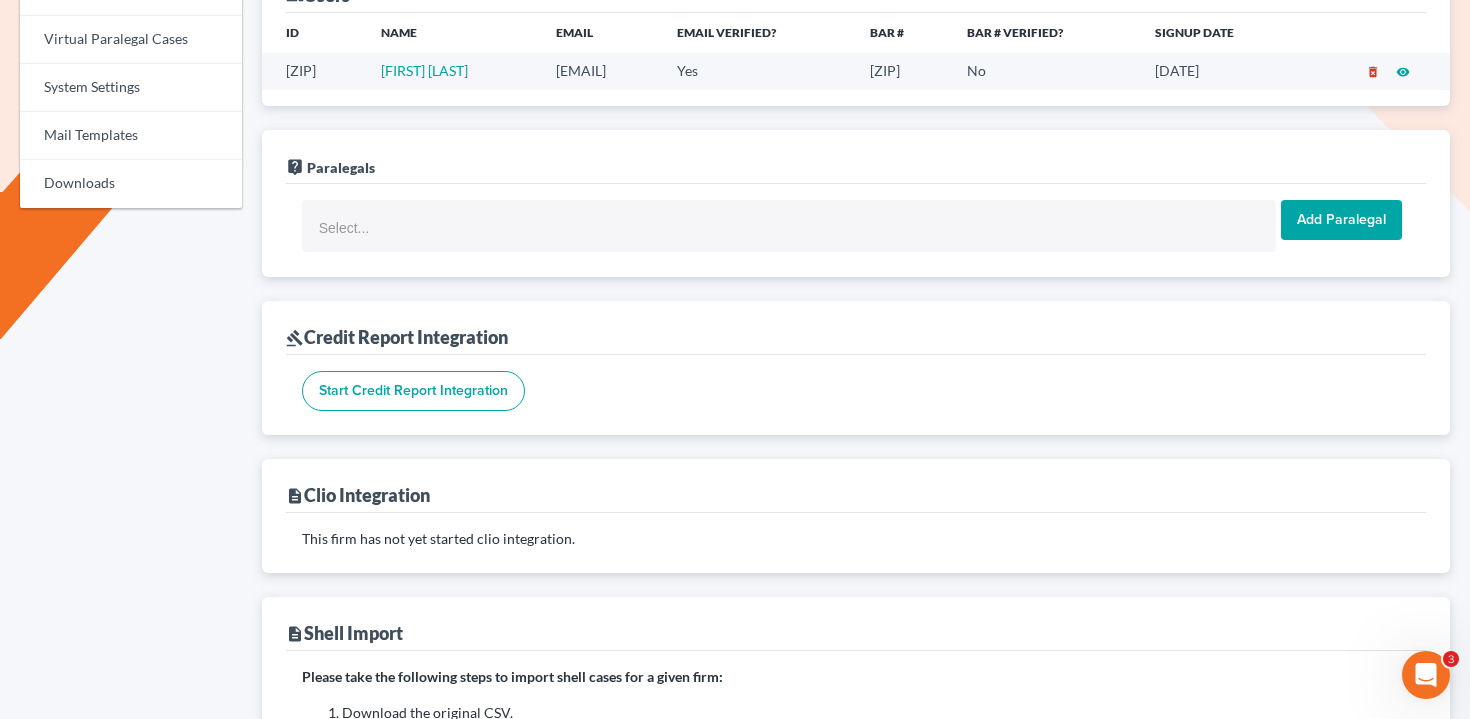 click on "[EMAIL]" at bounding box center (600, 71) 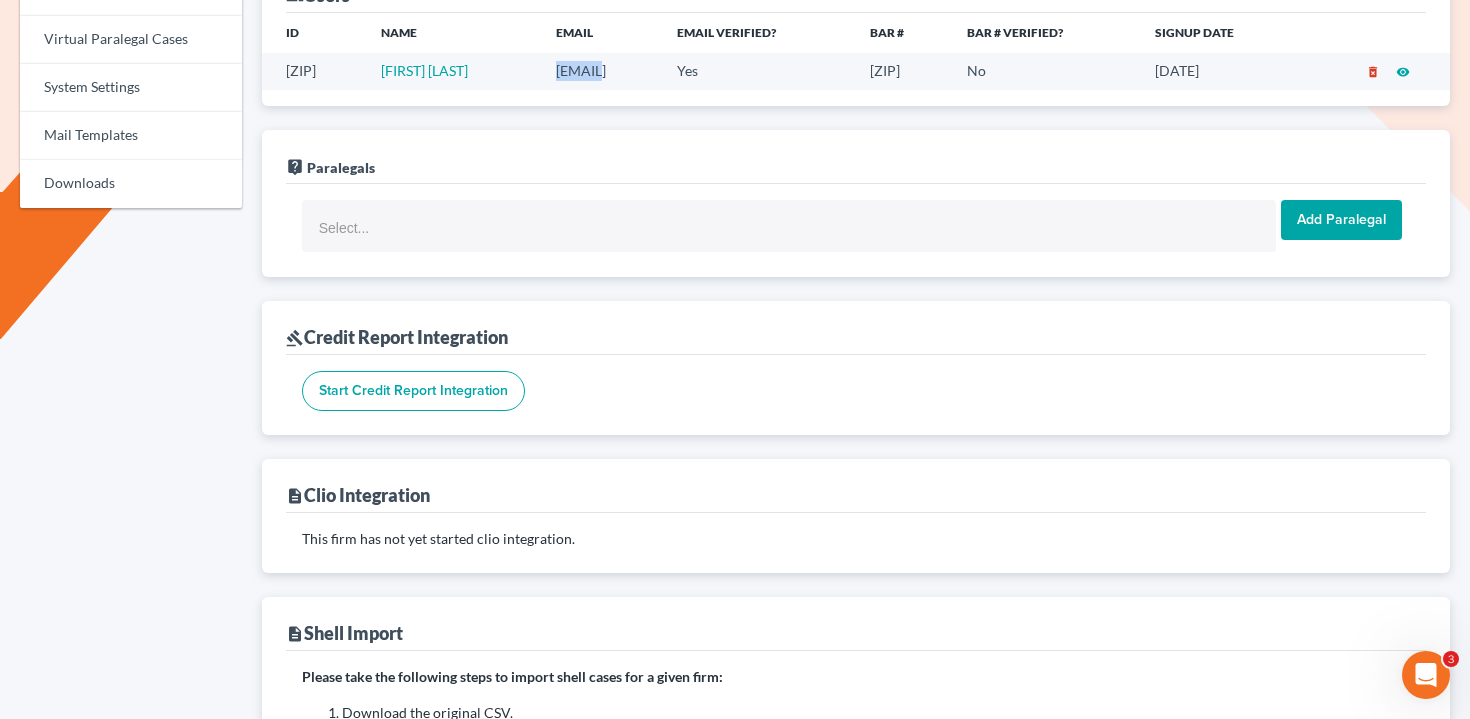 click on "[EMAIL]" at bounding box center (600, 71) 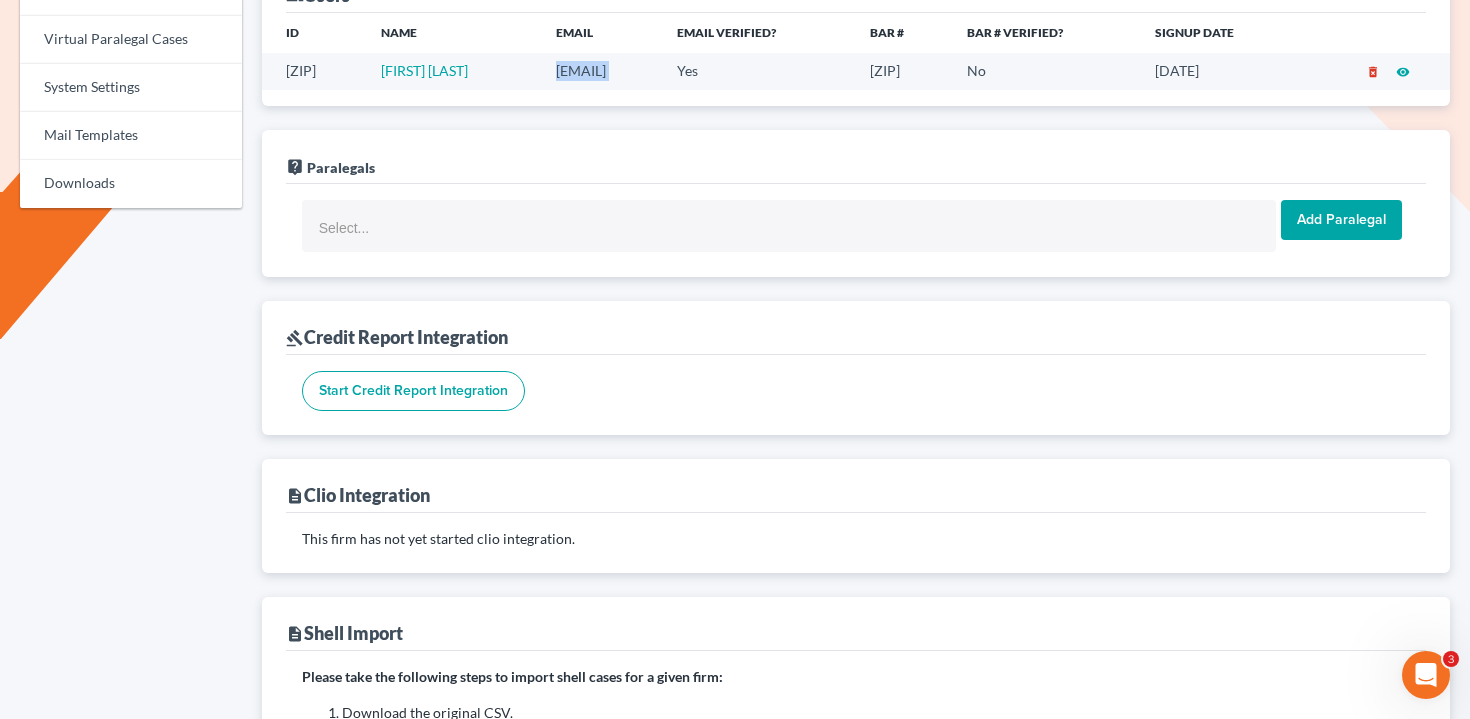 click on "mdwecf@gmail.com" at bounding box center [600, 71] 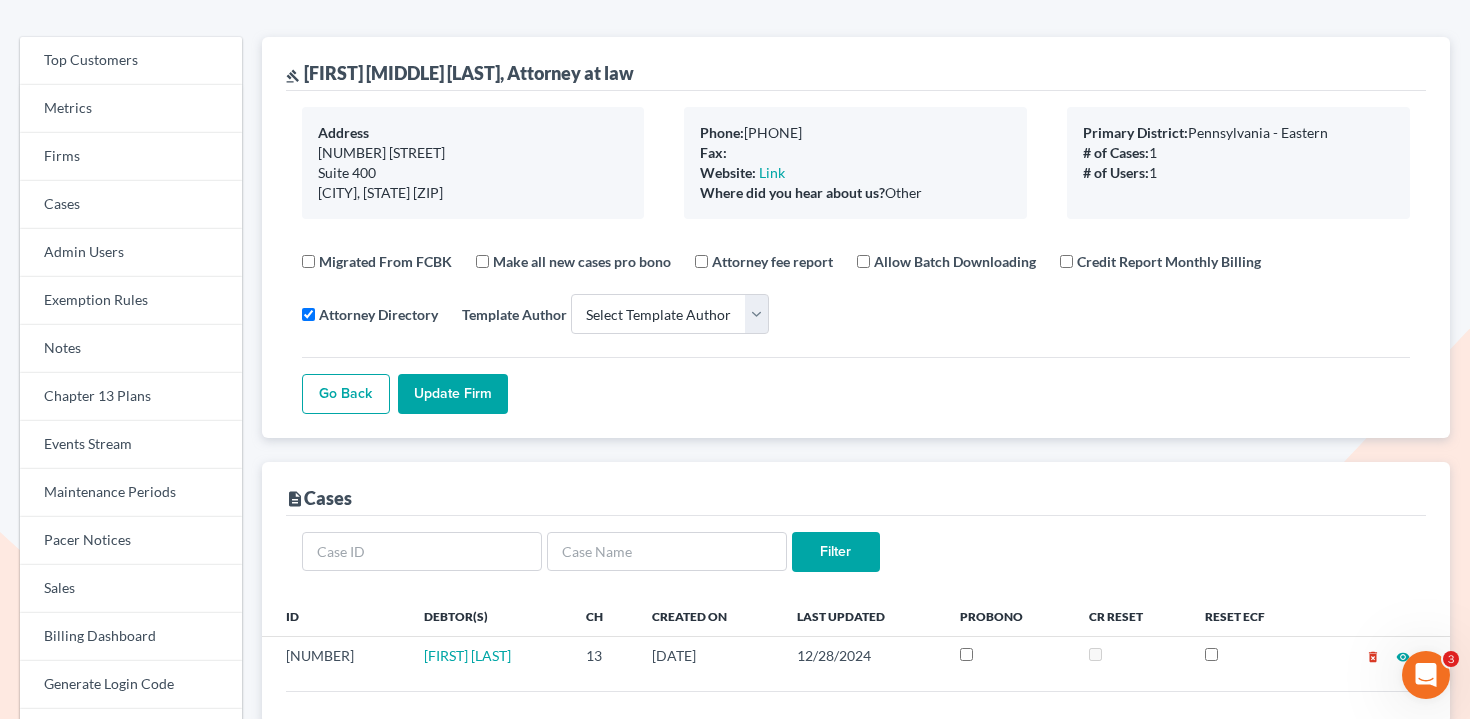 scroll, scrollTop: 0, scrollLeft: 0, axis: both 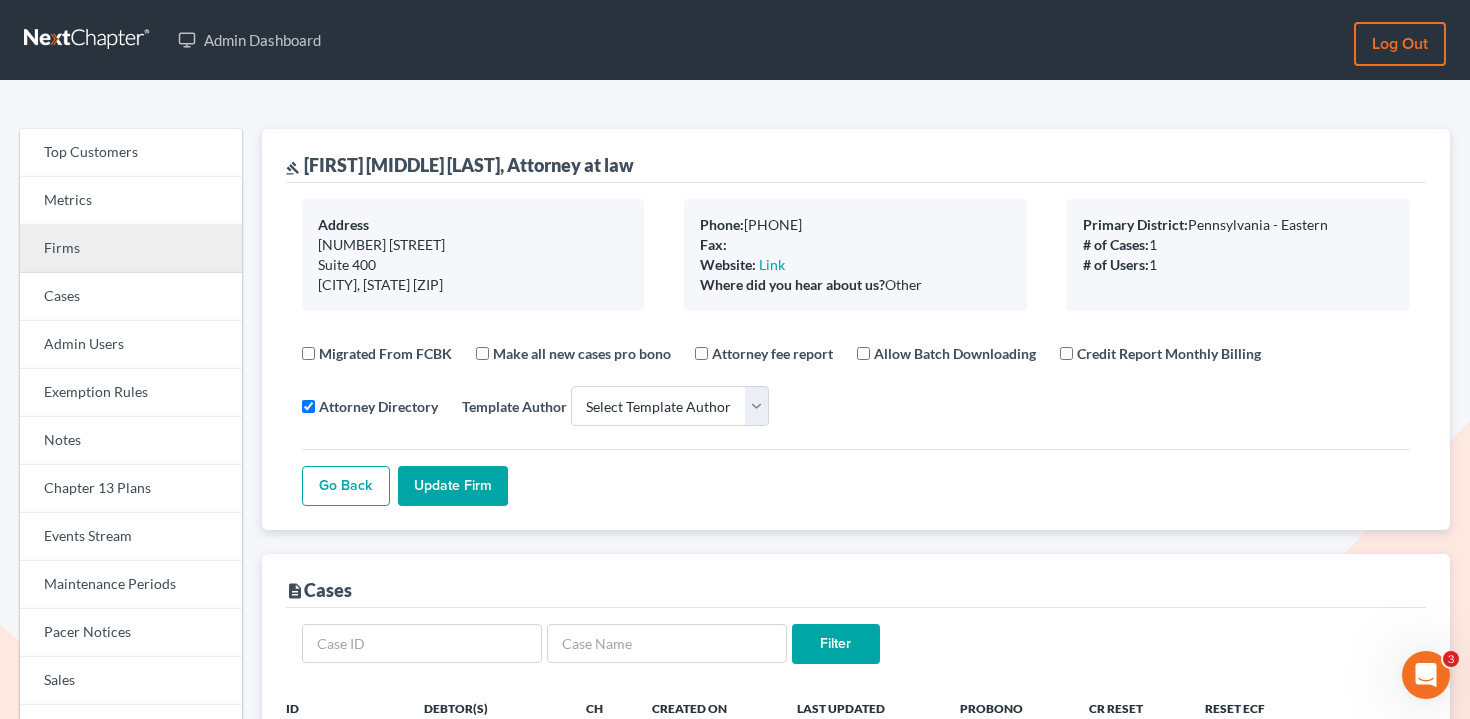 click on "Firms" at bounding box center [131, 249] 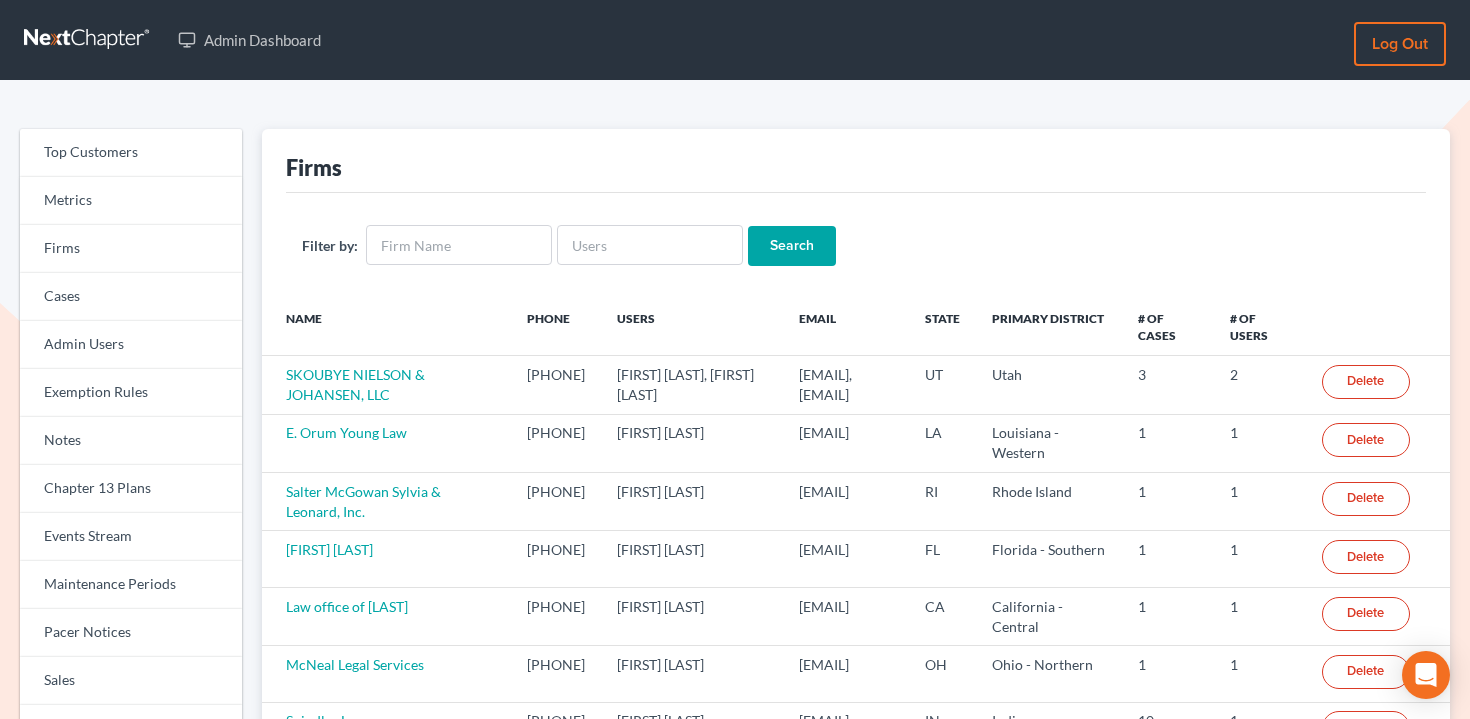 scroll, scrollTop: 0, scrollLeft: 0, axis: both 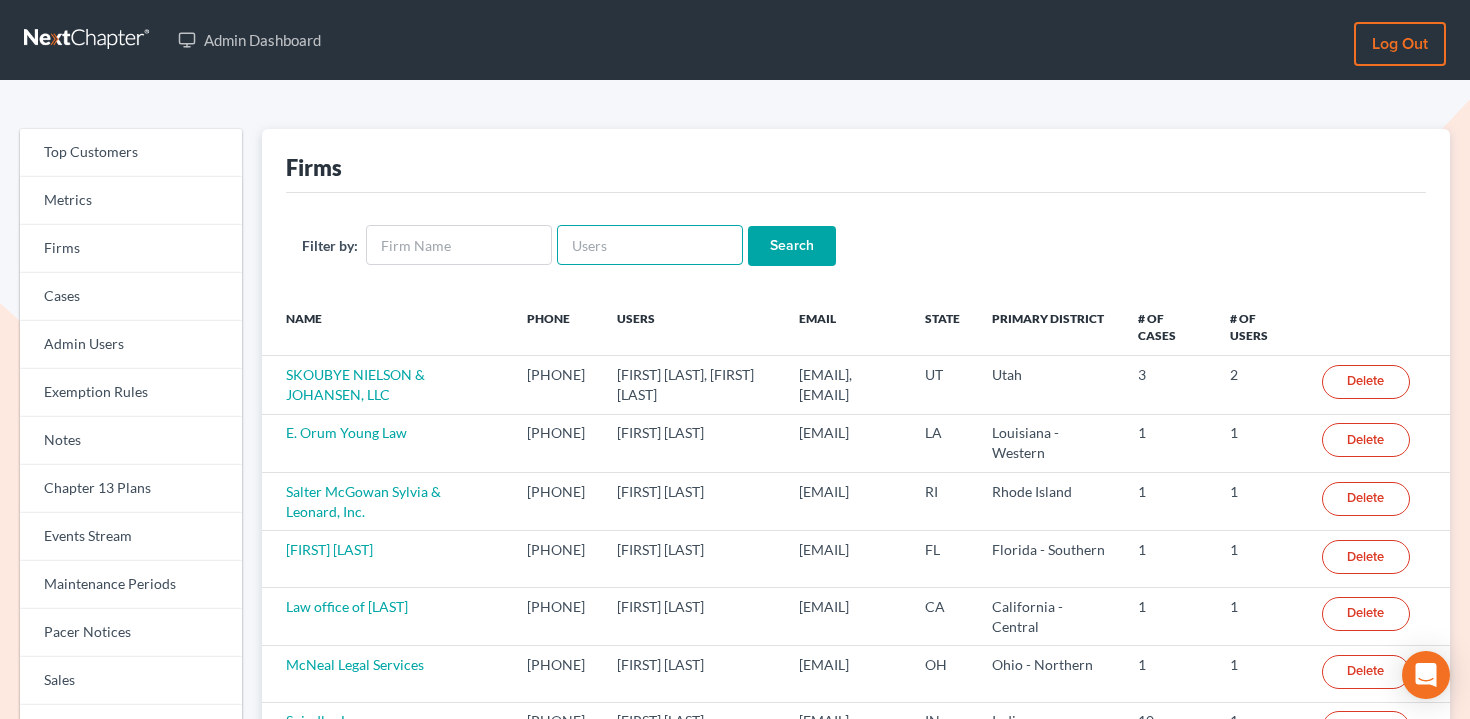 click at bounding box center [650, 245] 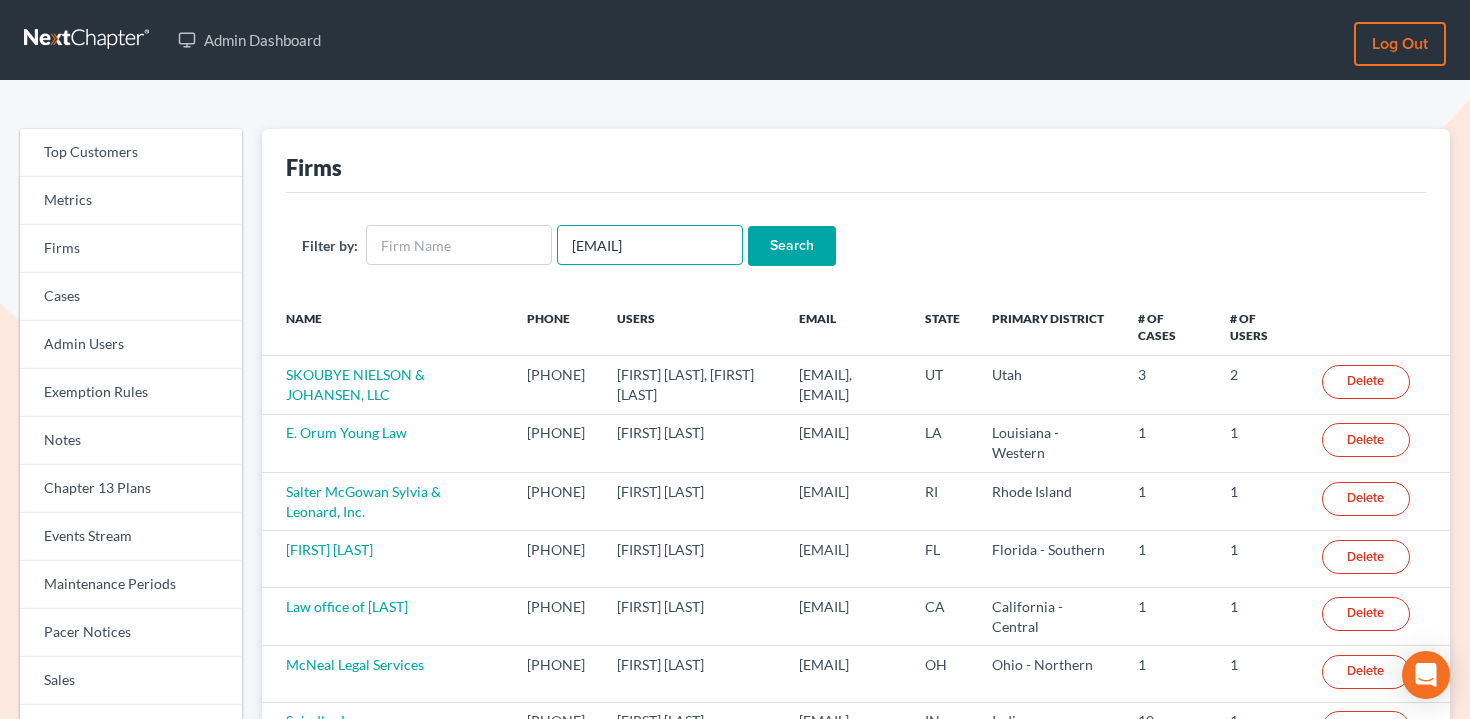 scroll, scrollTop: 0, scrollLeft: 6, axis: horizontal 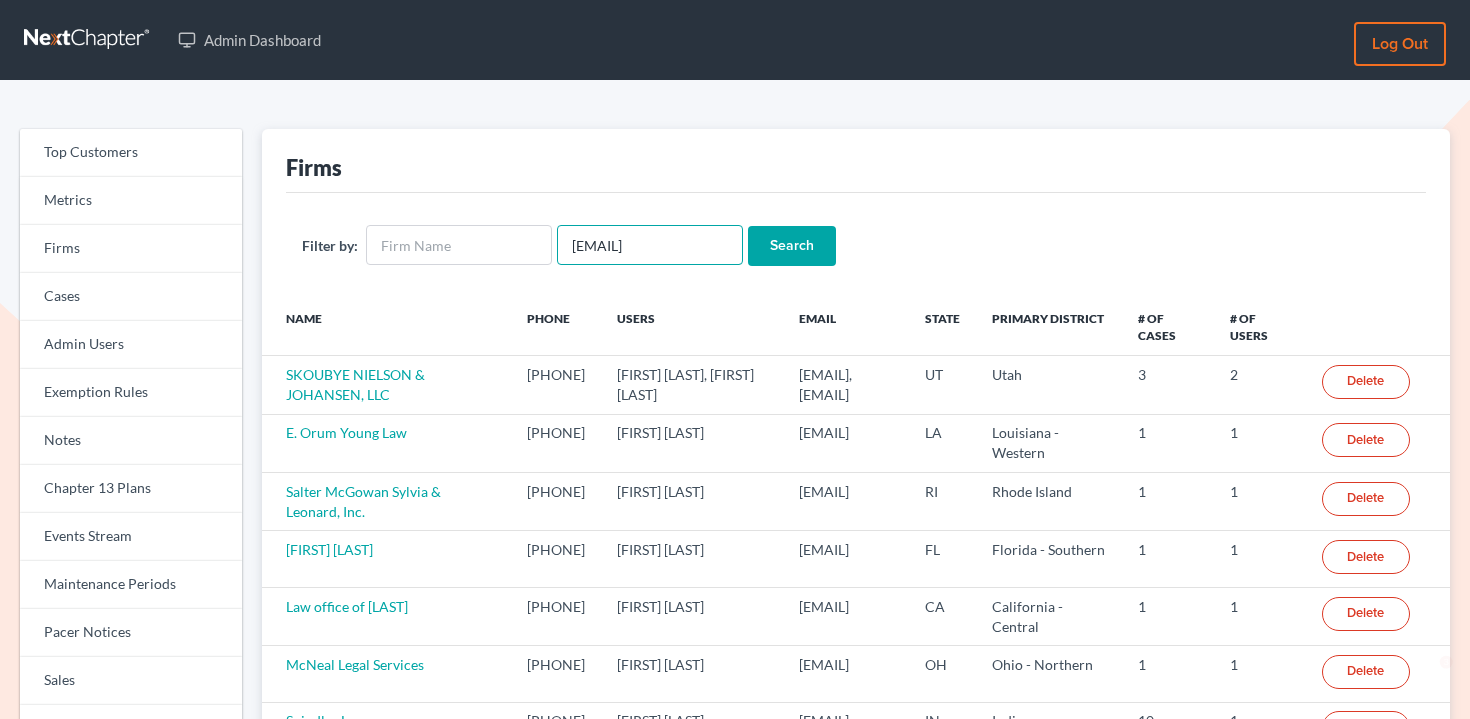 type on "[EMAIL]" 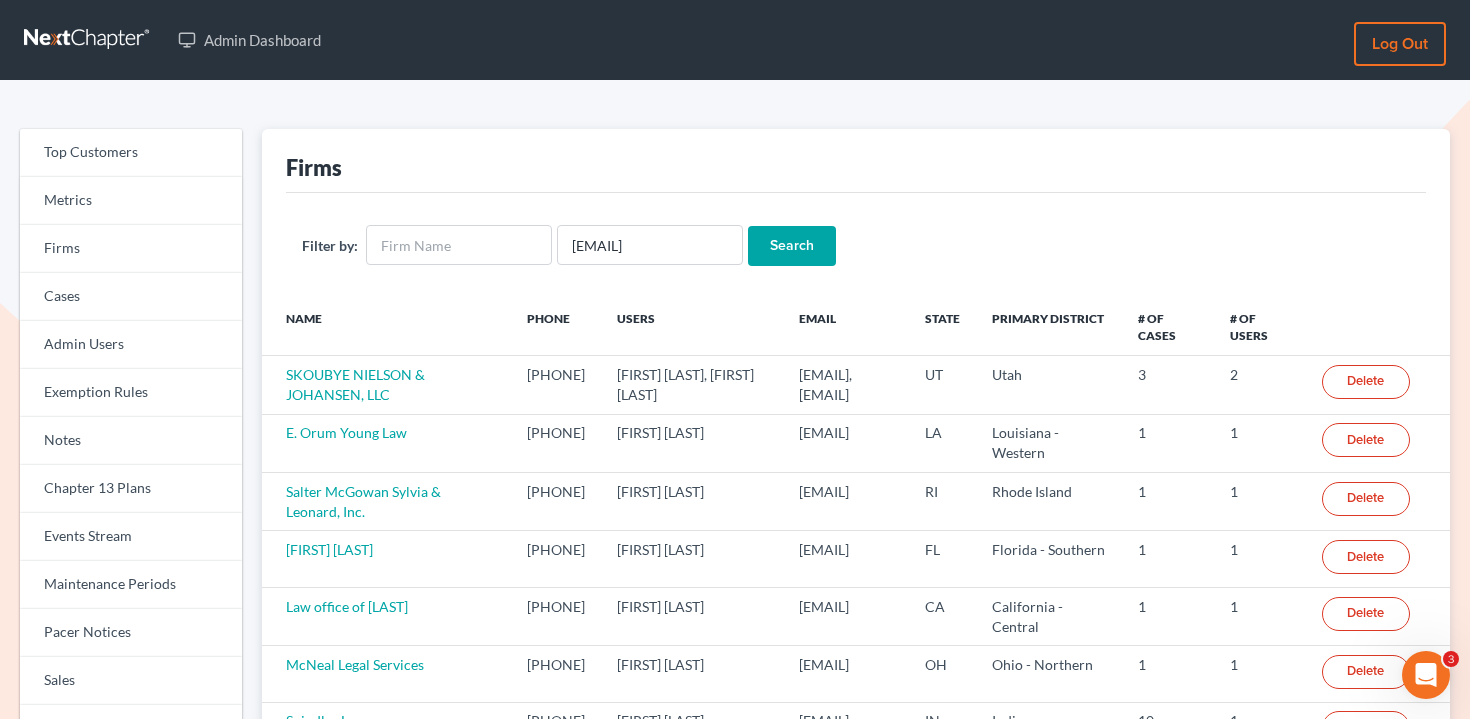 scroll, scrollTop: 0, scrollLeft: 0, axis: both 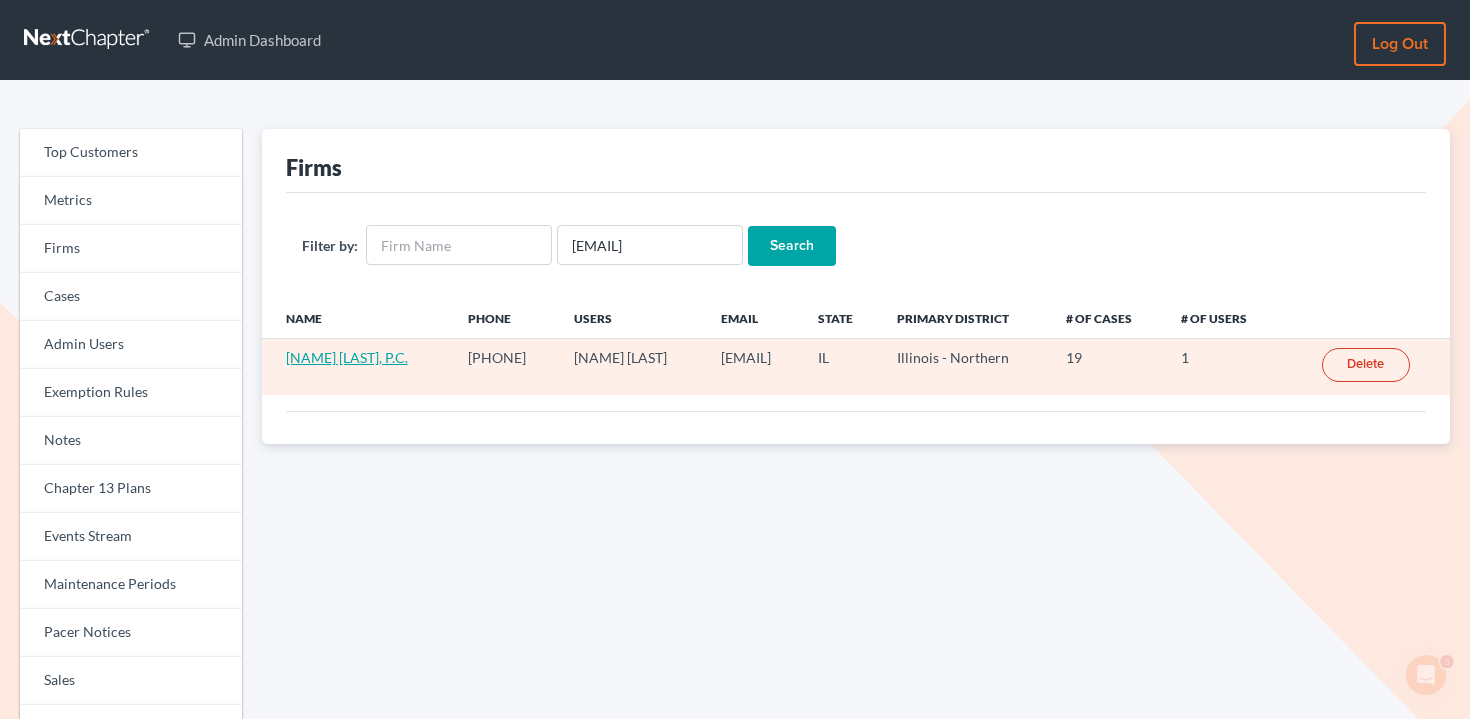 click on "[NAME] [LAST], P.C." at bounding box center [347, 357] 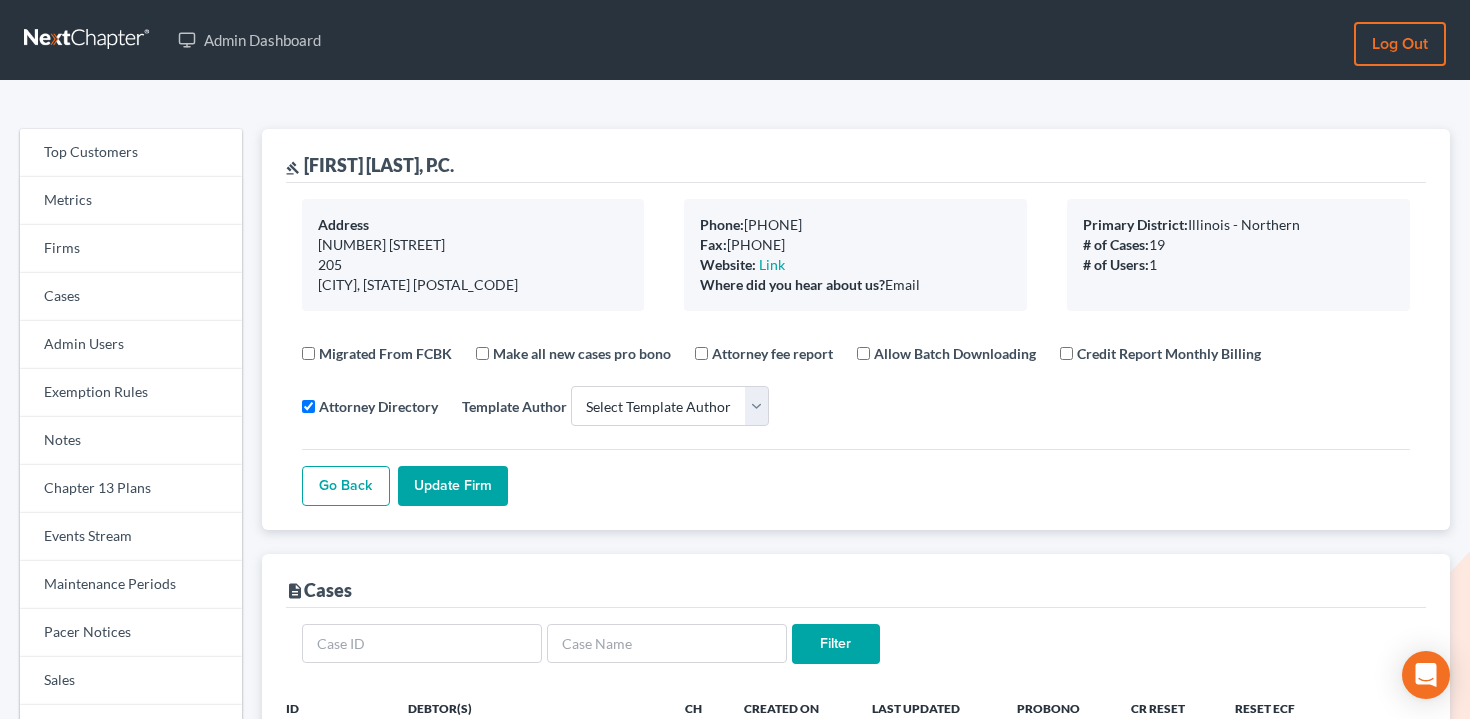 select 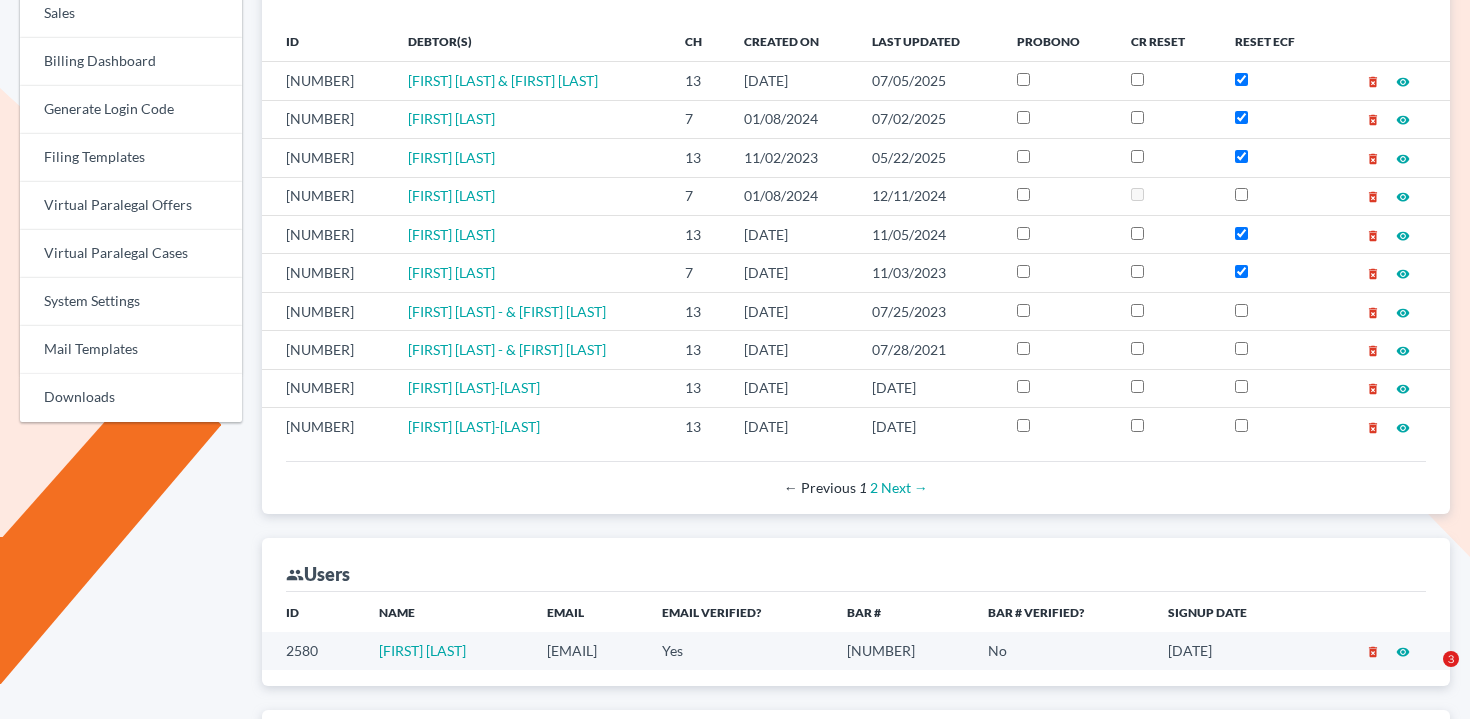 scroll, scrollTop: 728, scrollLeft: 0, axis: vertical 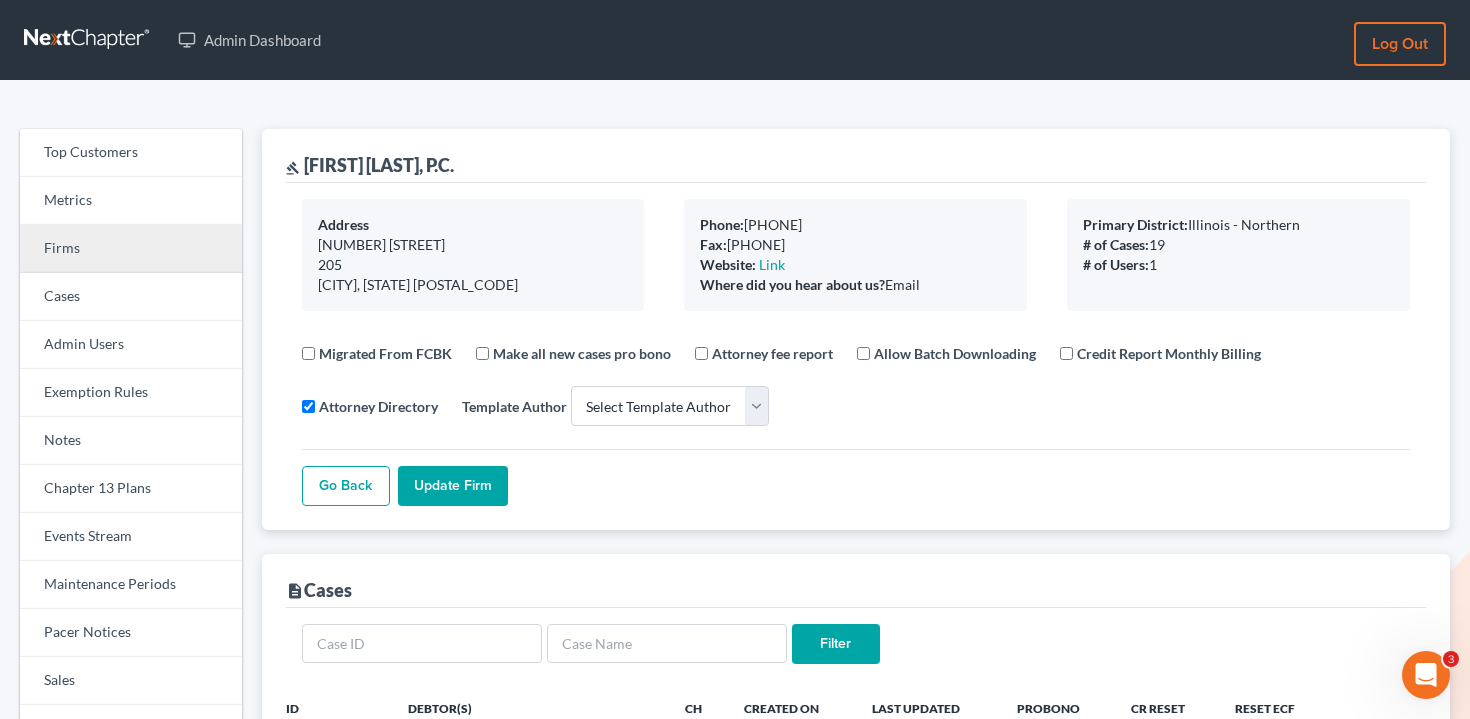 click on "Firms" at bounding box center [131, 249] 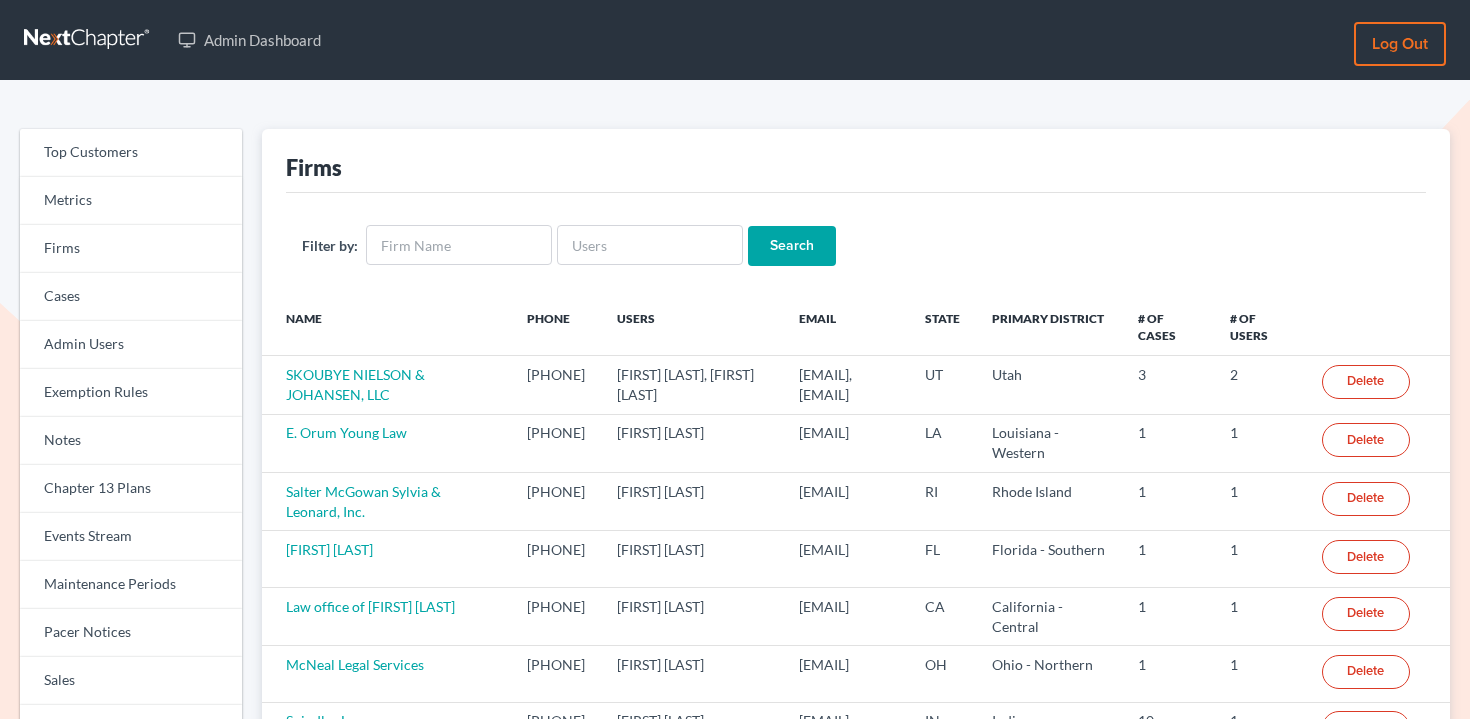 scroll, scrollTop: 0, scrollLeft: 0, axis: both 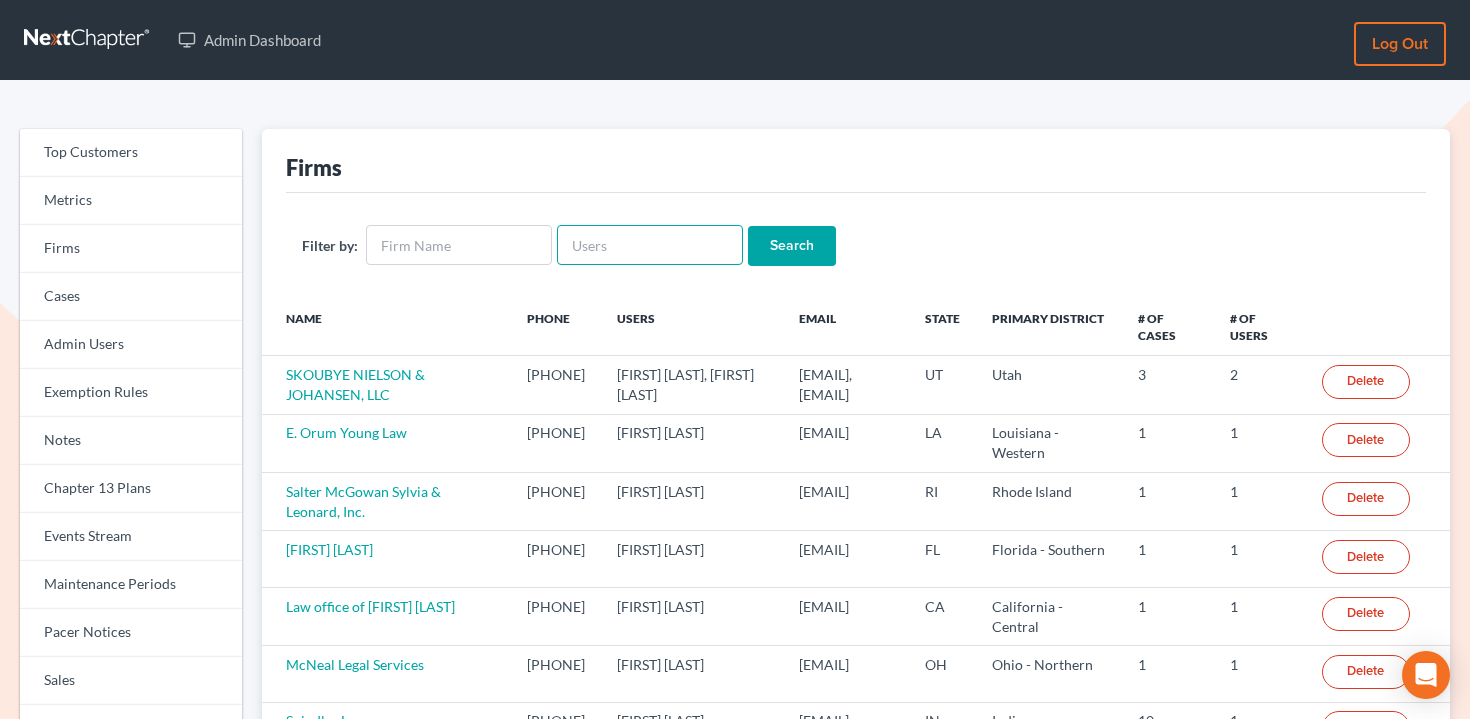 click at bounding box center (650, 245) 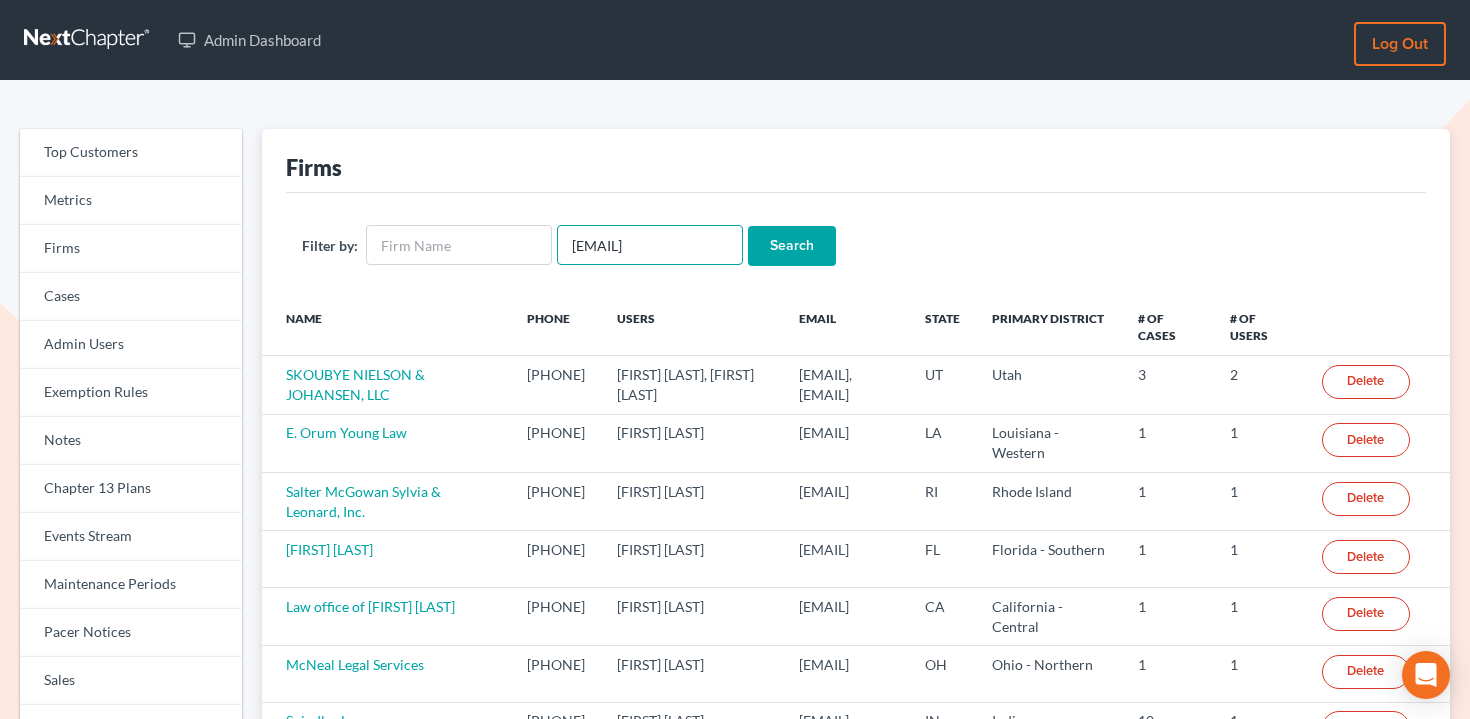 scroll, scrollTop: 0, scrollLeft: 31, axis: horizontal 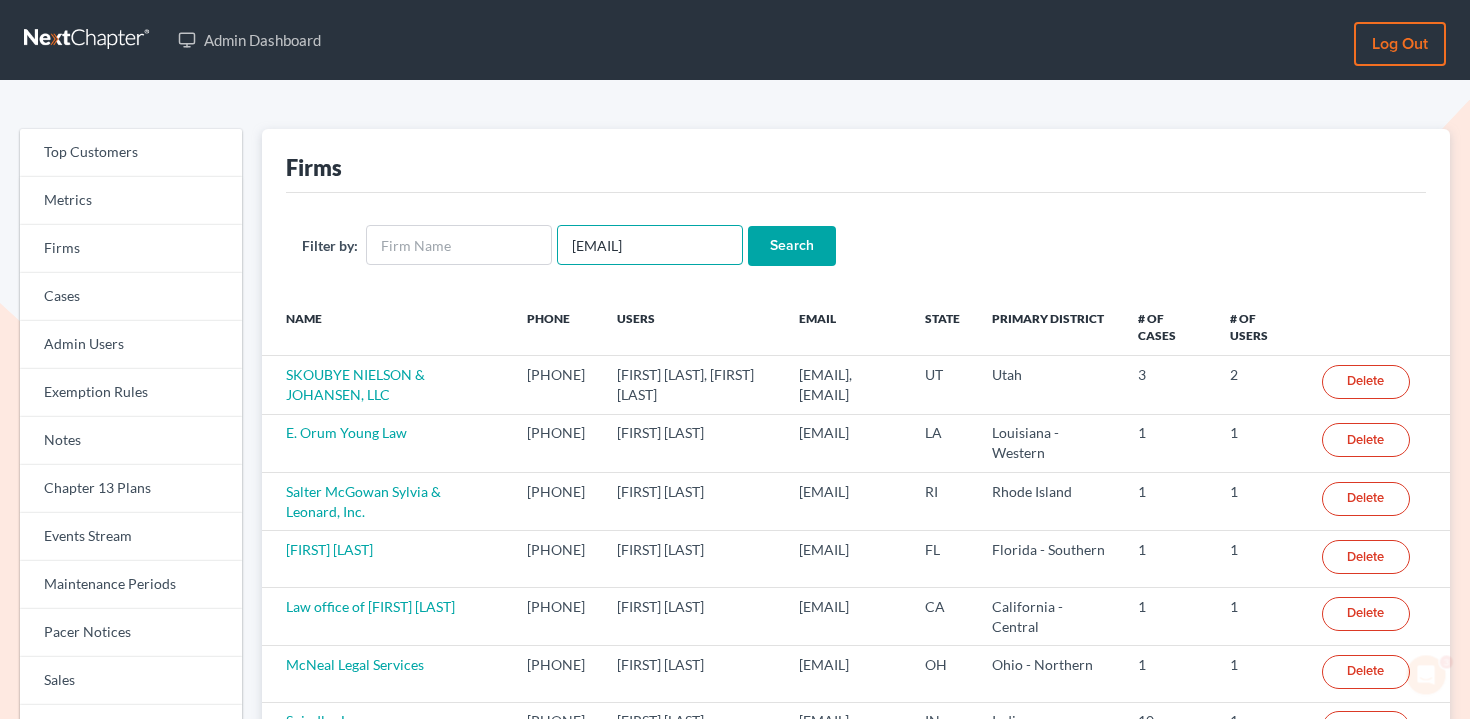 type on "[EMAIL]" 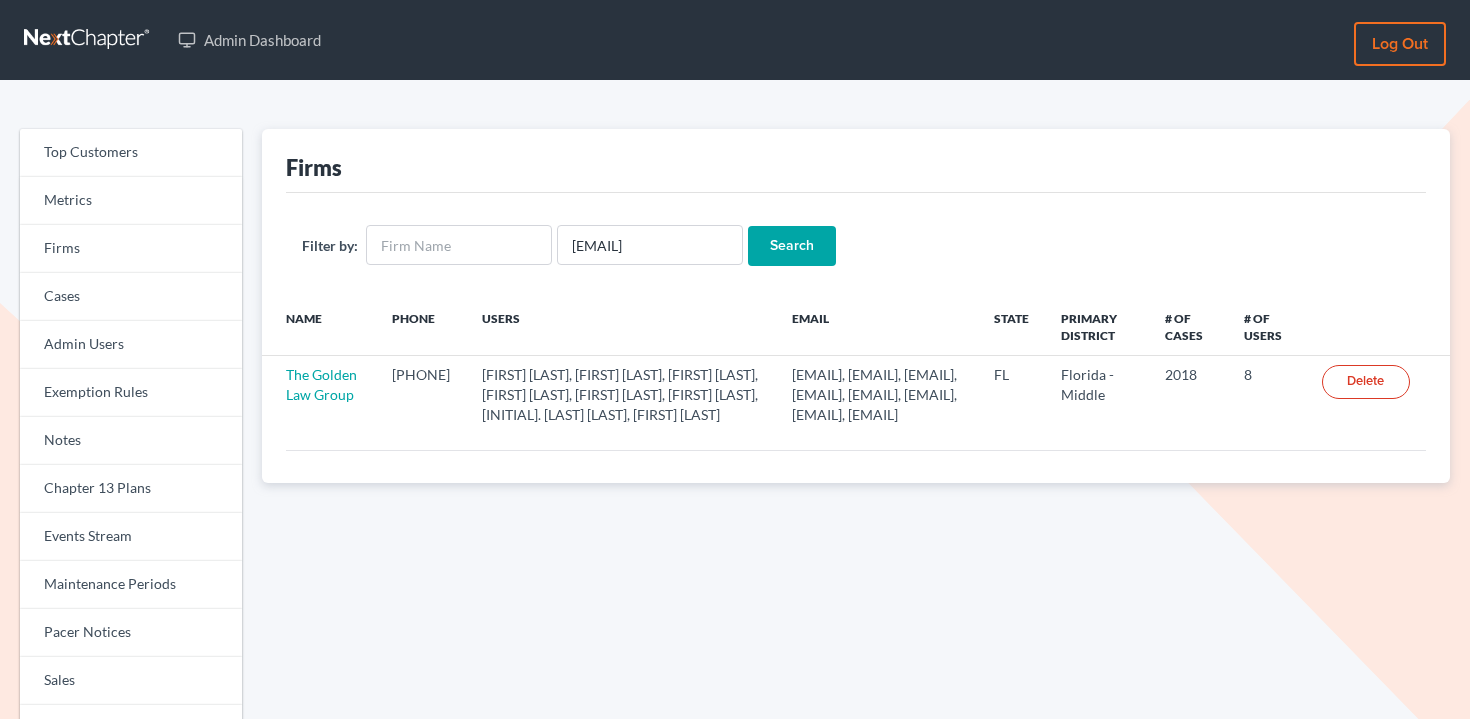 scroll, scrollTop: 0, scrollLeft: 0, axis: both 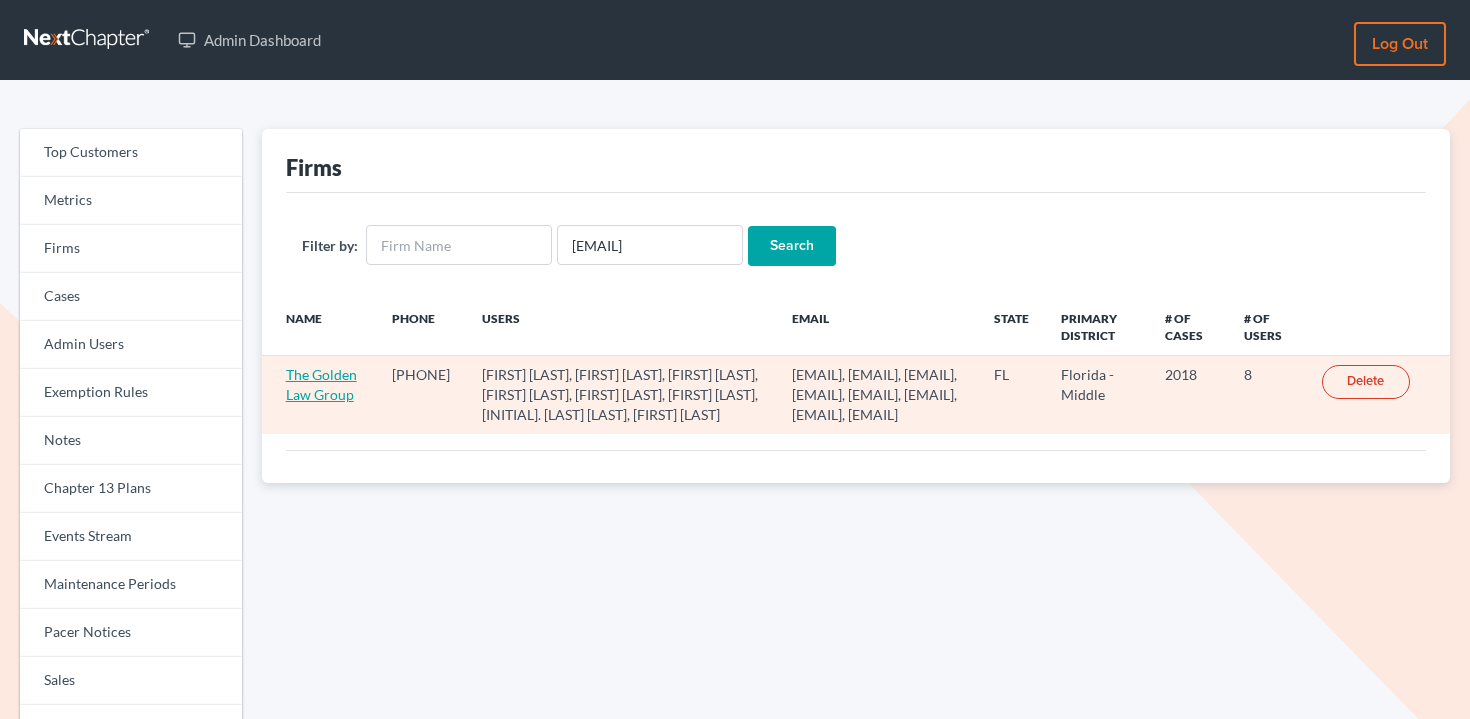 click on "The Golden Law Group" at bounding box center (321, 384) 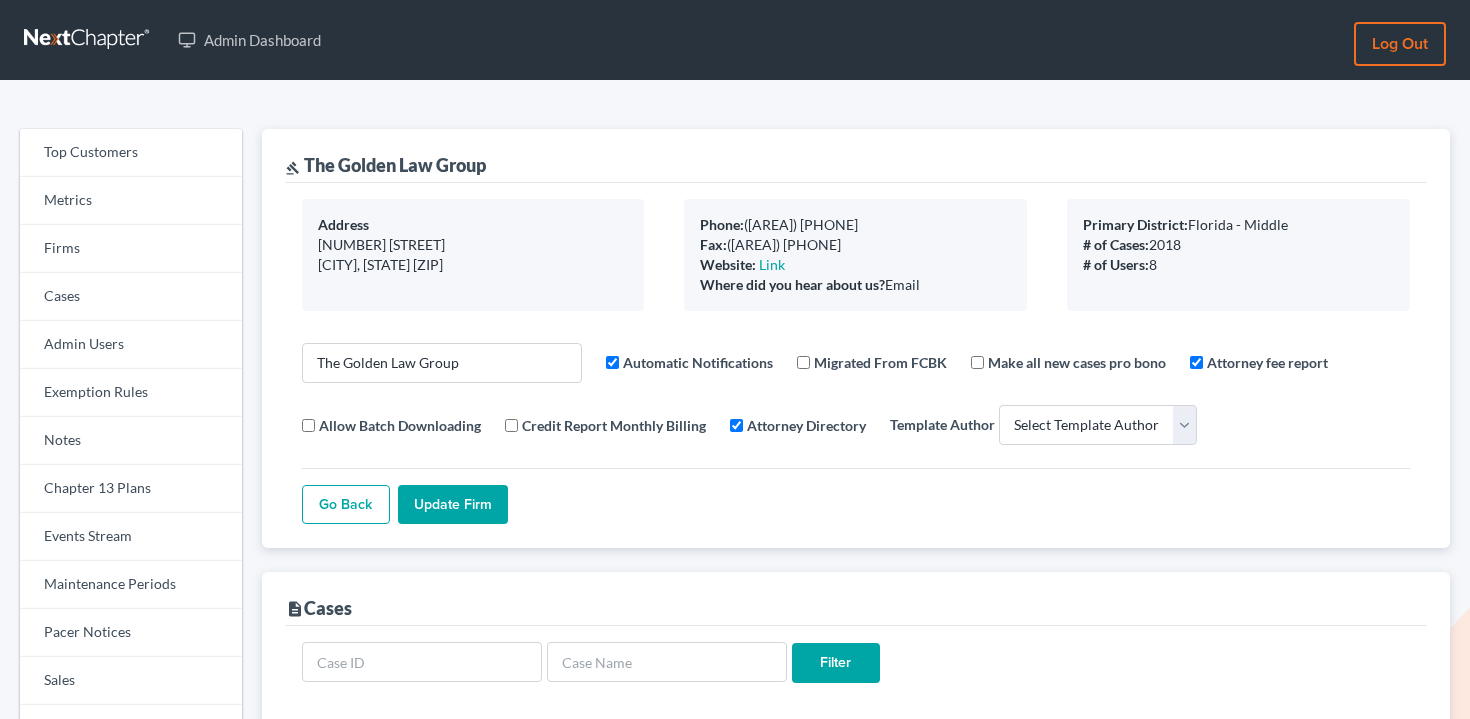 select 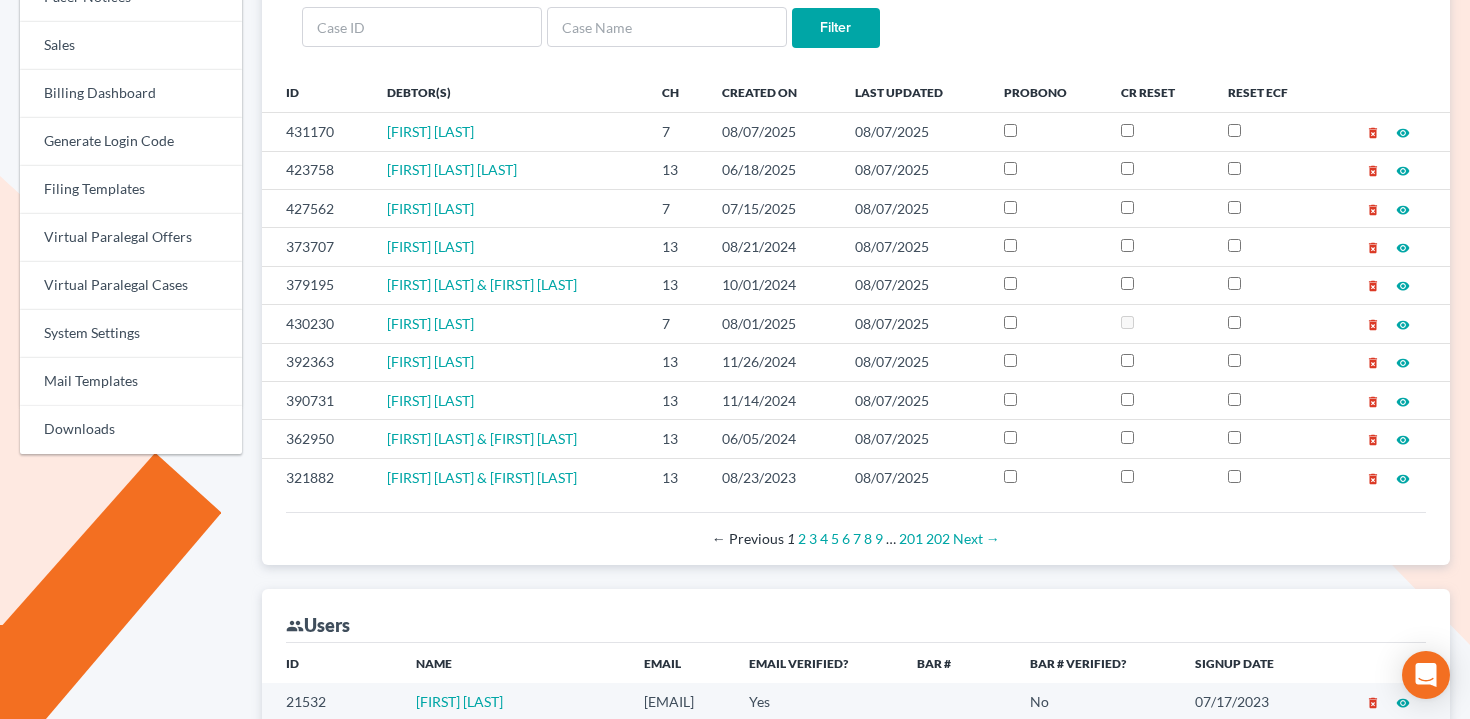 scroll, scrollTop: 686, scrollLeft: 0, axis: vertical 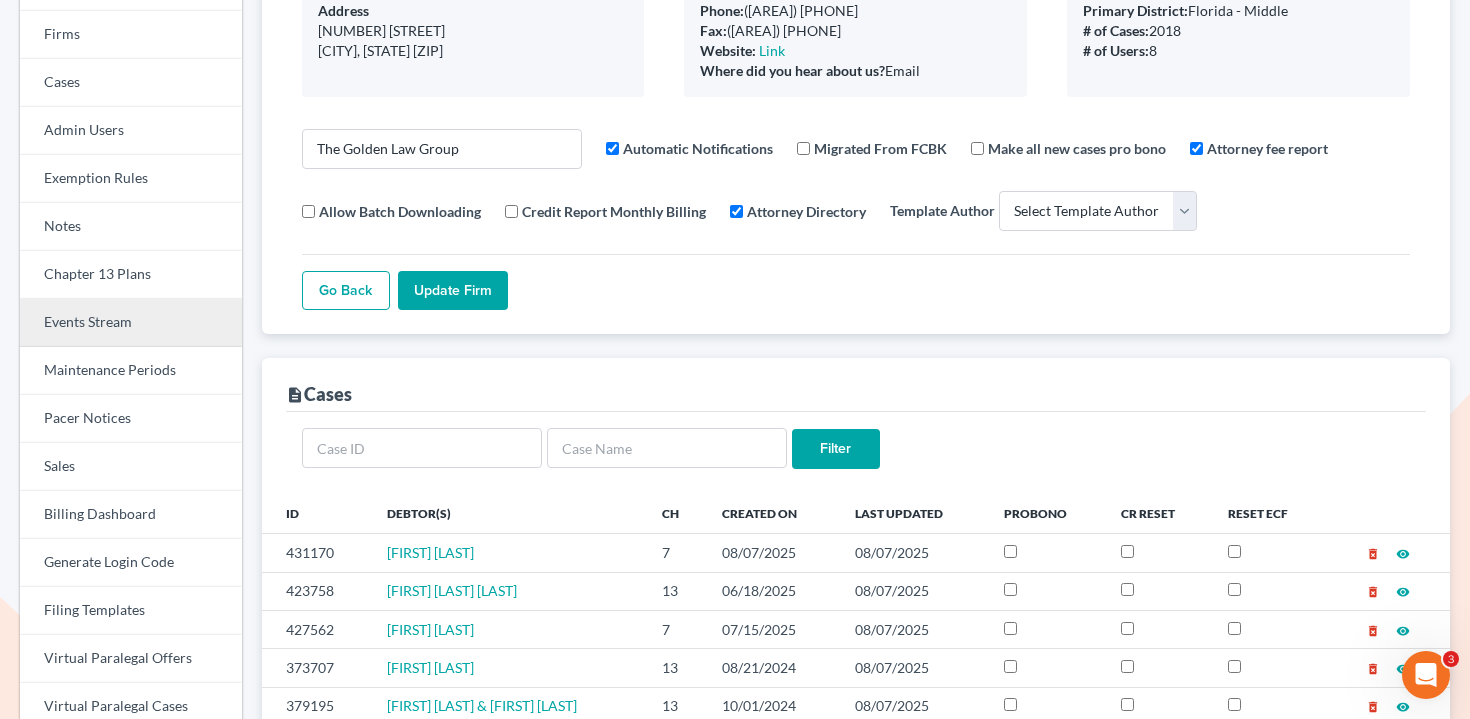 click on "Events Stream" at bounding box center (131, 323) 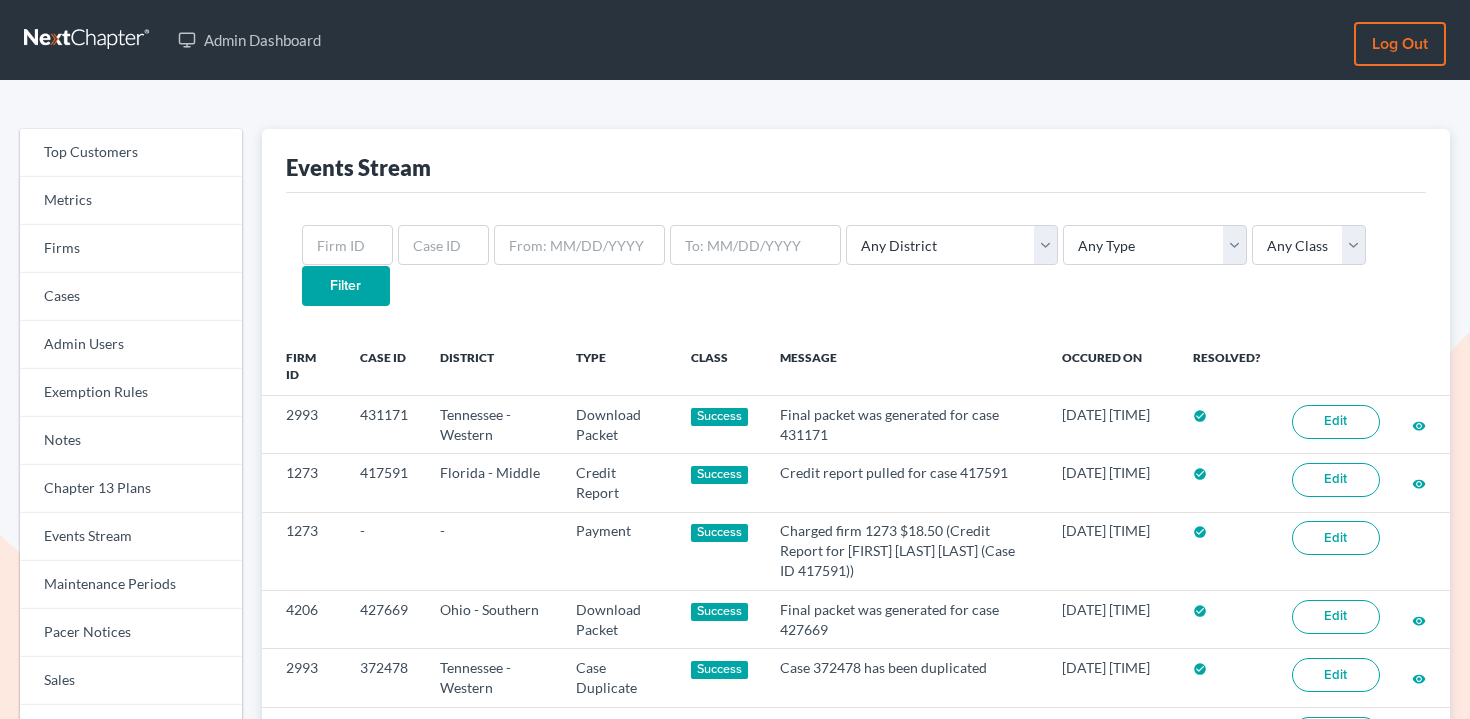 scroll, scrollTop: 0, scrollLeft: 0, axis: both 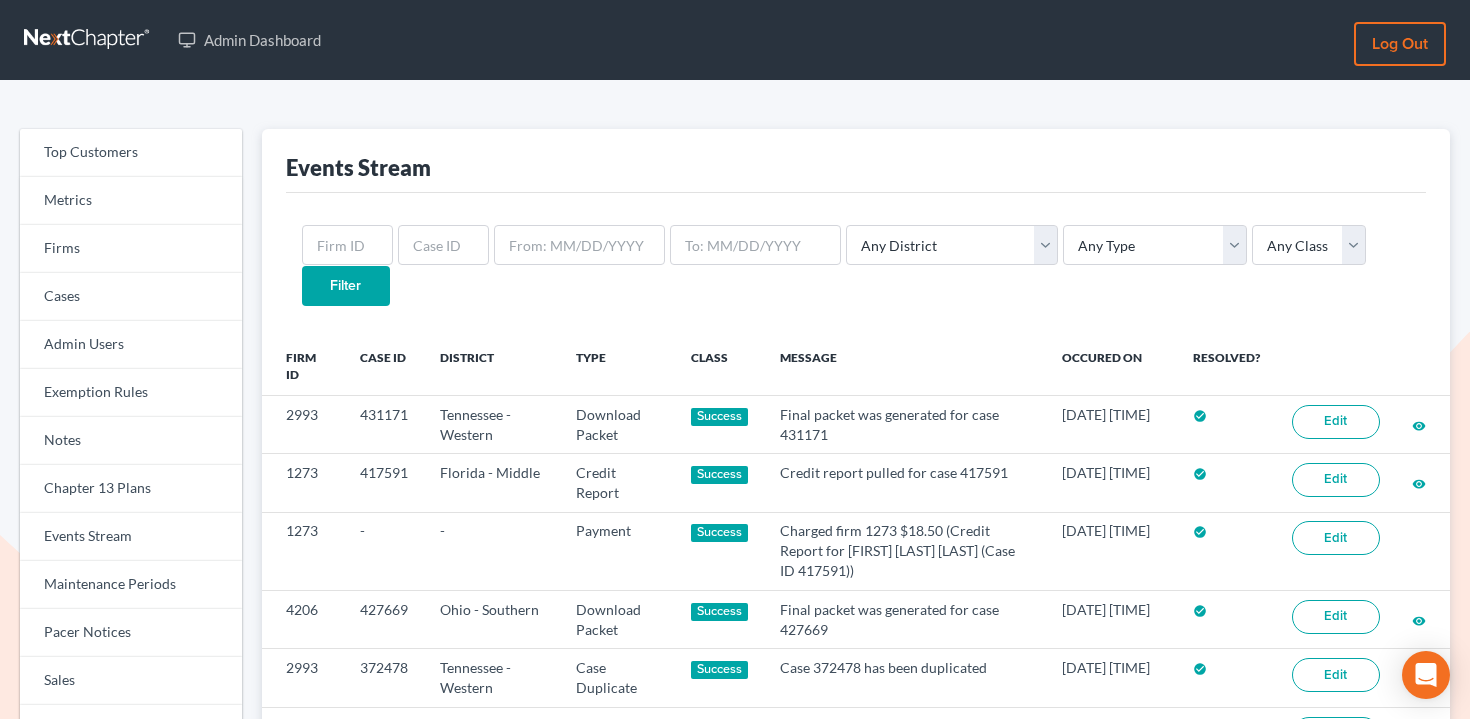 click on "Any District Alabama - Middle
Alabama - Northern
Alabama - Southern
Alaska
Arizona
Arkansas - Eastern
Arkansas - Western
California - Central
California - Eastern
California - Northern
California - Southern
Colorado
Connecticut
Delaware
District of Columbia
Florida - Middle
Florida - Northern
Florida - Southern
Georgia - Middle
Georgia - Northern
Georgia - Southern
Guam
Hawaii
Idaho
Illinois - Central
Illinois - Northern
Illinois - Southern
Indiana - Northern
Indiana - Southern
Iowa - Northern
Iowa - Southern
Kansas
Kentucky
Kentucky - Eastern
Kentucky - Western
Louisiana - Eastern
Louisiana - Middle
Louisiana - Western
Maine
Maryland
Massachusetts
Michigan - Eastern
Michigan - Western
Minnesota
Mississippi - Northern
Mississippi - Southern
Missouri - Eastern
Missouri - Western
Montana
Nebraska
Nevada
New Hampshire
New Jersey
New Mexico
New York - Eastern
New York - Northern
New York - Southern" at bounding box center (856, 265) 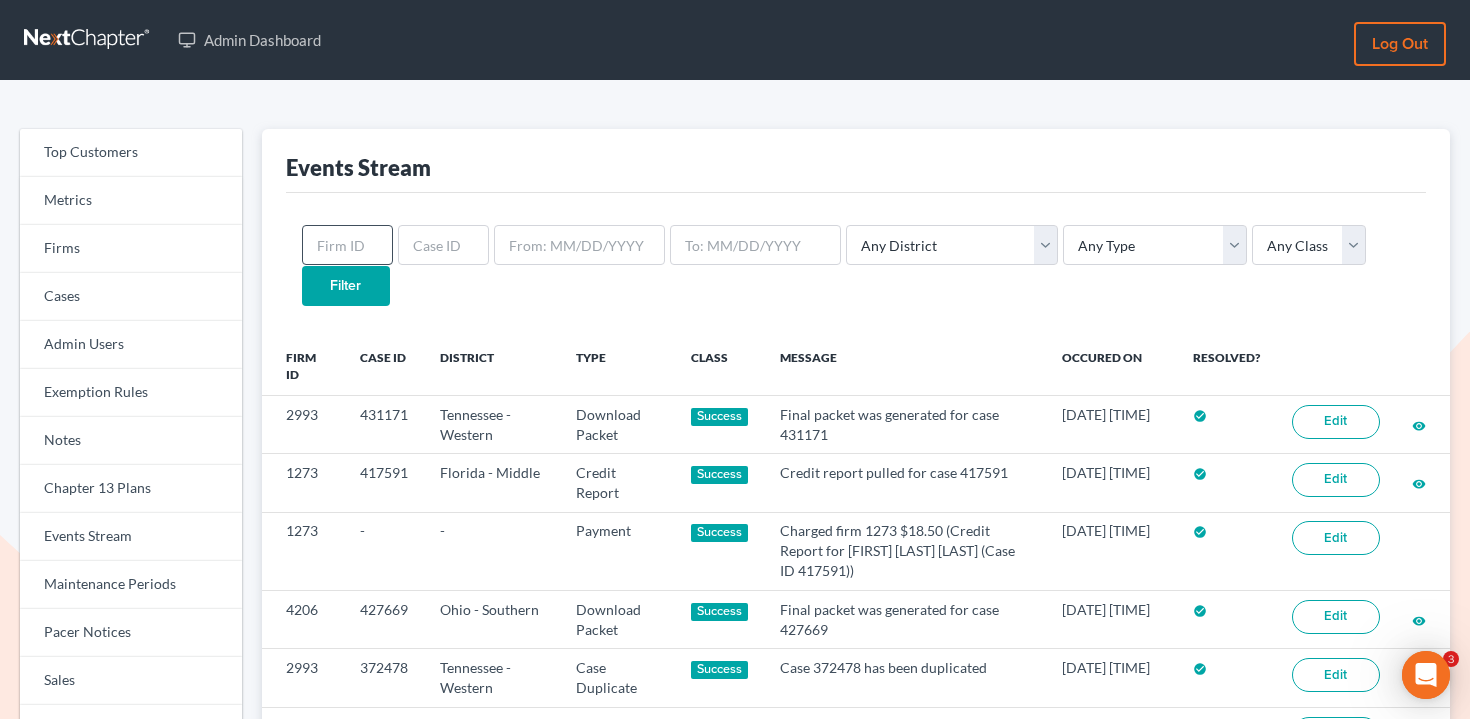 scroll, scrollTop: 0, scrollLeft: 0, axis: both 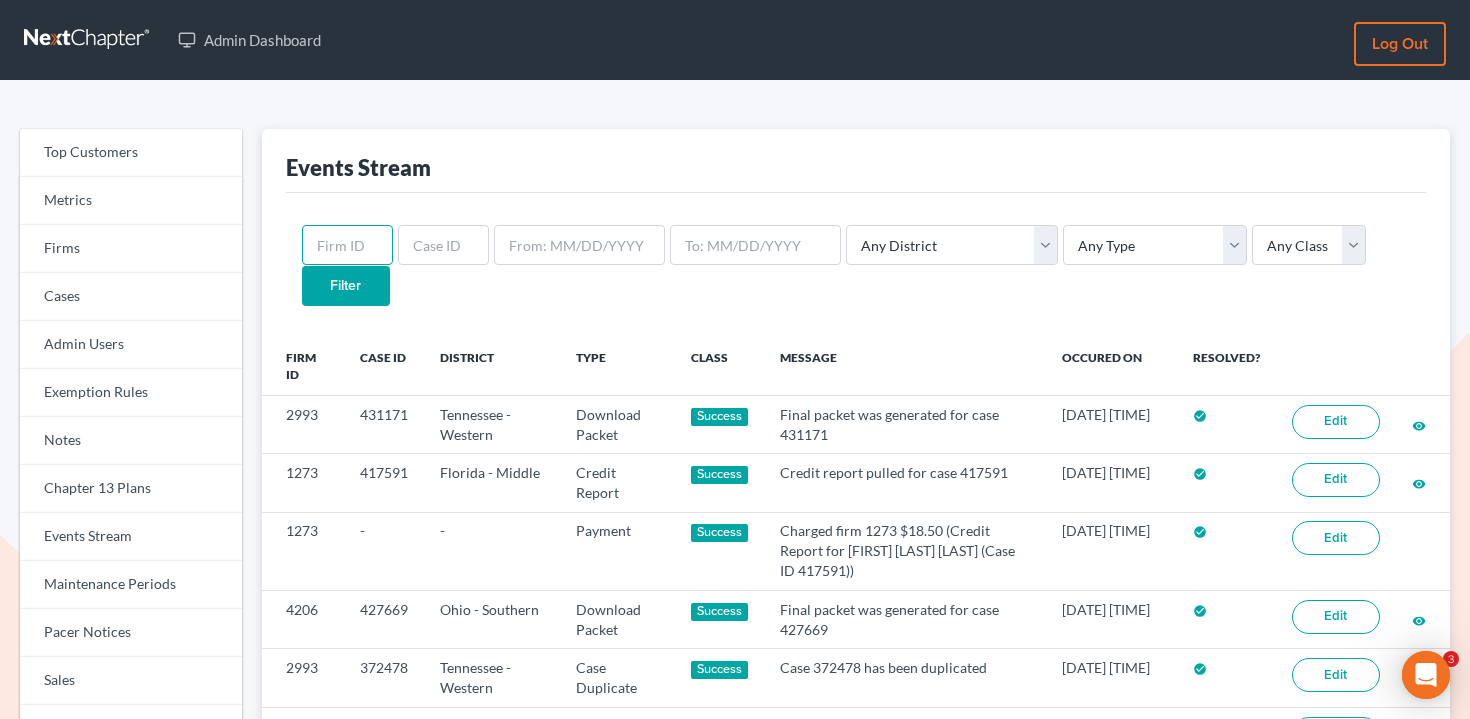 click at bounding box center (347, 245) 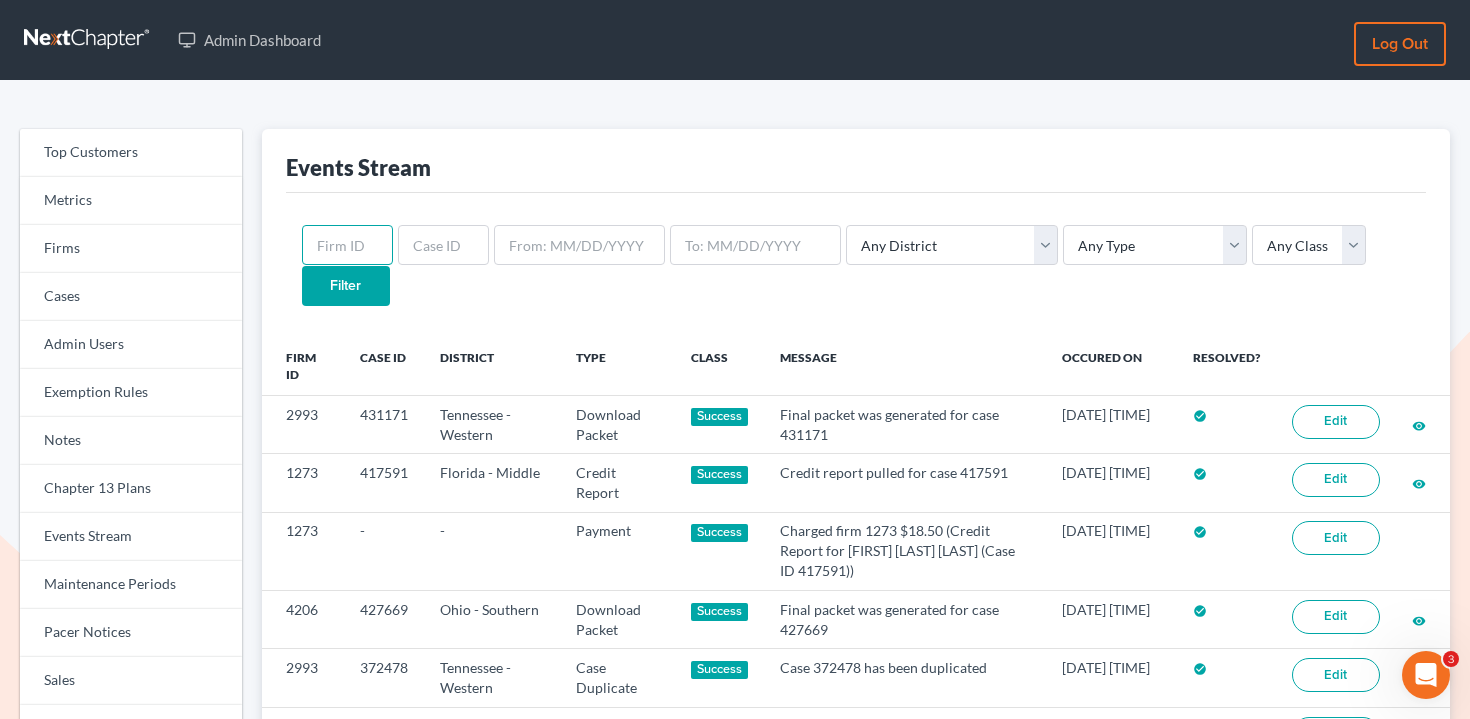 paste on "5356" 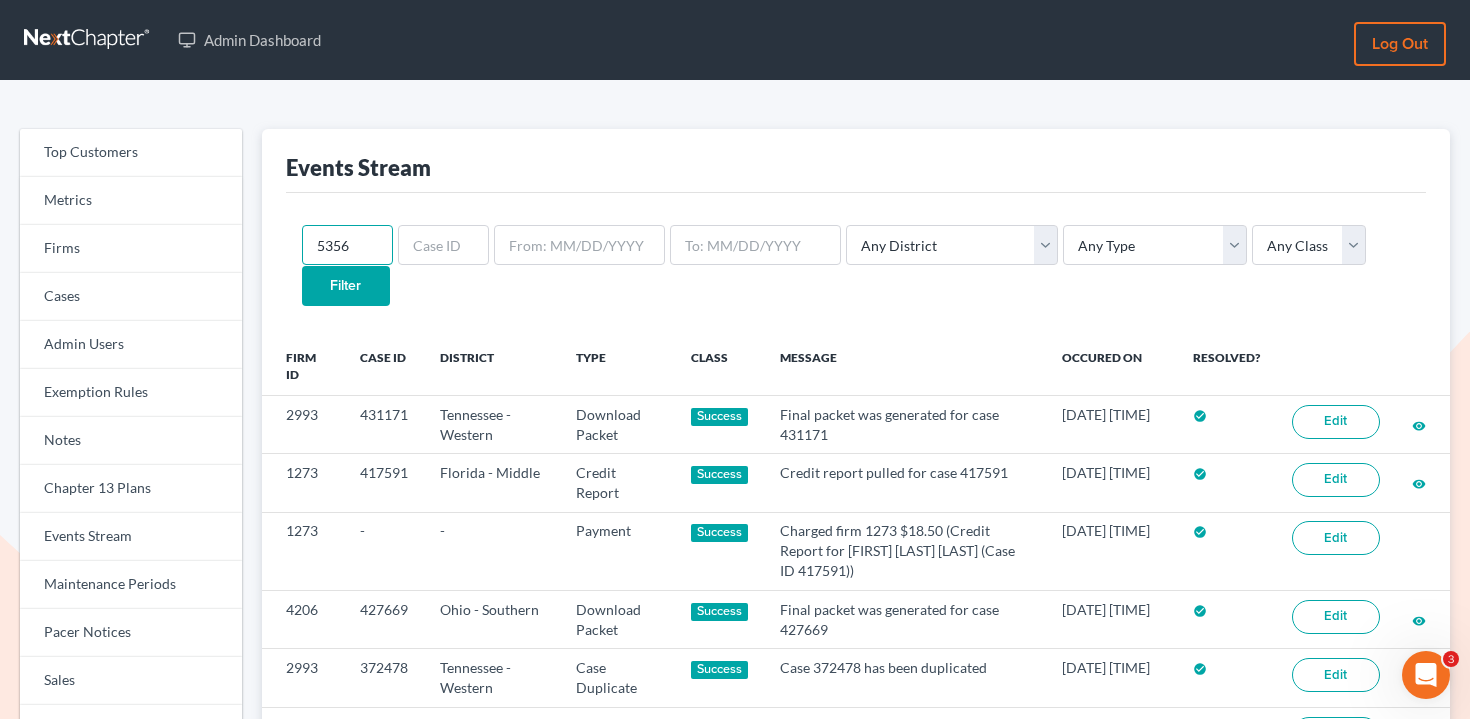 type on "5356" 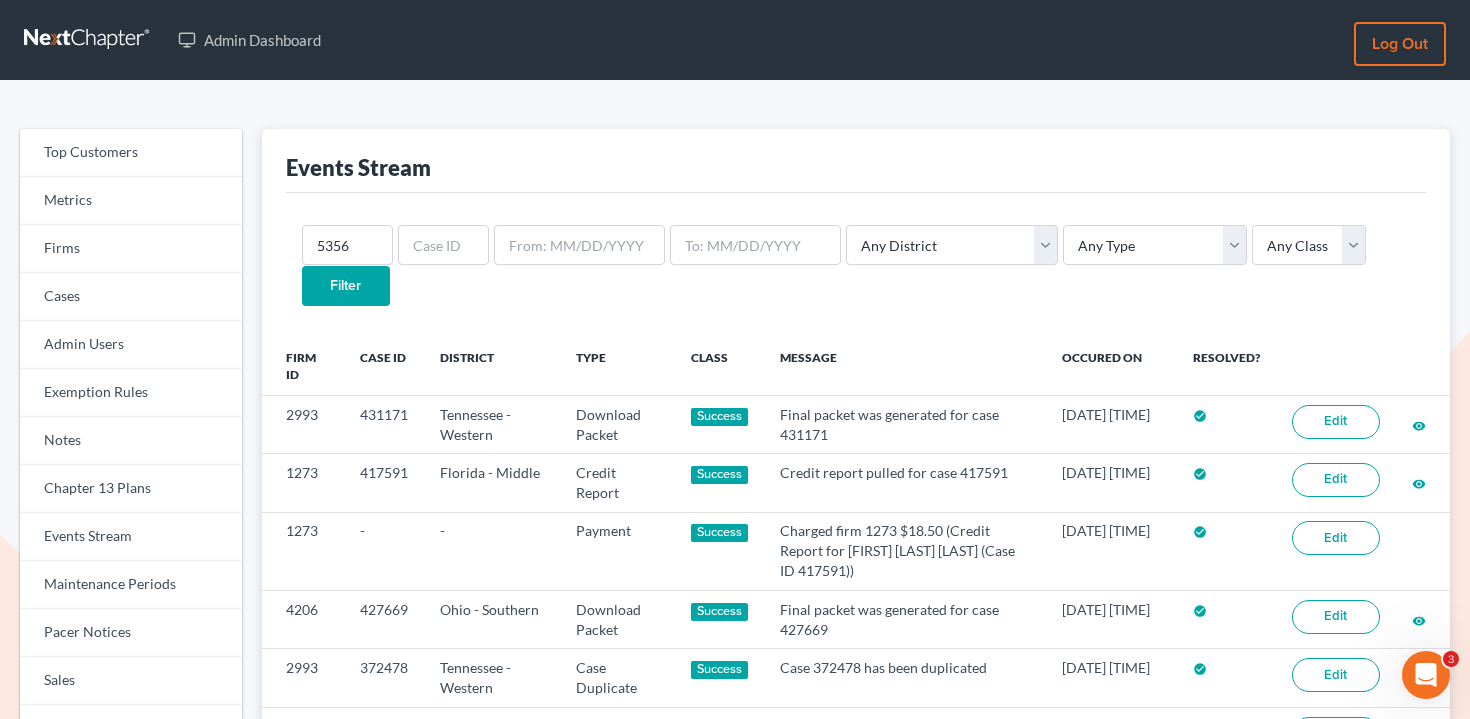 click on "Filter" at bounding box center [346, 286] 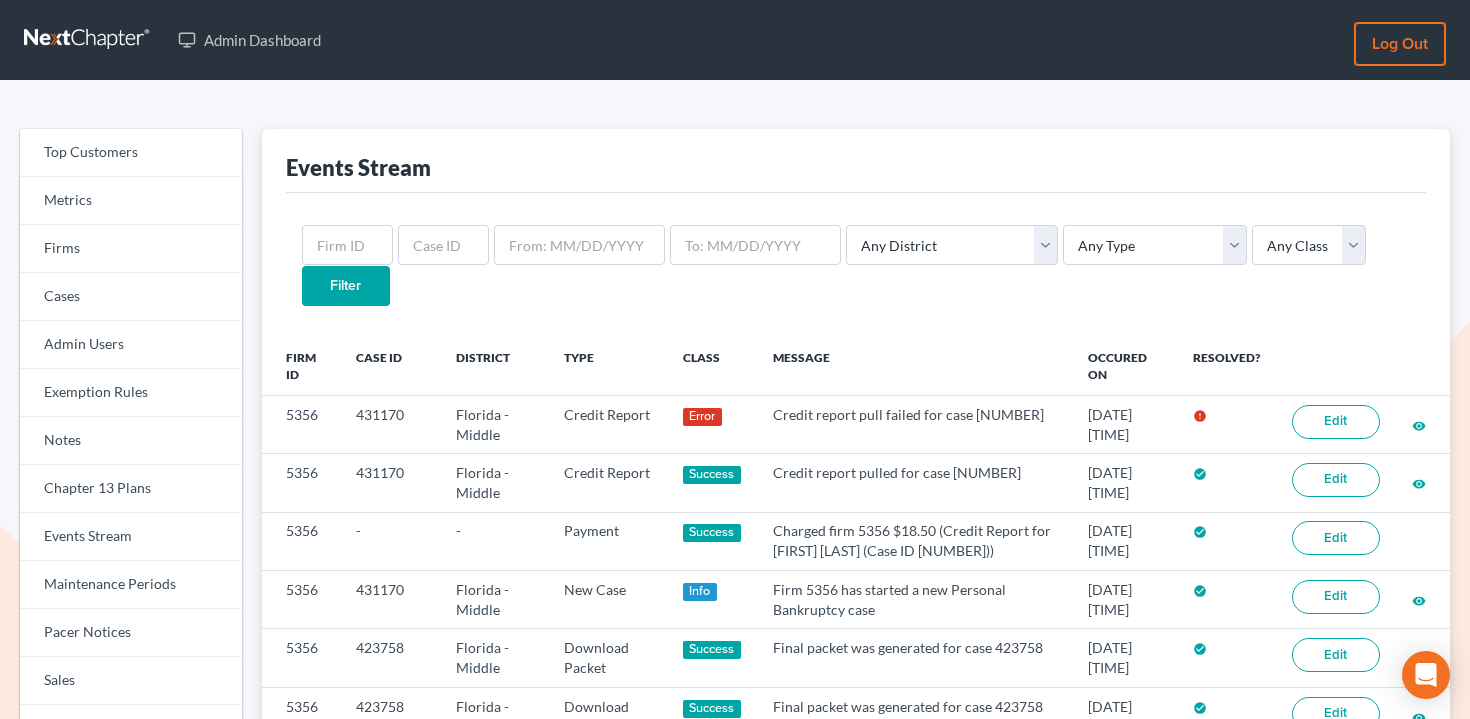 scroll, scrollTop: 0, scrollLeft: 0, axis: both 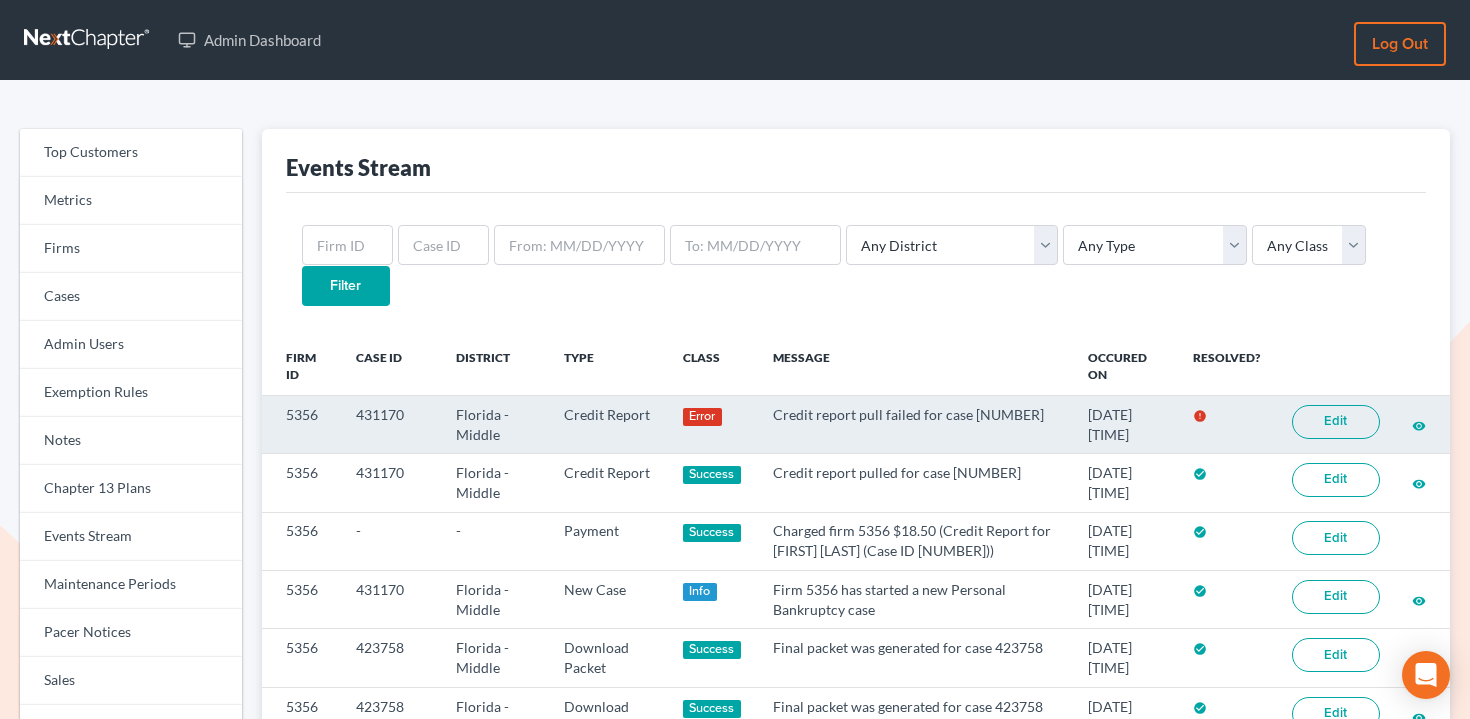 click on "Edit" at bounding box center [1336, 422] 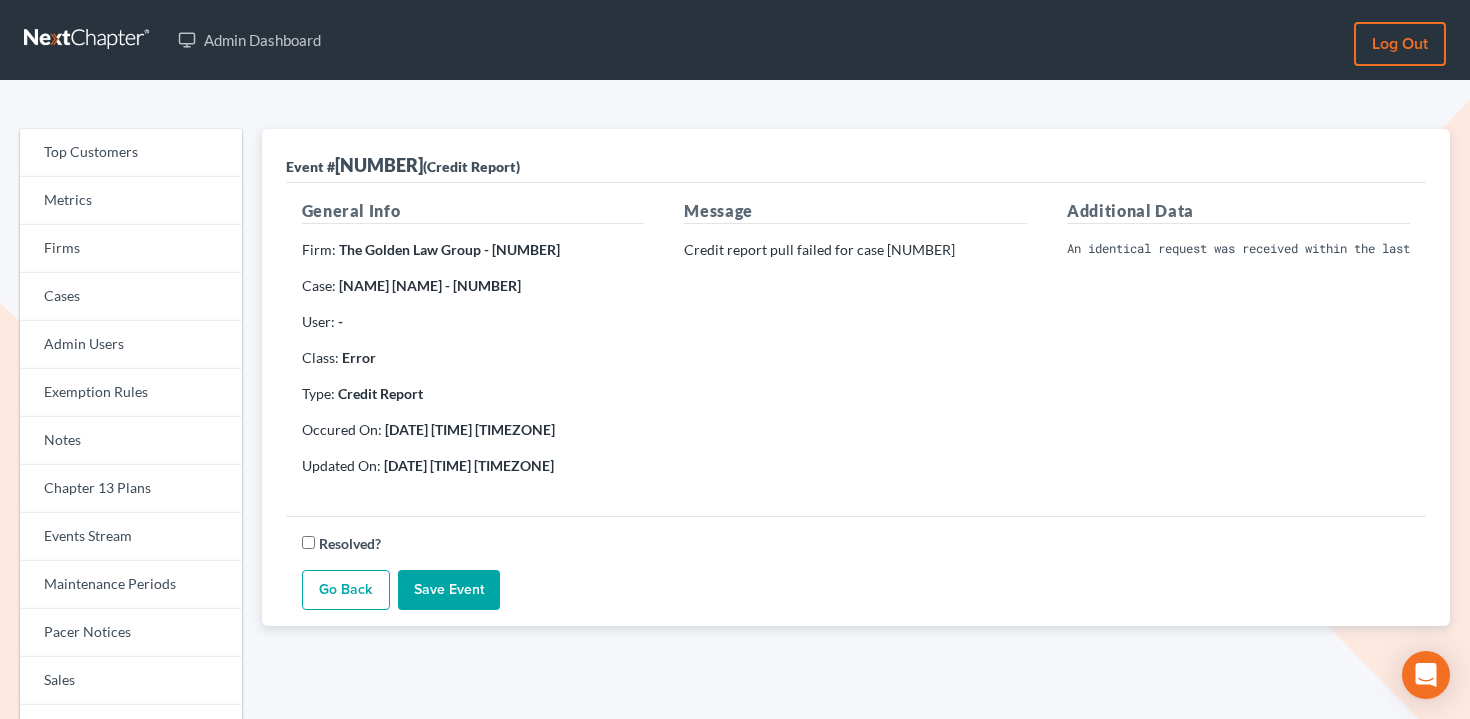 scroll, scrollTop: 0, scrollLeft: 0, axis: both 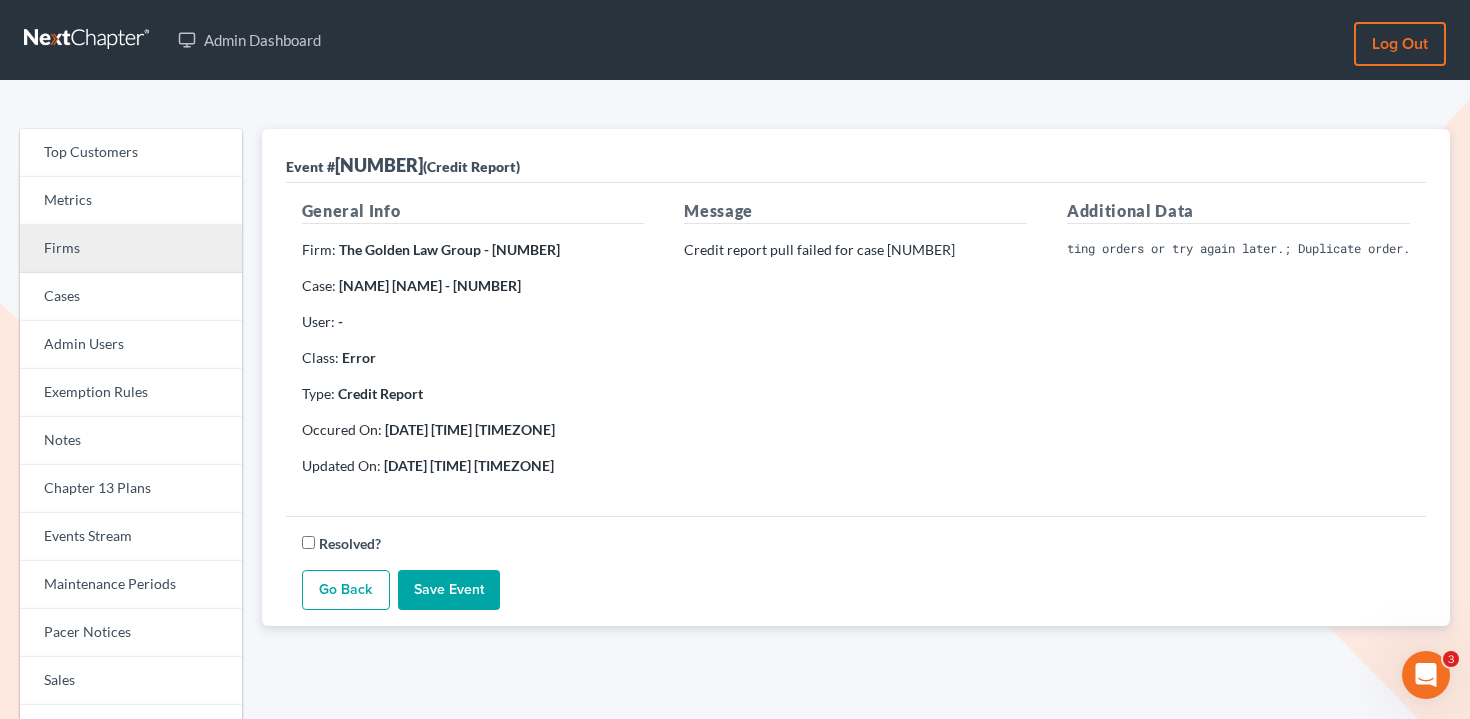 click on "Firms" at bounding box center (131, 249) 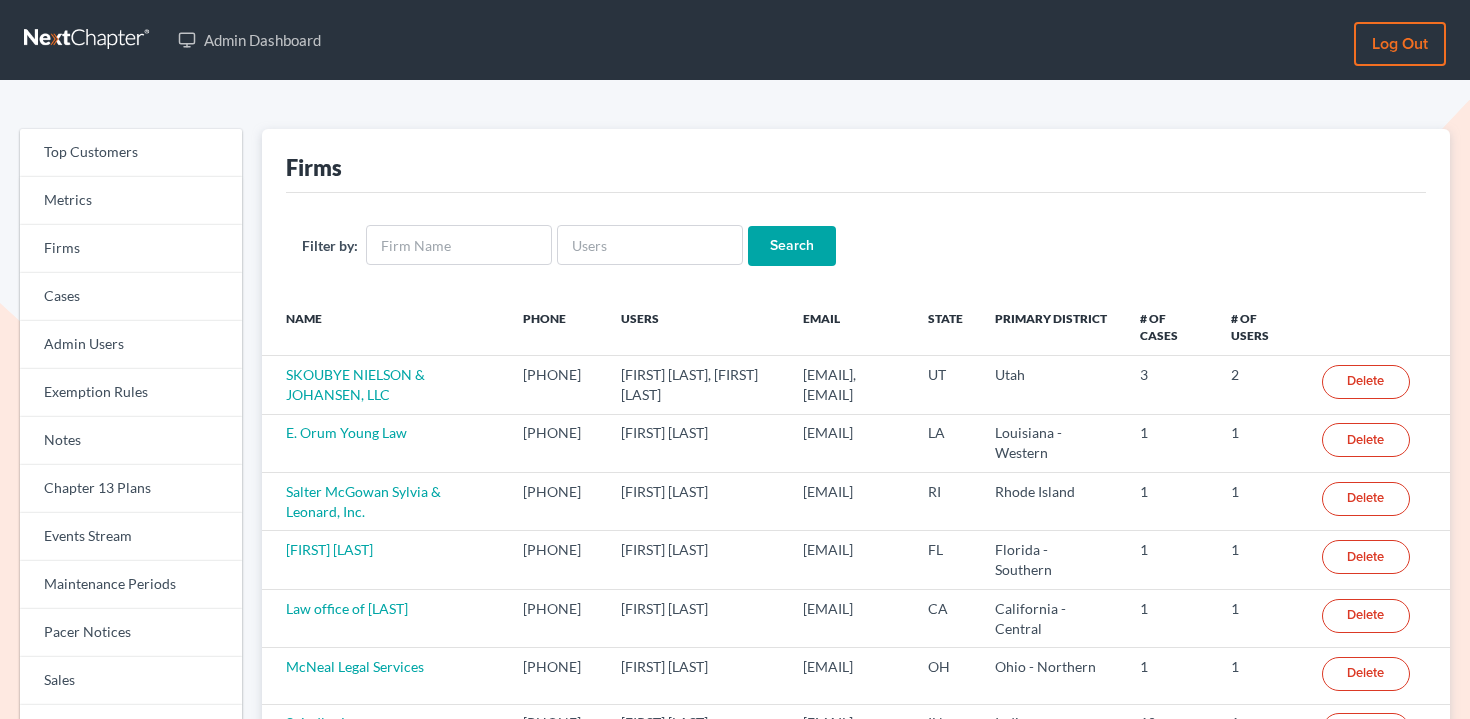 scroll, scrollTop: 0, scrollLeft: 0, axis: both 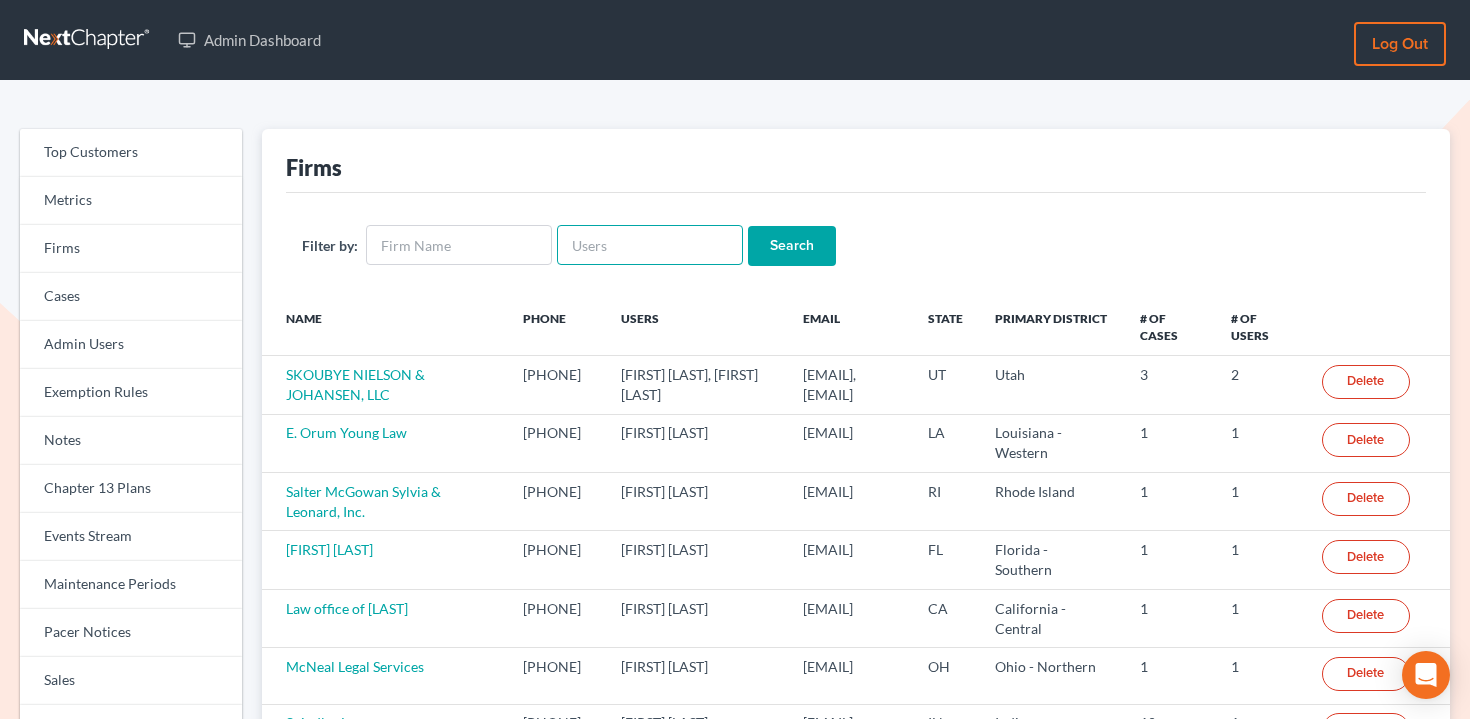 click at bounding box center (650, 245) 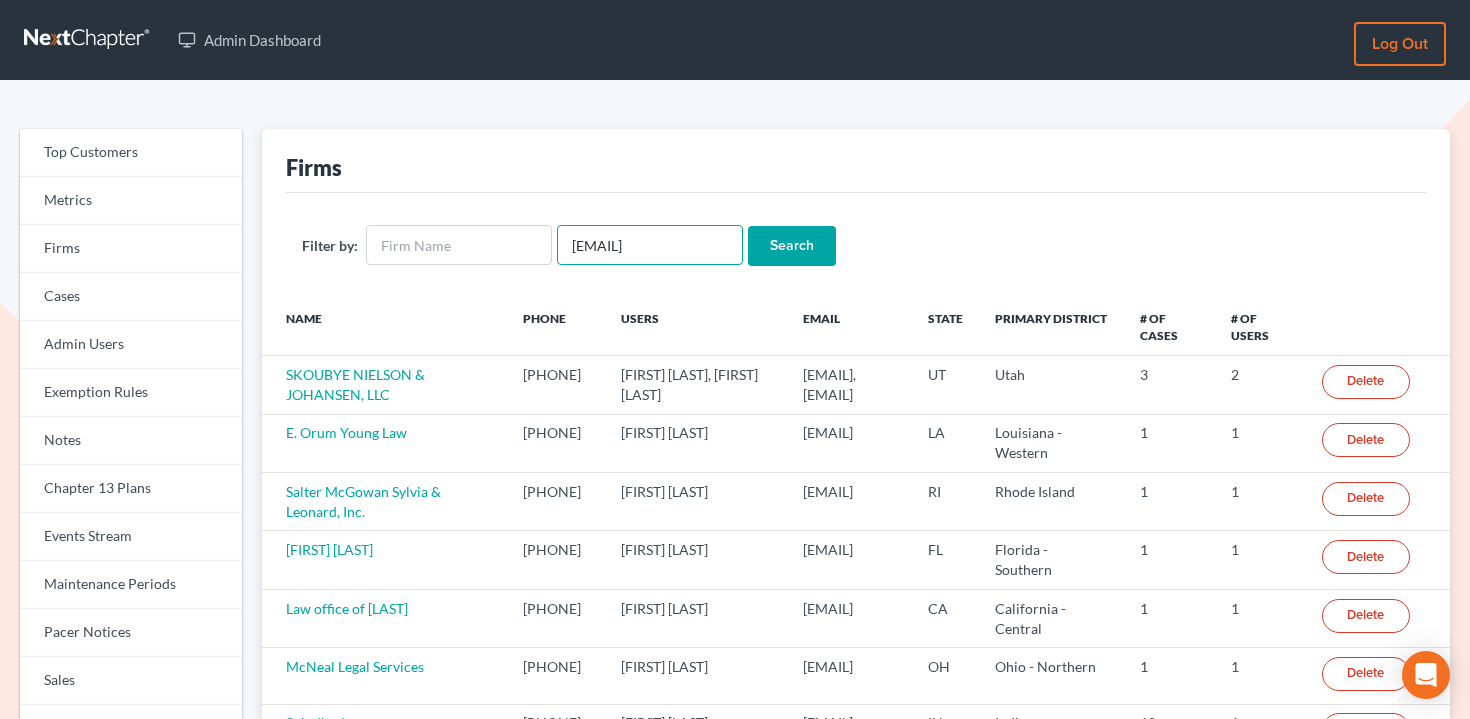 scroll, scrollTop: 0, scrollLeft: 1, axis: horizontal 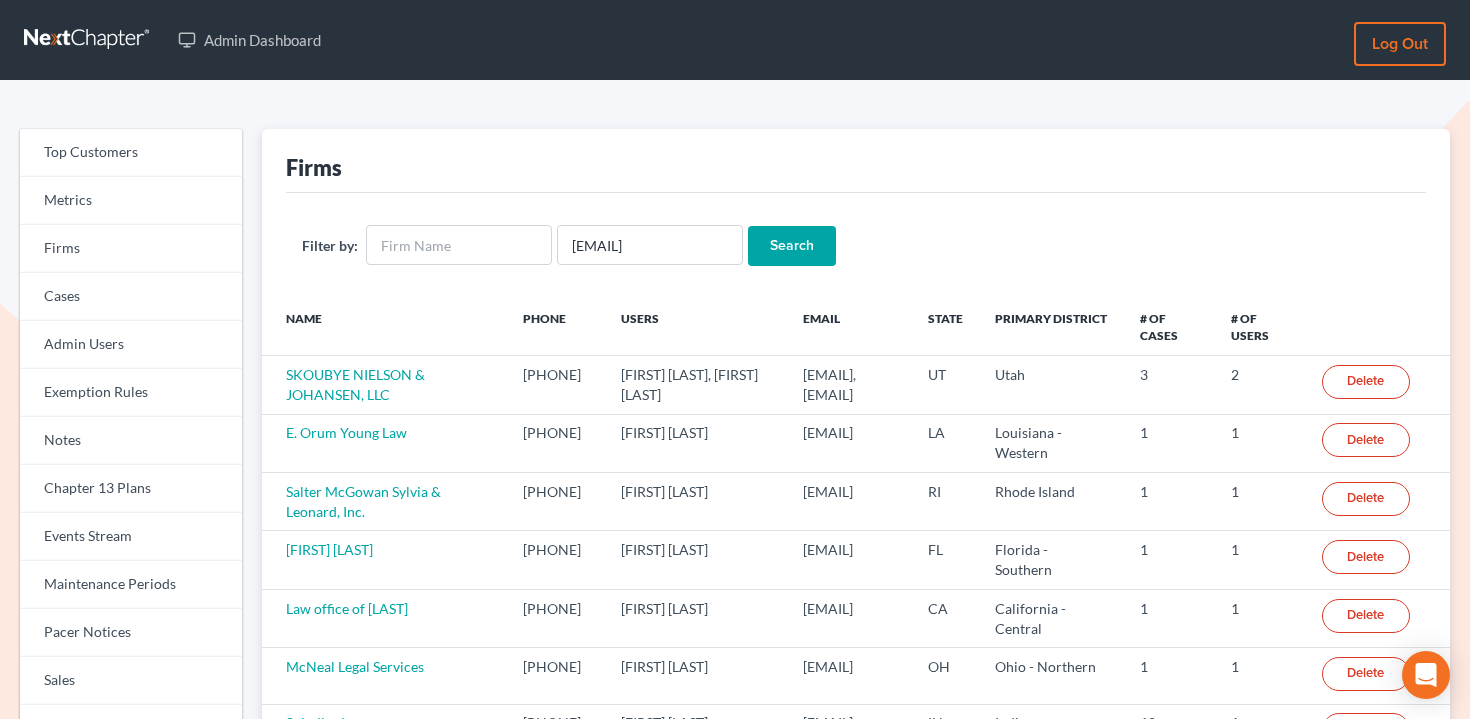click on "Search" at bounding box center (792, 246) 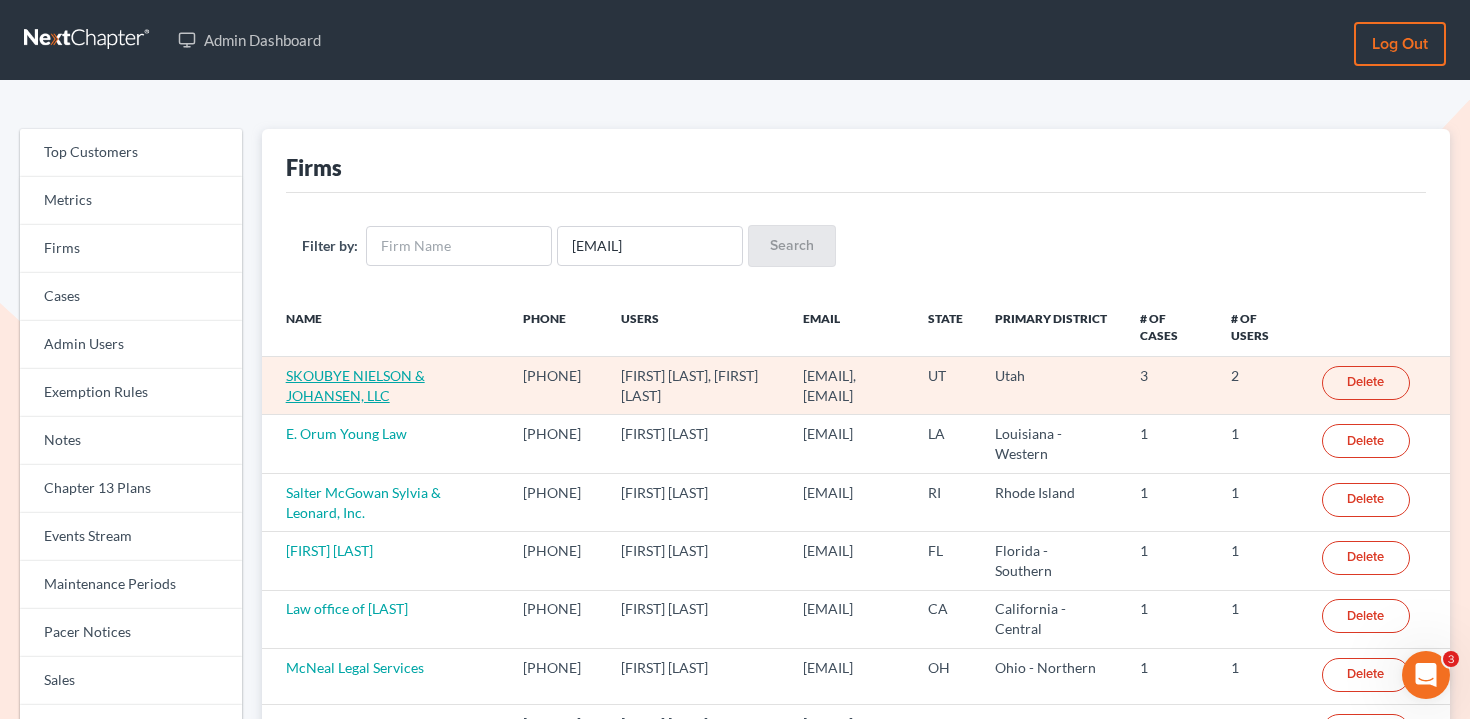 scroll, scrollTop: 0, scrollLeft: 0, axis: both 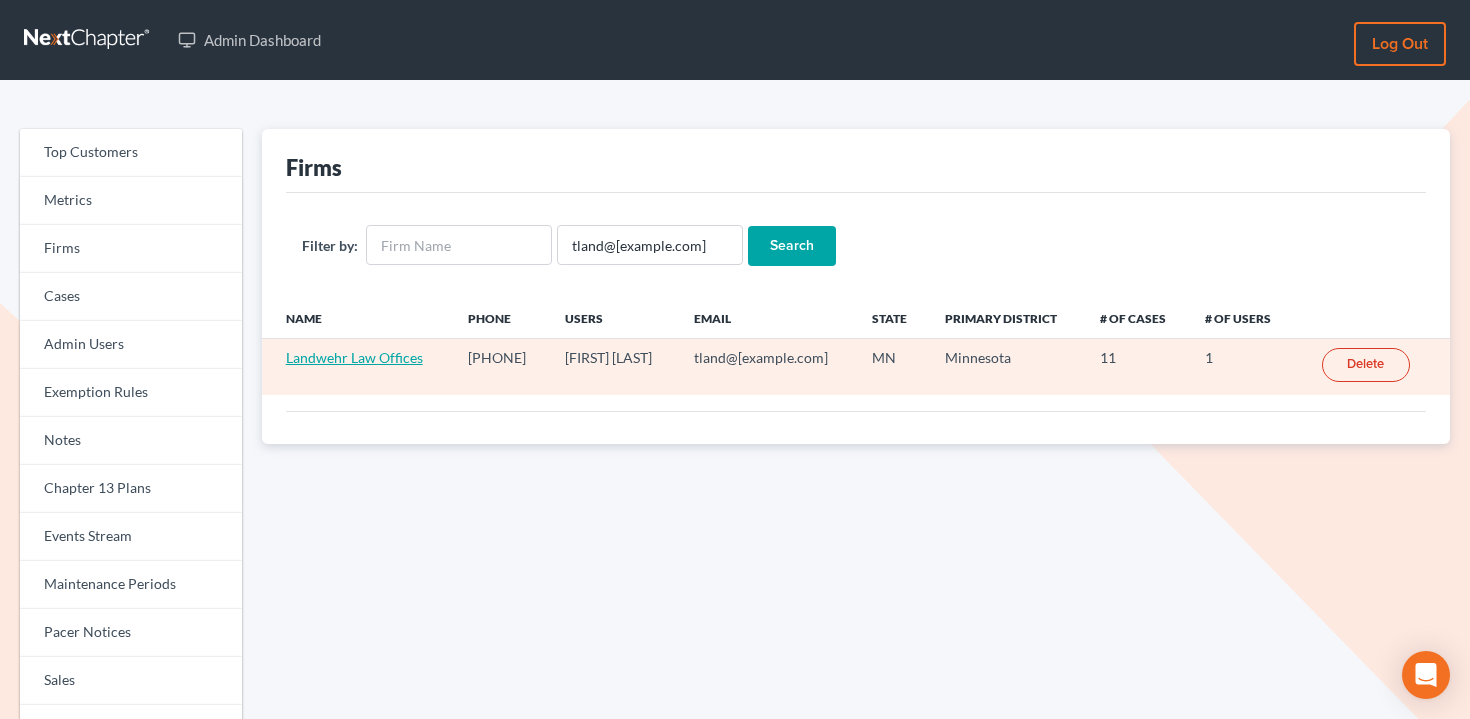 click on "Landwehr Law Offices" at bounding box center (354, 357) 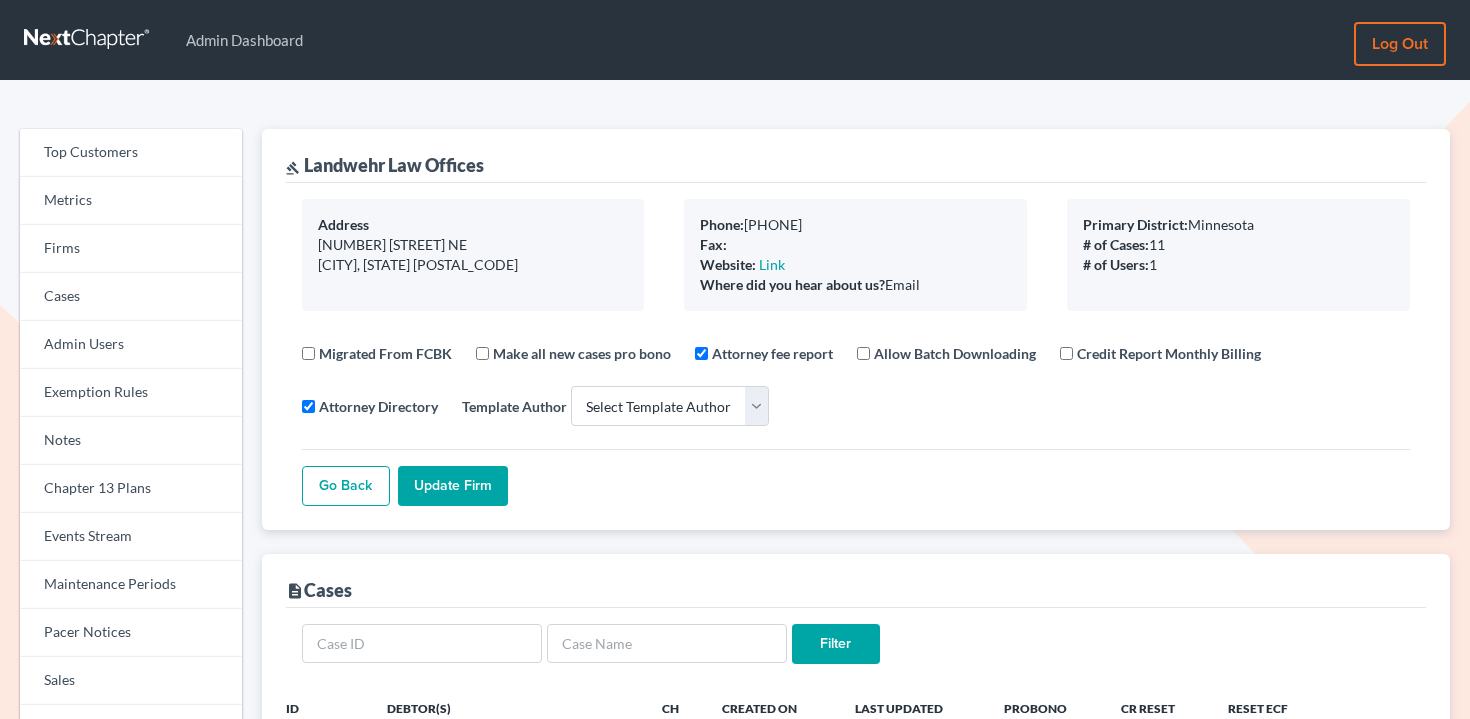scroll, scrollTop: 0, scrollLeft: 0, axis: both 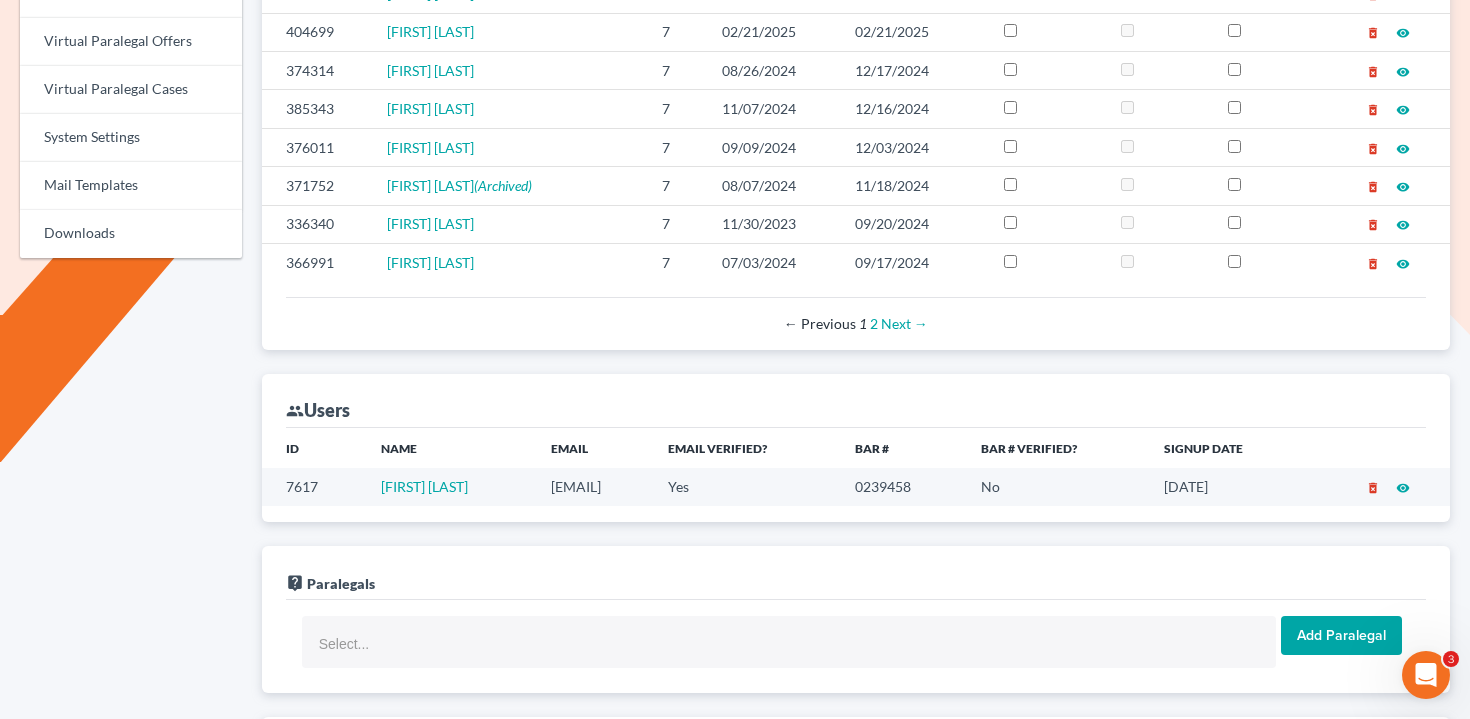 click on "[EMAIL]" at bounding box center (593, 486) 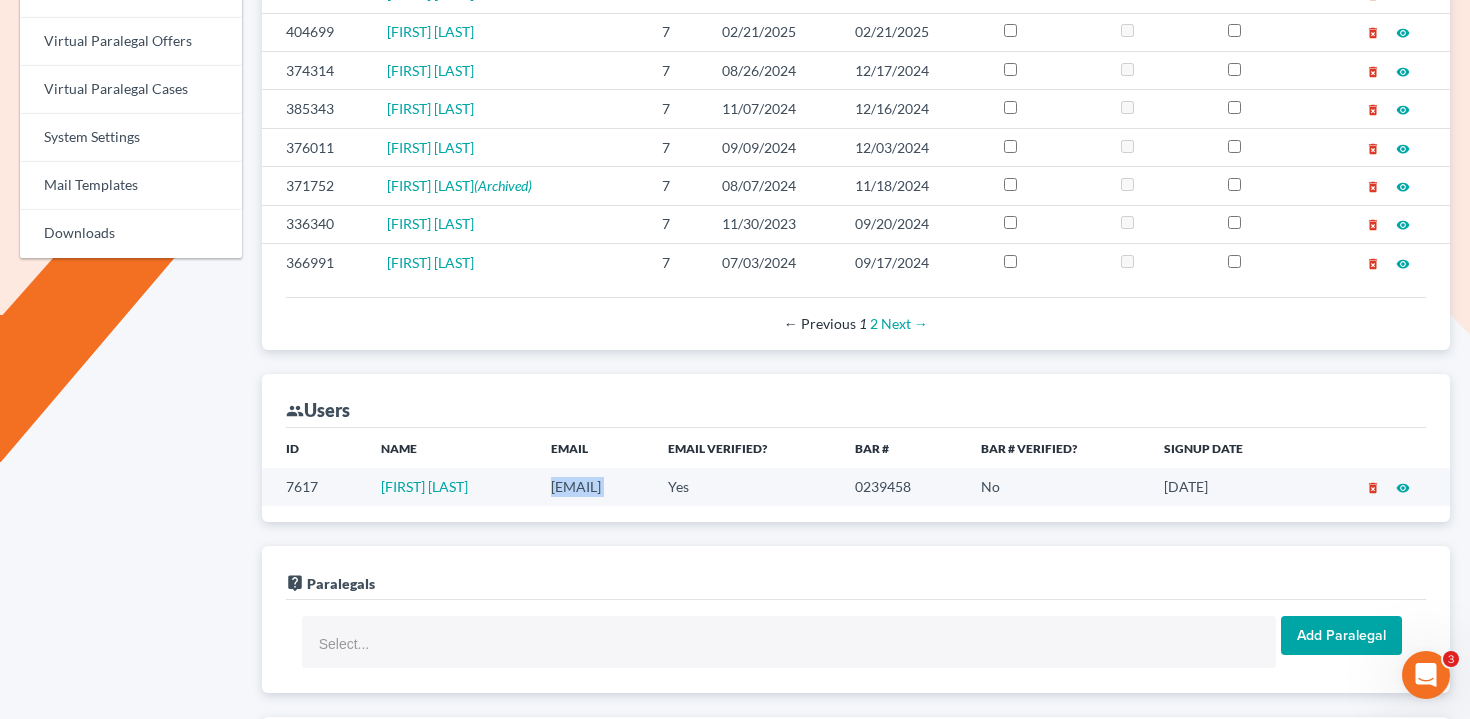 click on "[EMAIL]" at bounding box center (593, 486) 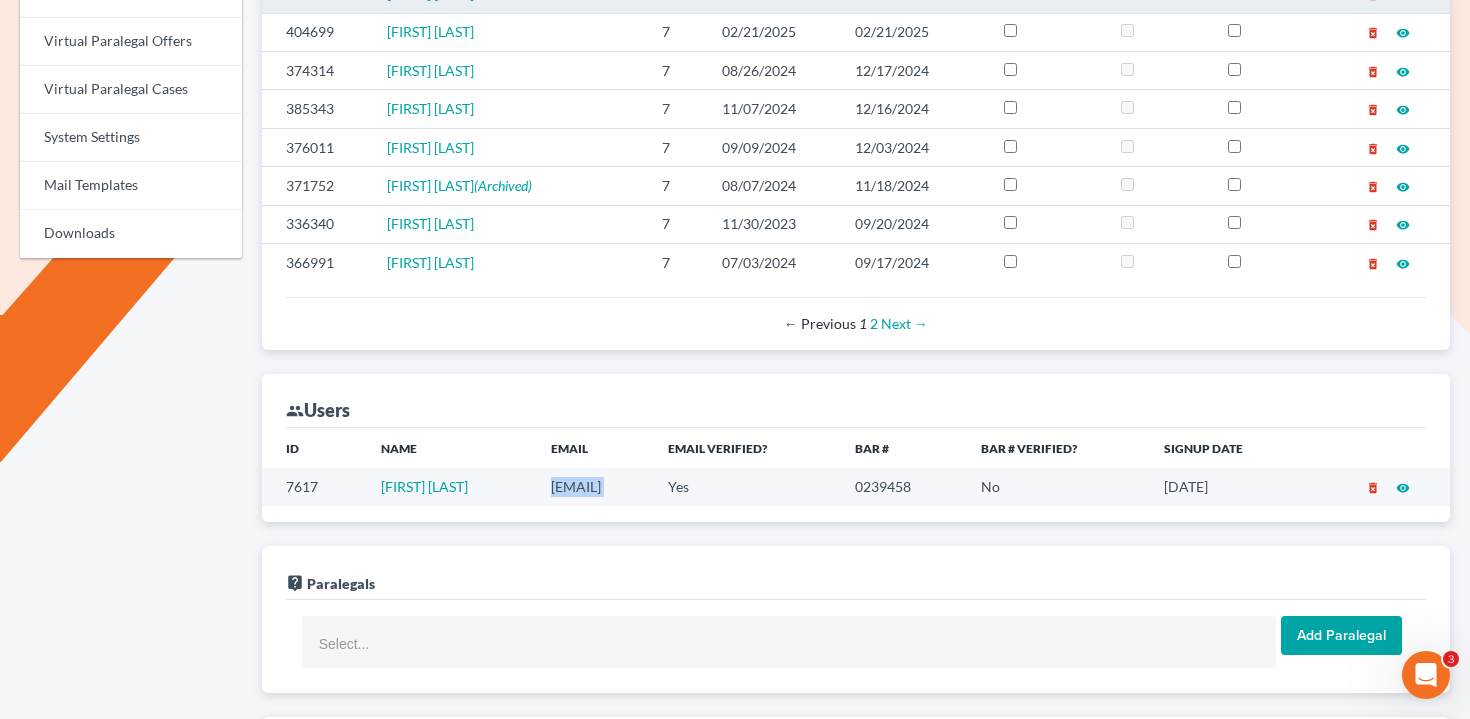 copy on "[EMAIL]" 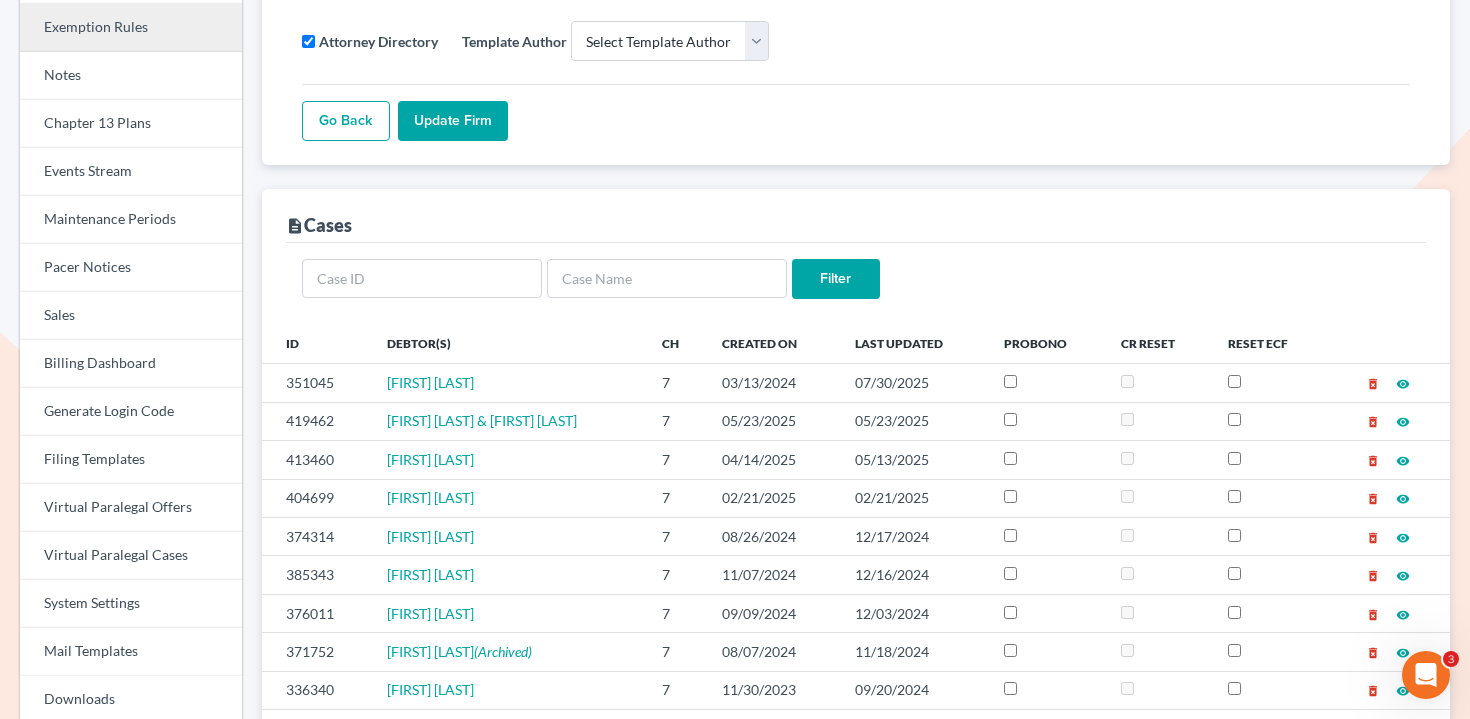 scroll, scrollTop: 163, scrollLeft: 0, axis: vertical 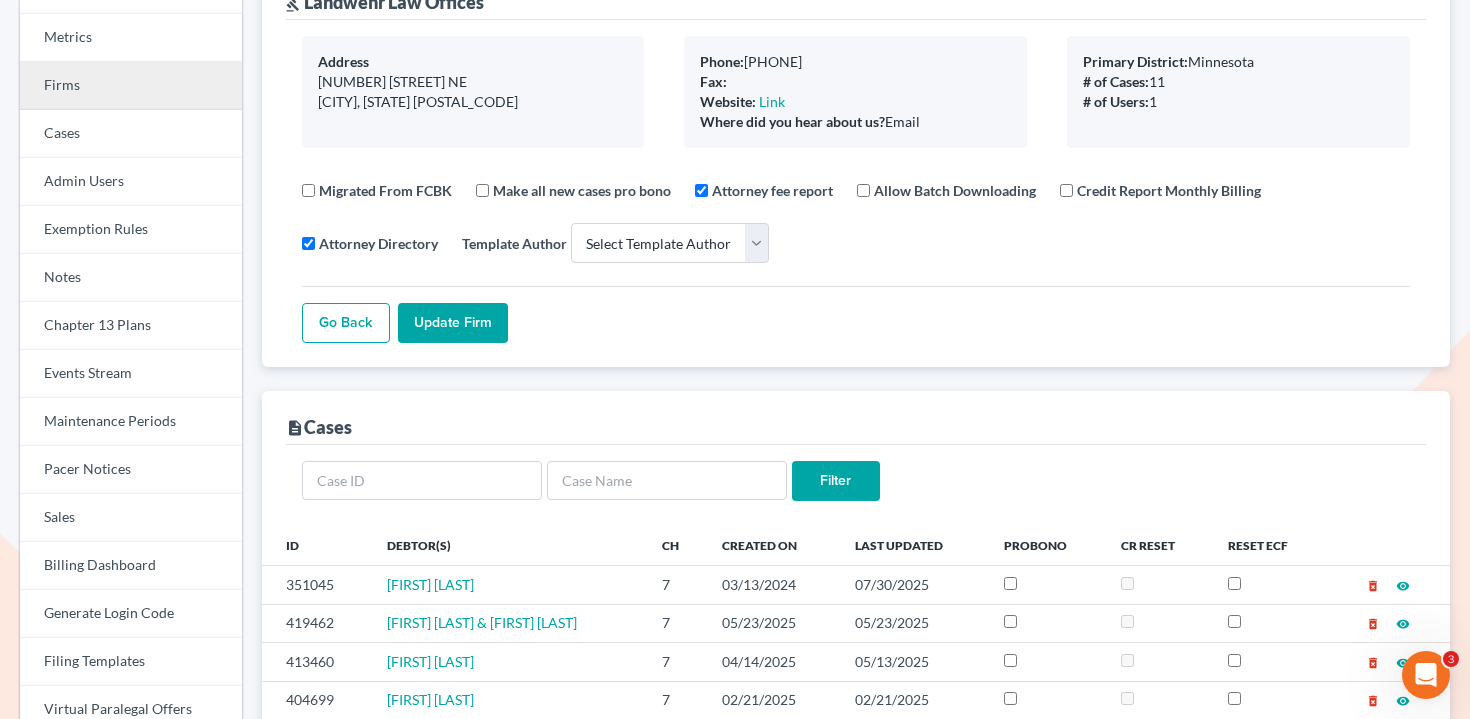 click on "Firms" at bounding box center (131, 86) 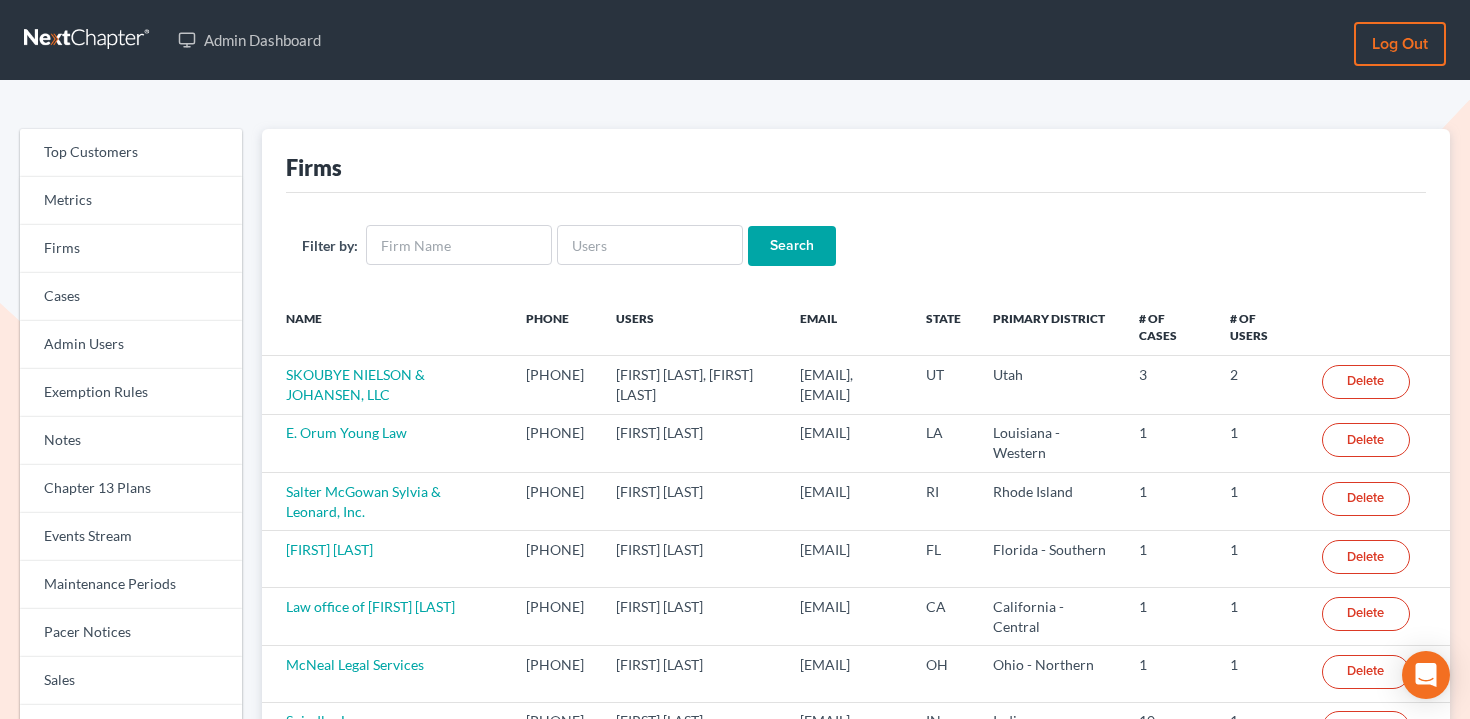 scroll, scrollTop: 0, scrollLeft: 0, axis: both 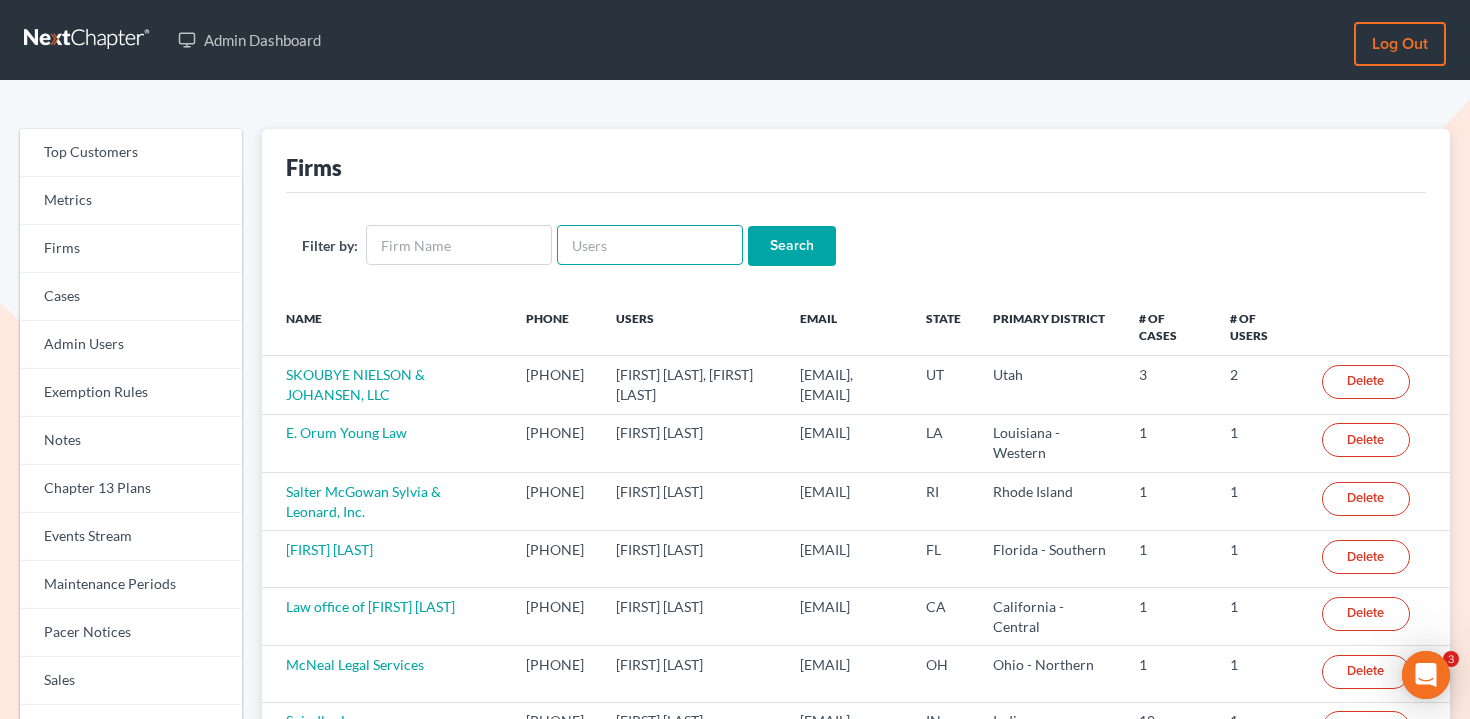 click at bounding box center [650, 245] 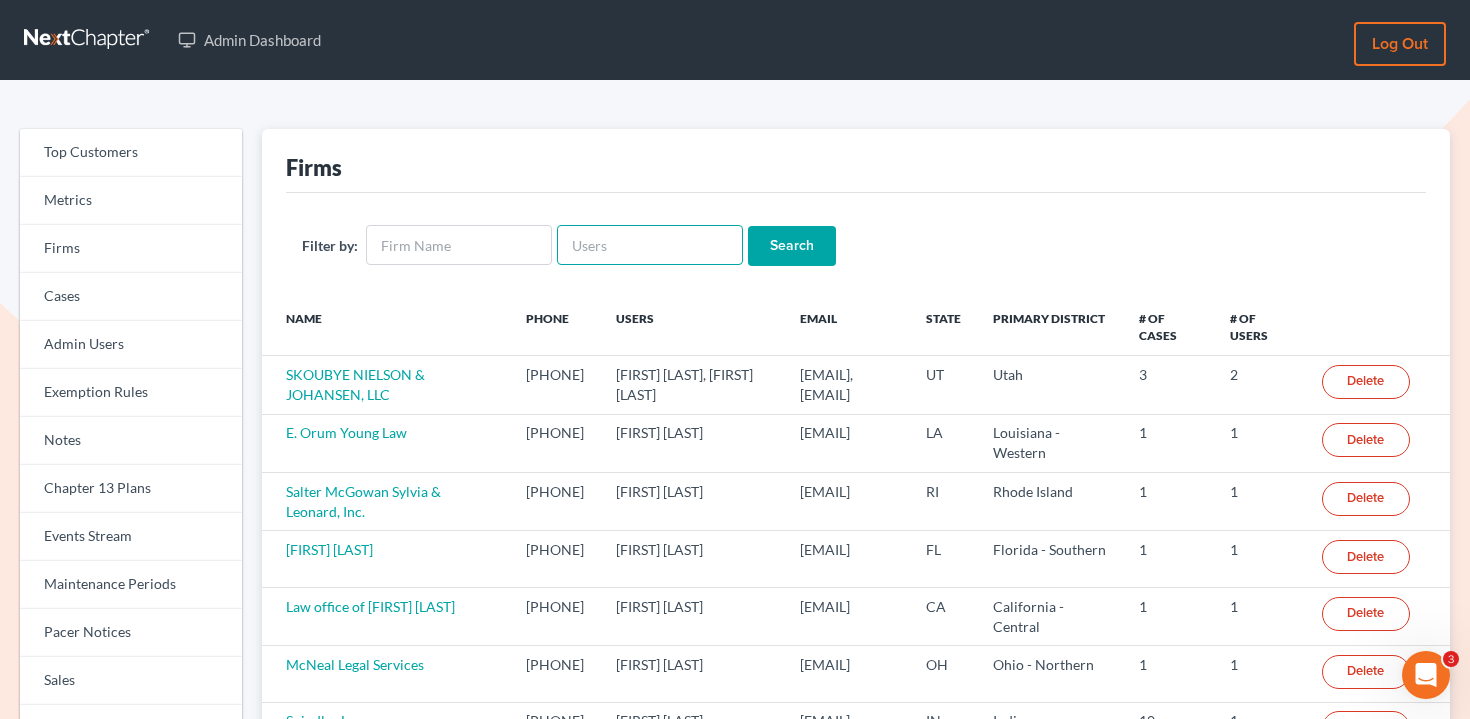 paste on "[EMAIL]" 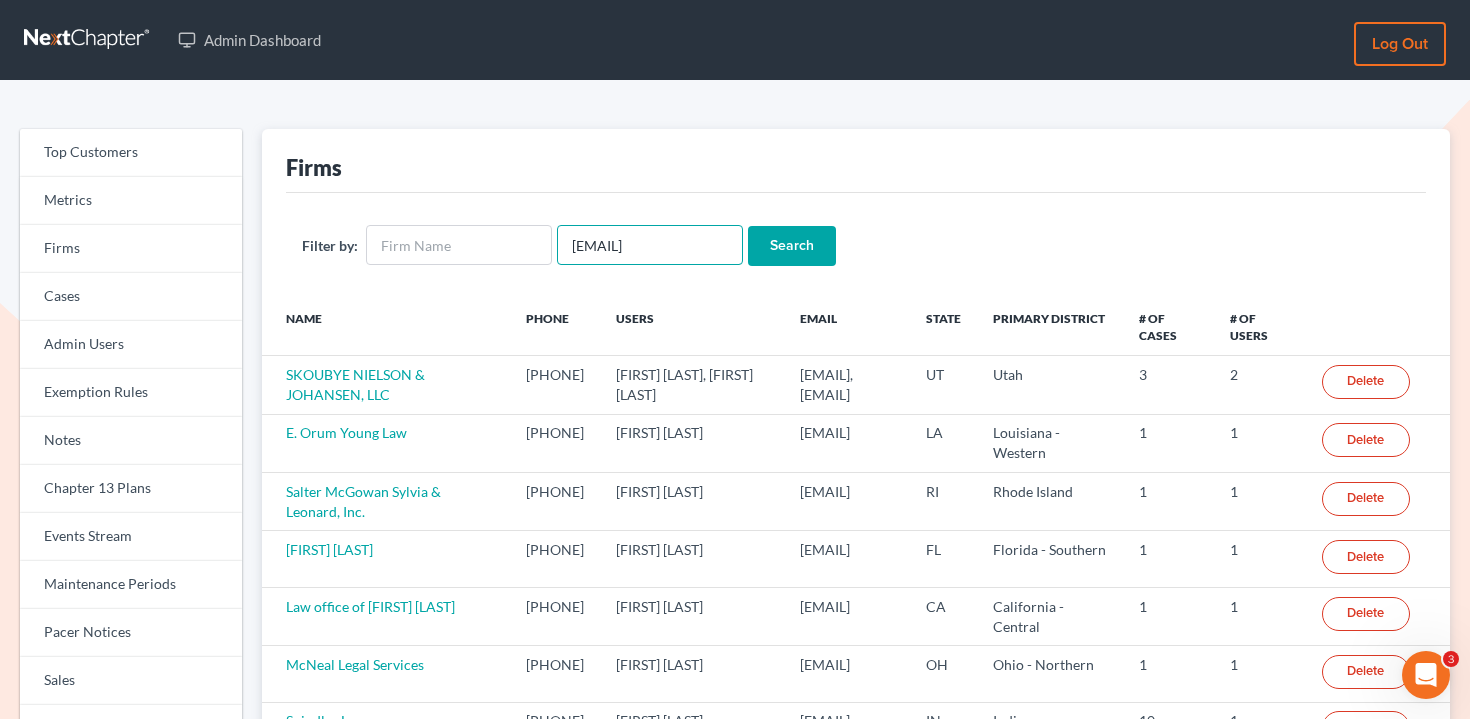 type on "[EMAIL]" 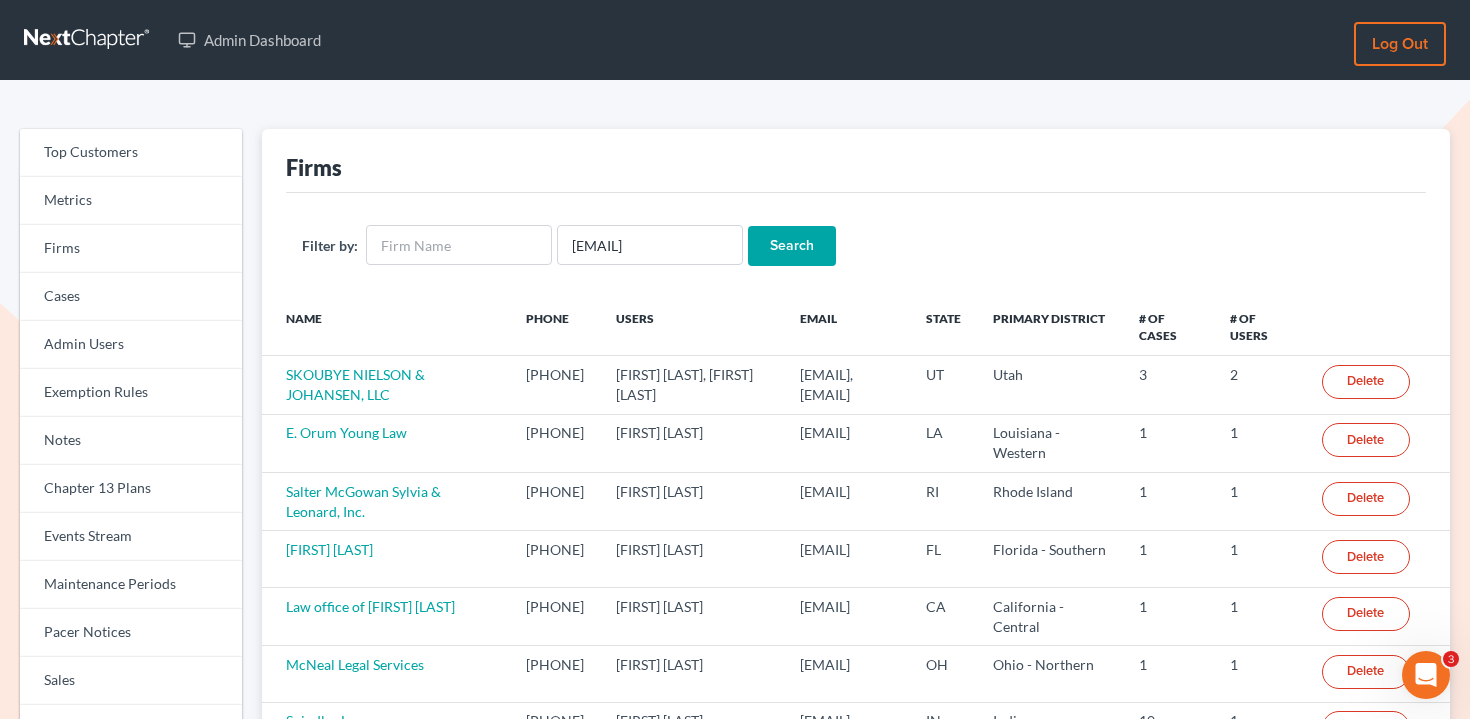 click on "Search" at bounding box center [792, 246] 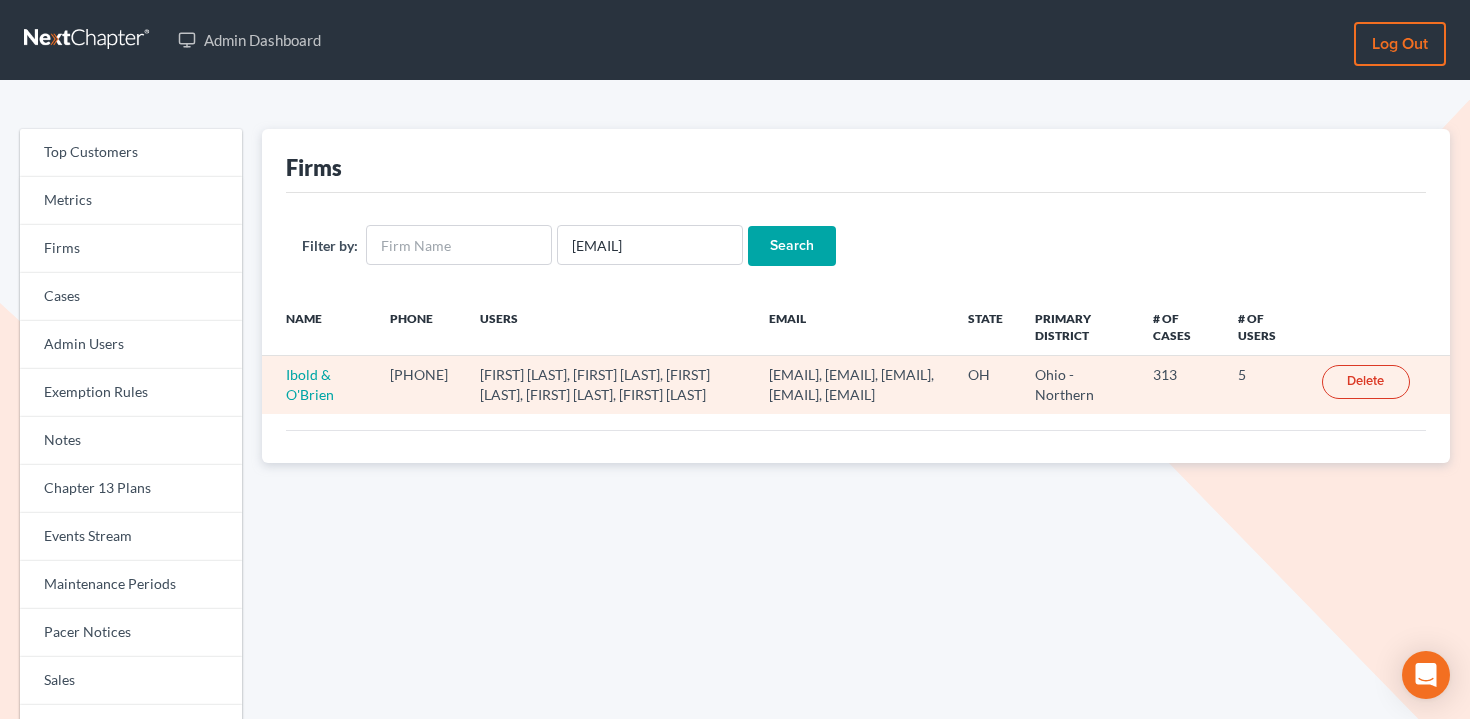 scroll, scrollTop: 0, scrollLeft: 0, axis: both 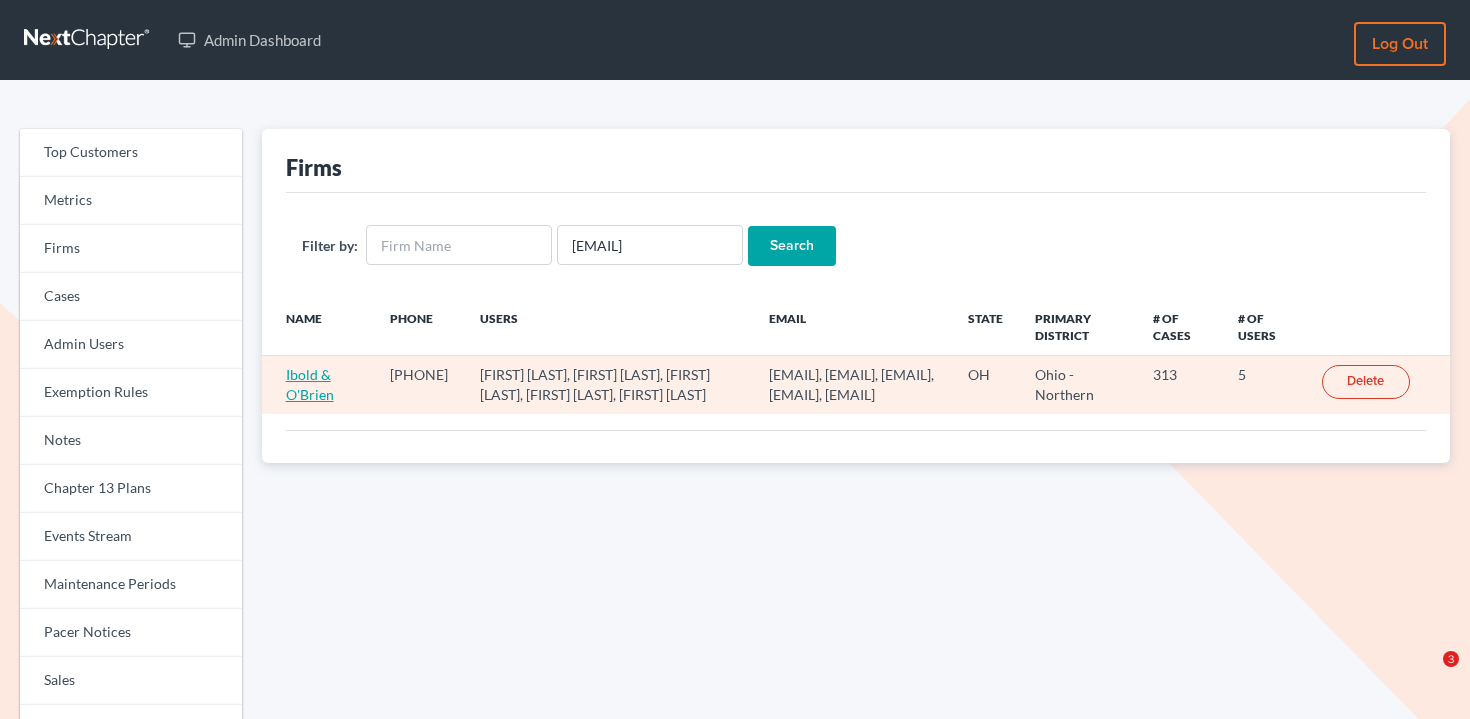 click on "Ibold & O'Brien" at bounding box center (310, 384) 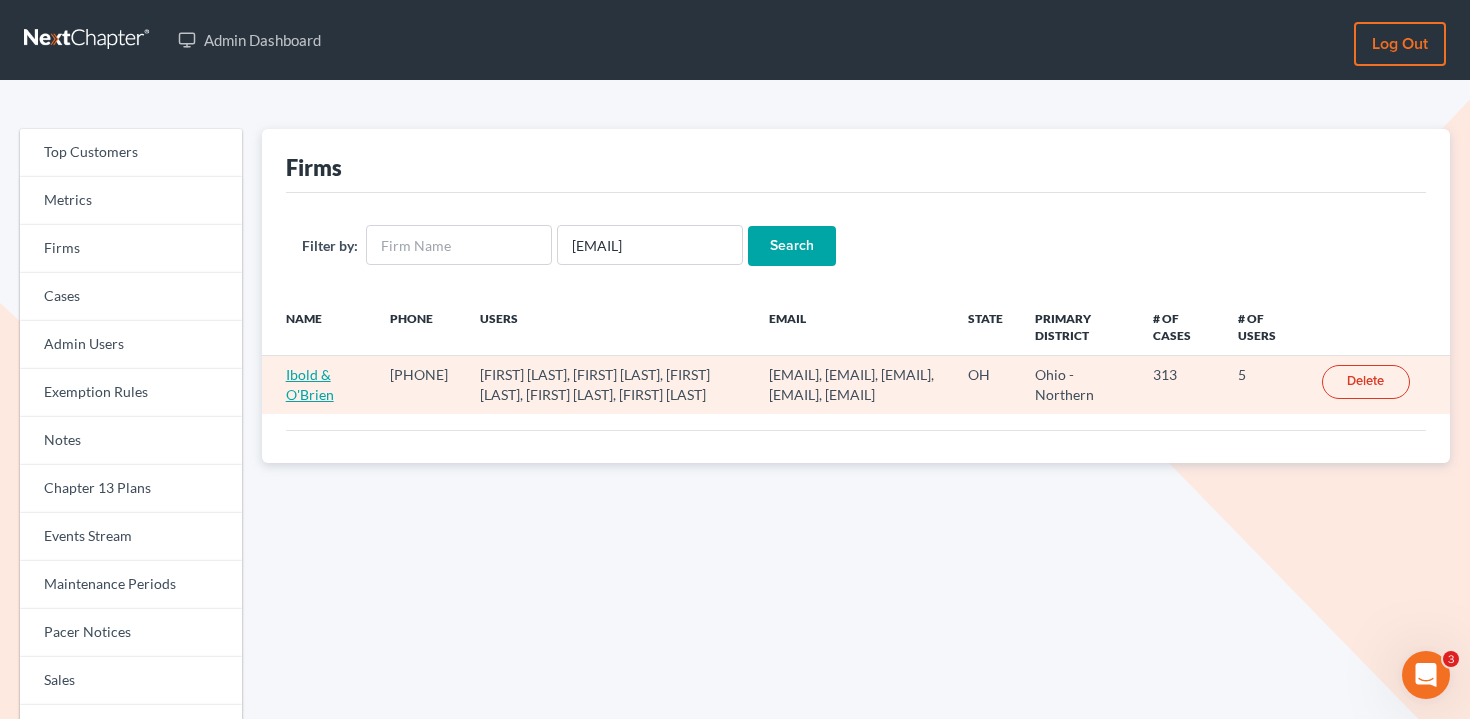scroll, scrollTop: 0, scrollLeft: 0, axis: both 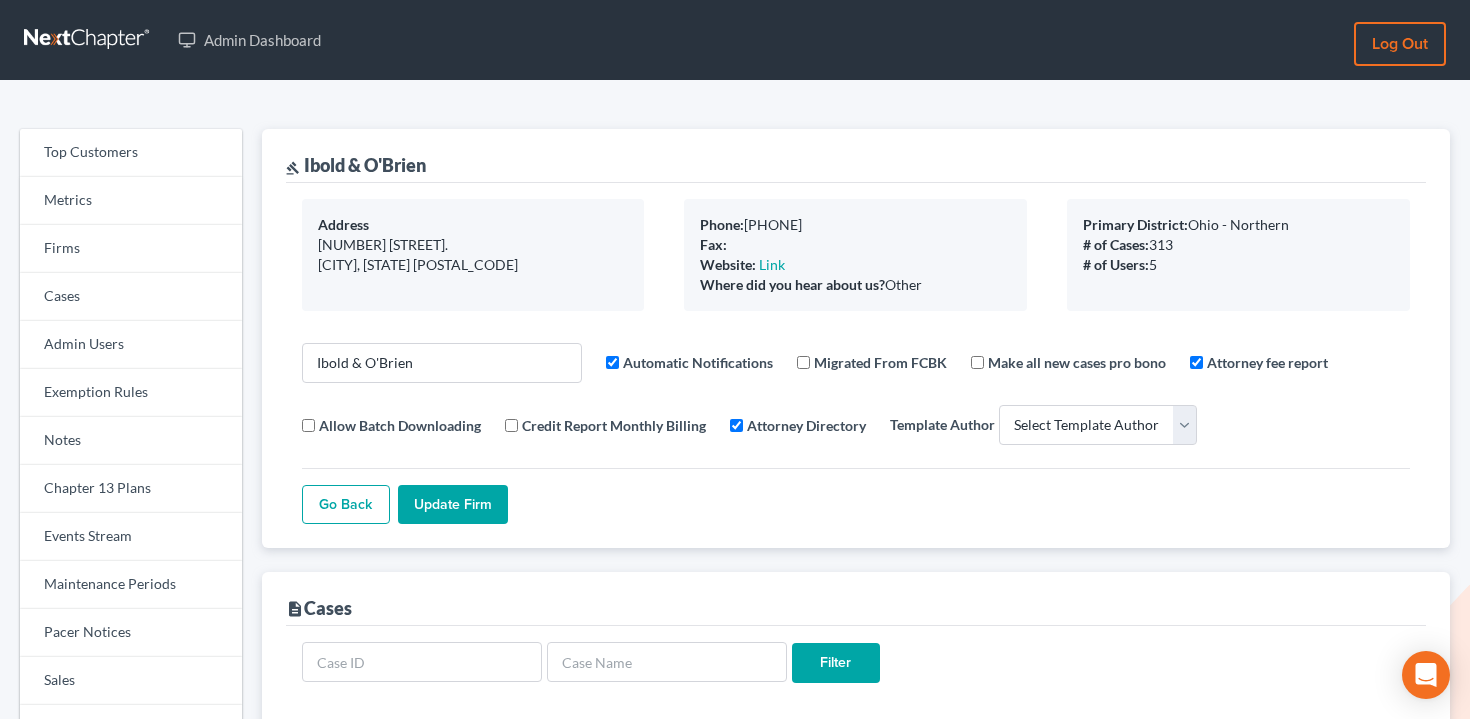 select 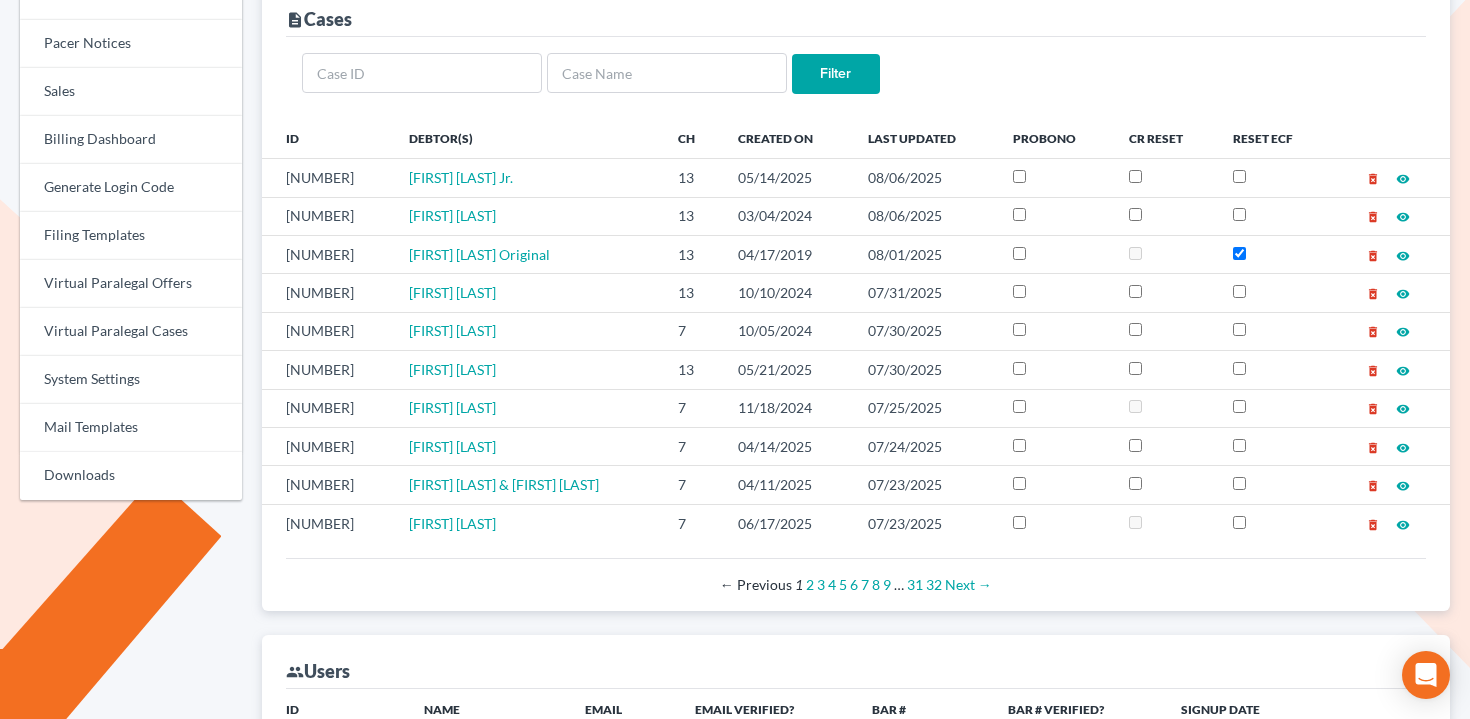 scroll, scrollTop: 921, scrollLeft: 0, axis: vertical 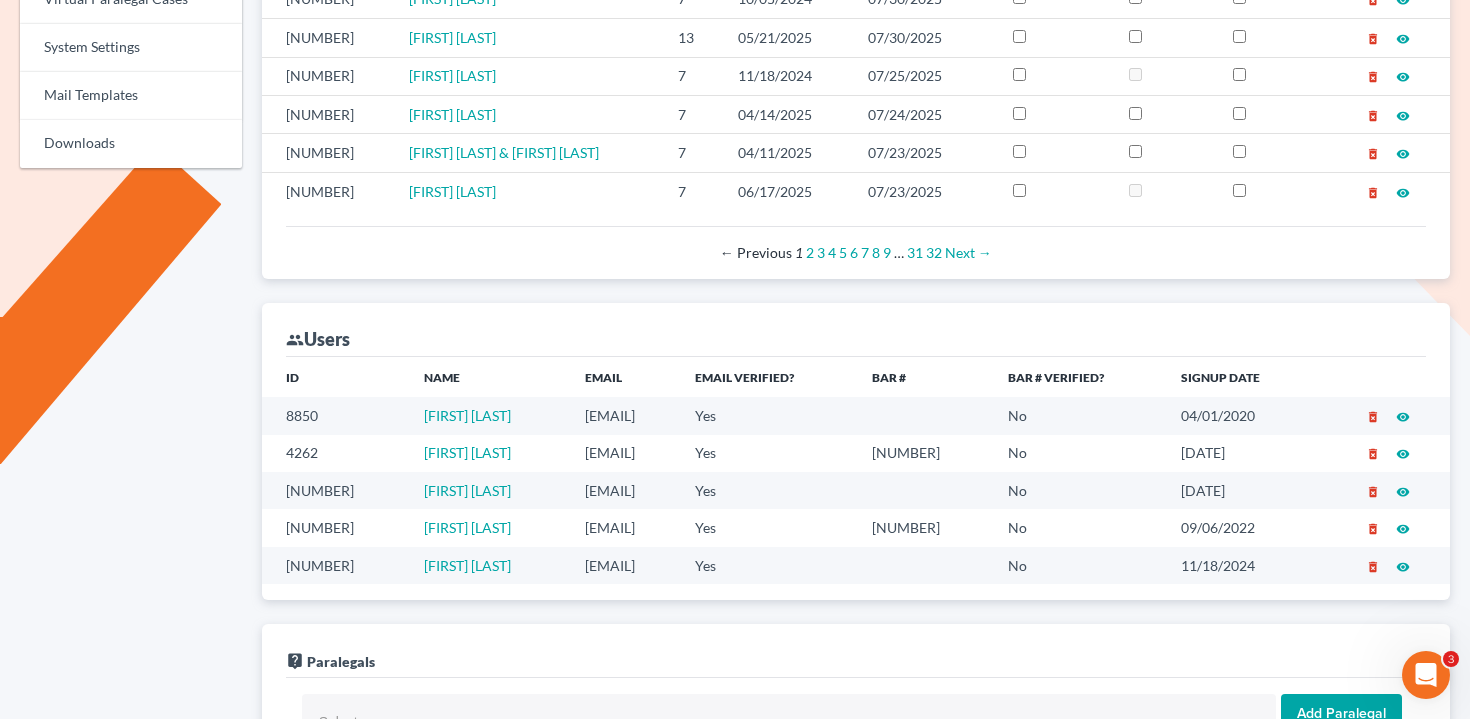 click on "lauren@peteribold.com" at bounding box center (624, 415) 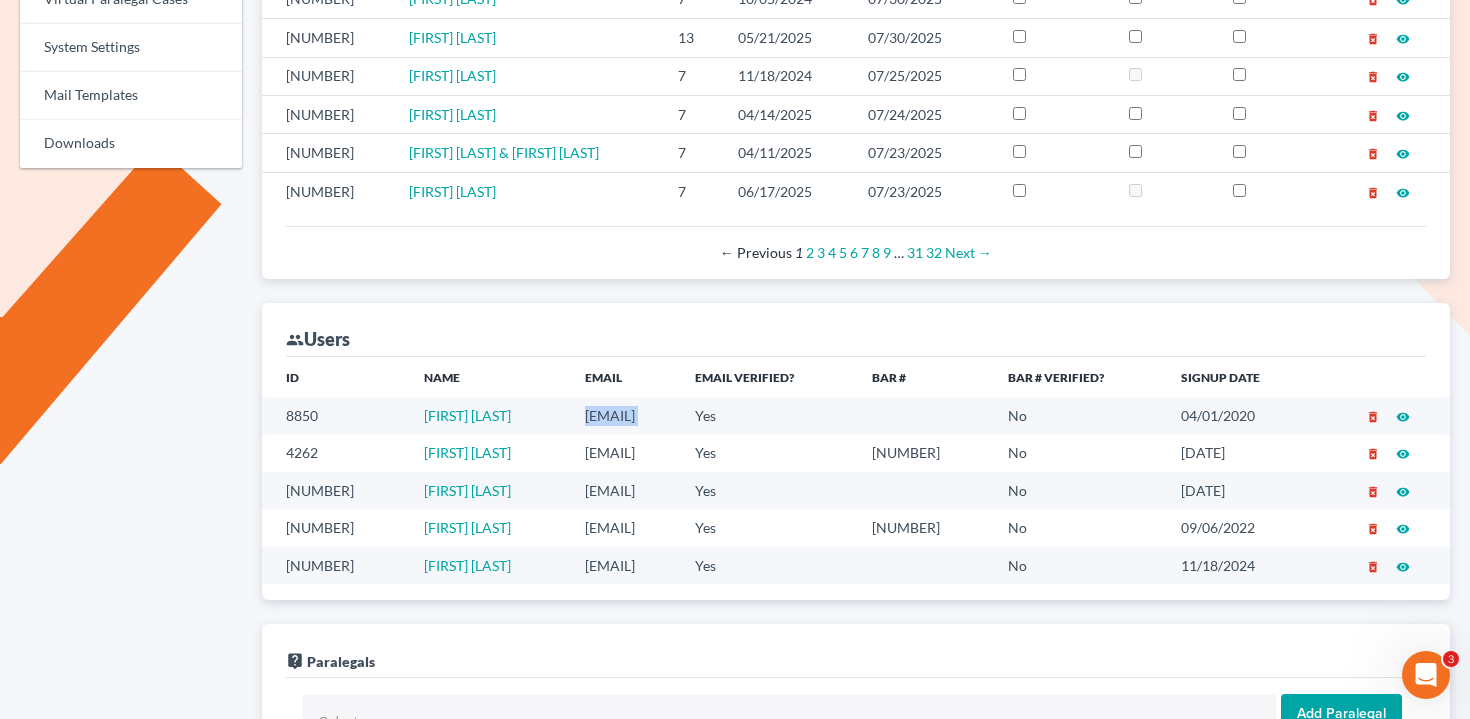 click on "lauren@peteribold.com" at bounding box center (624, 415) 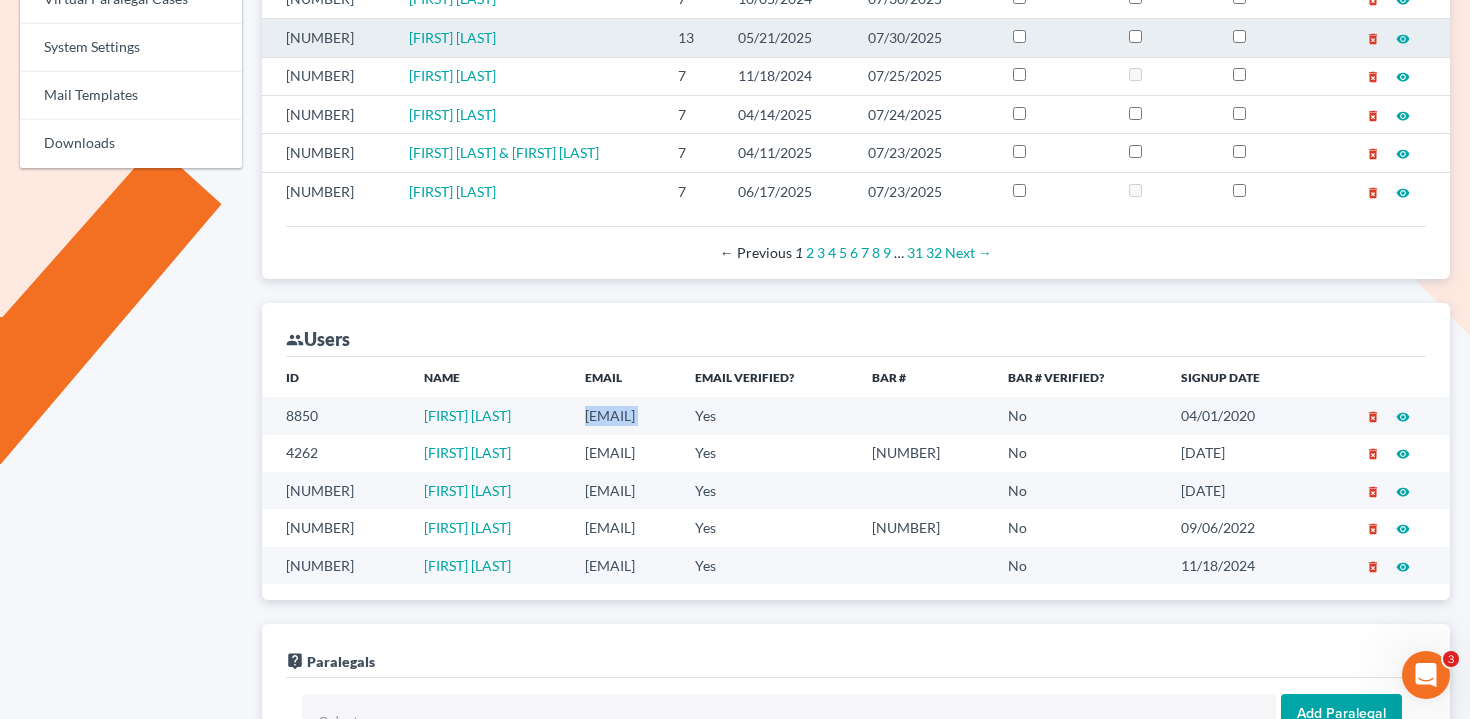 copy on "lauren@peteribold.com" 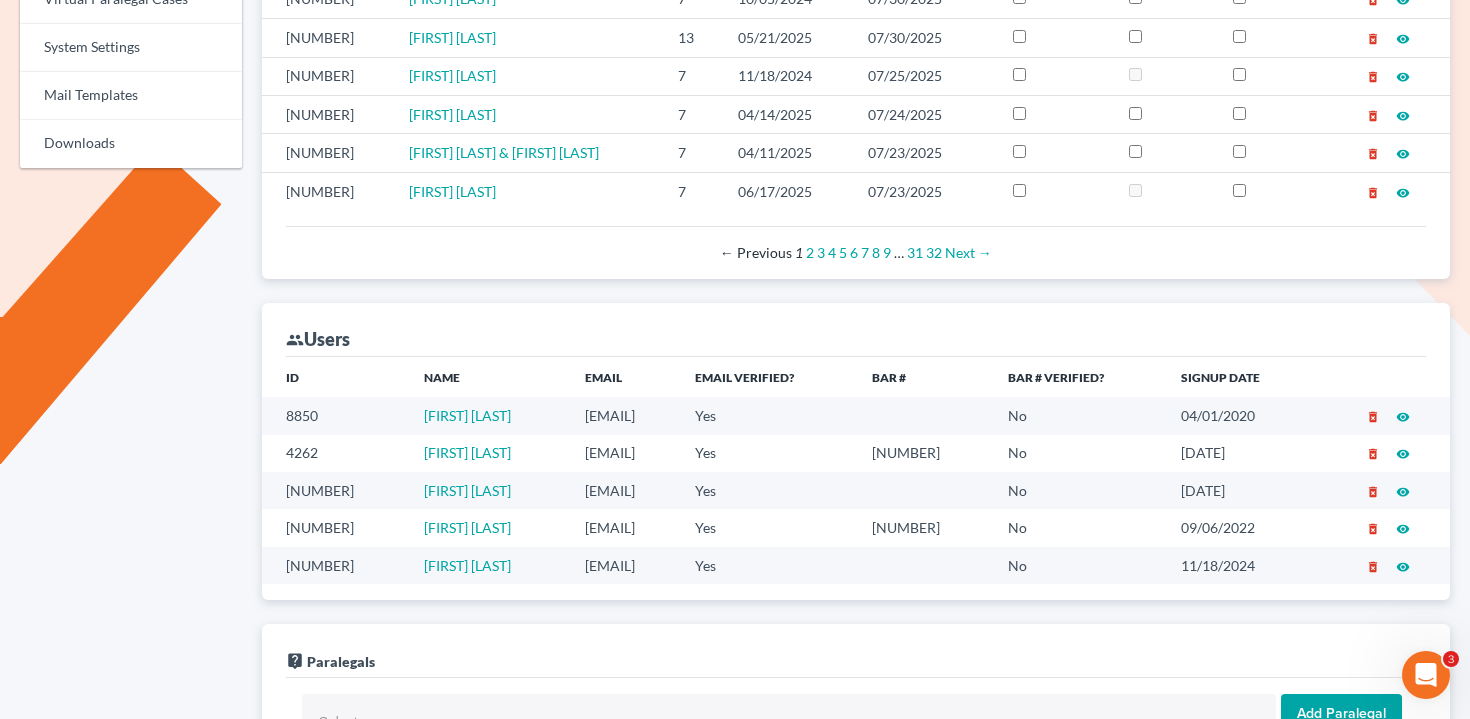 click on "rstanley@peteribold.com" at bounding box center (624, 453) 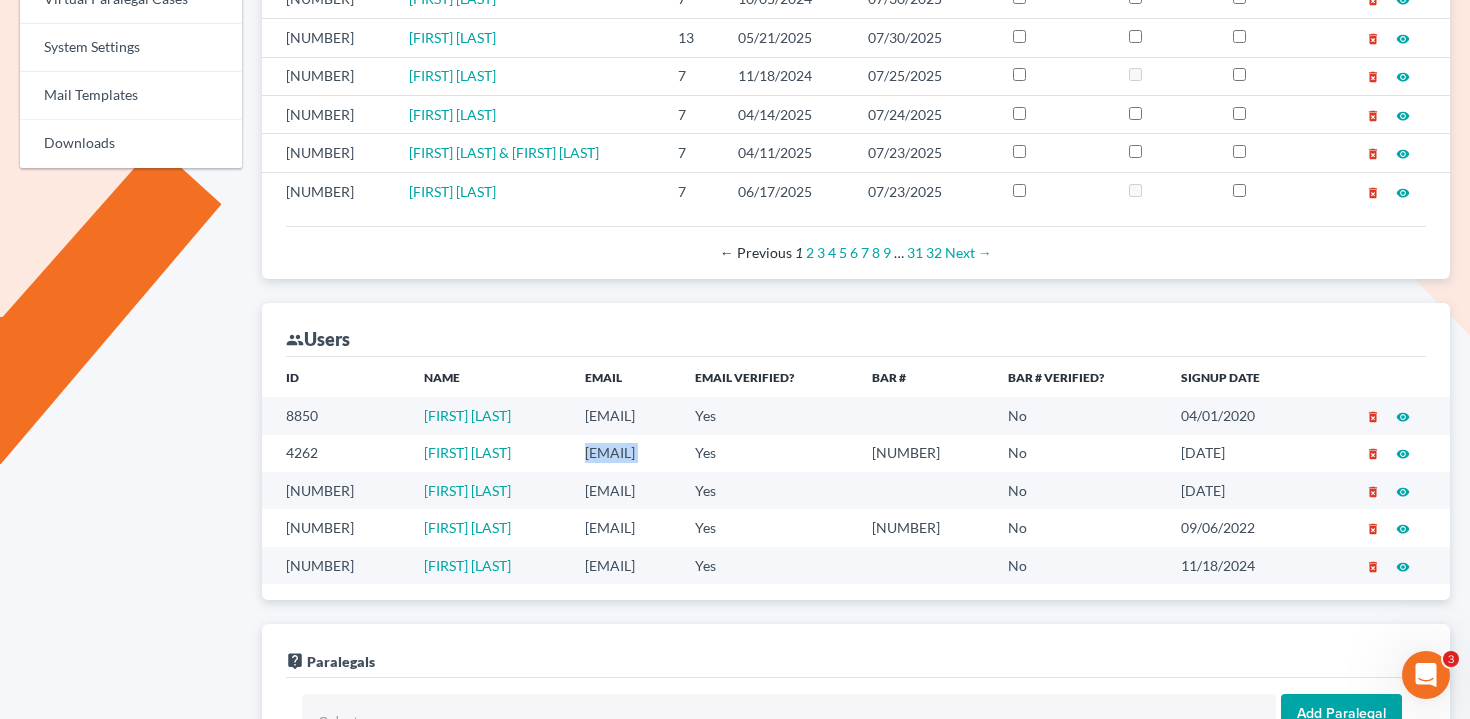 click on "rstanley@peteribold.com" at bounding box center (624, 453) 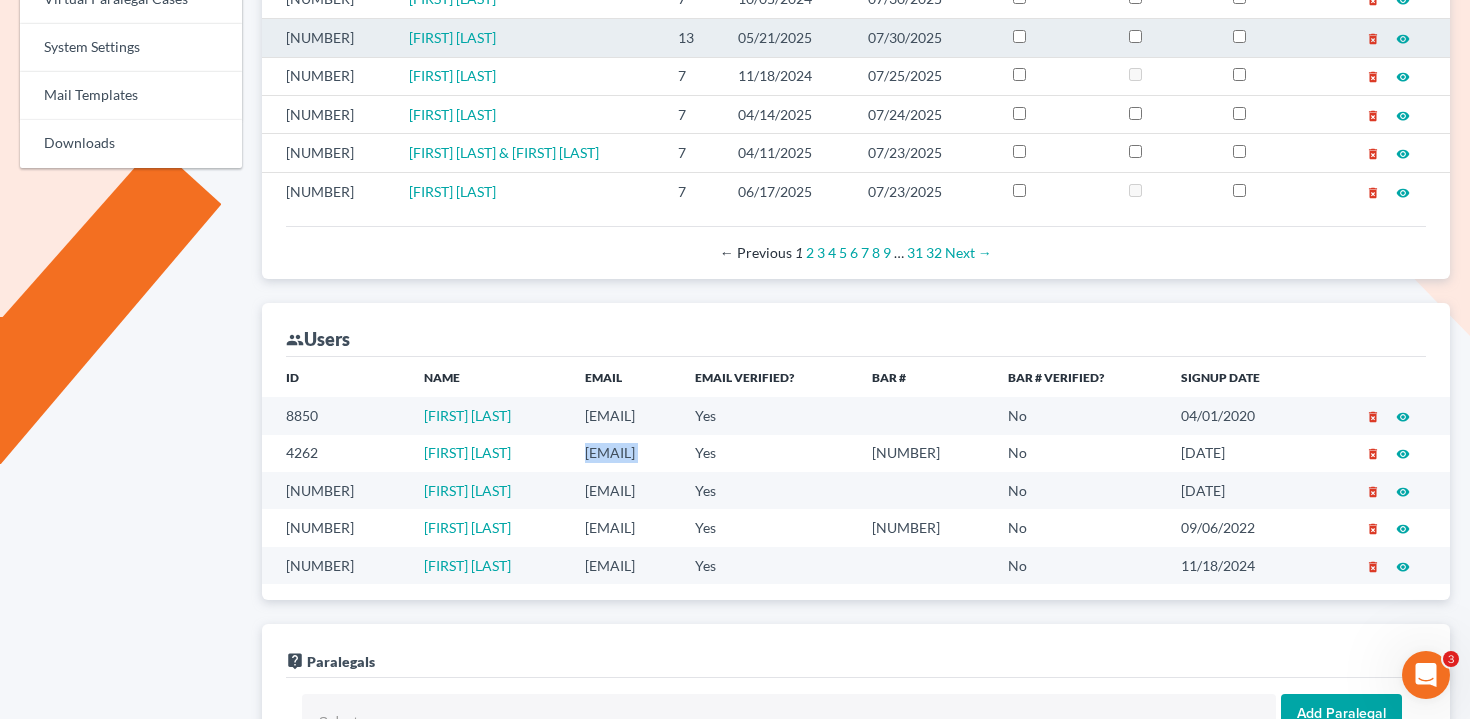 copy on "rstanley@peteribold.com" 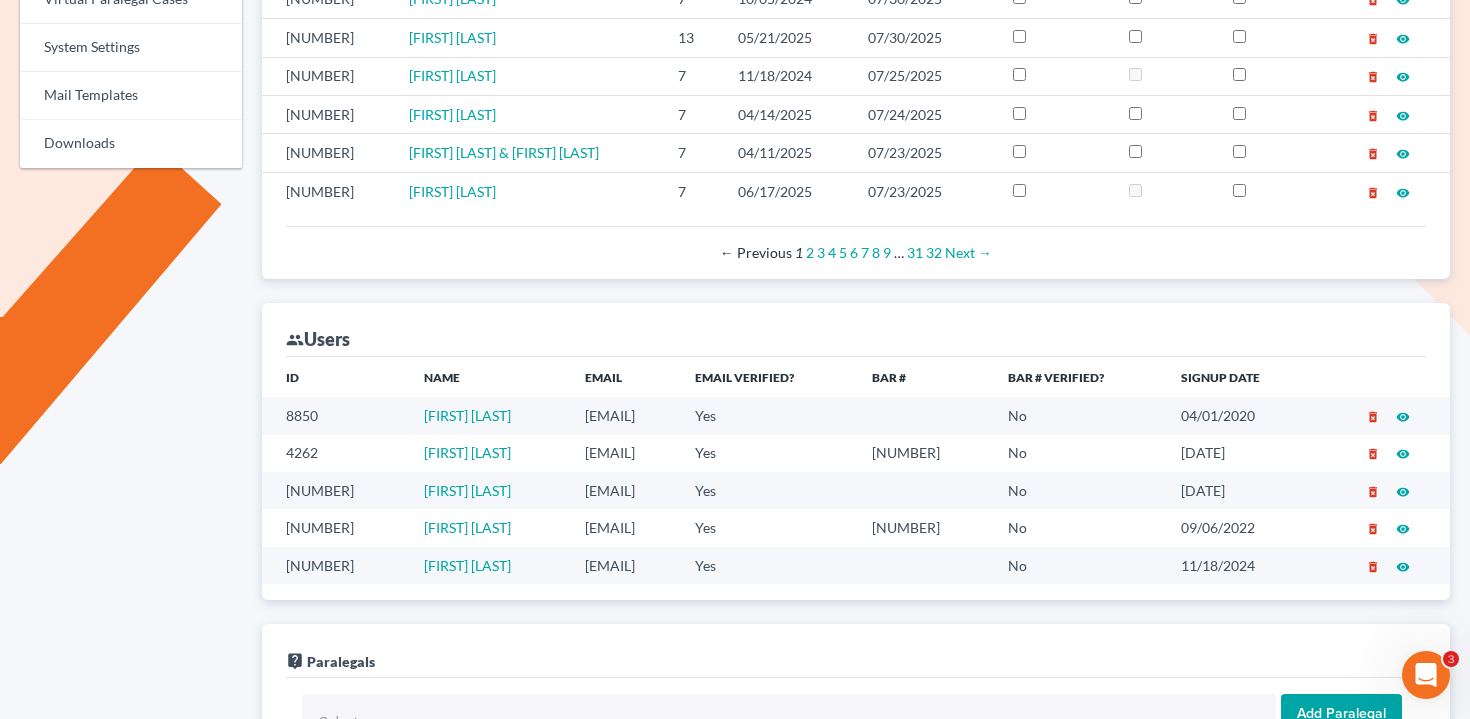 click on "fwalford@iboldobrien.com" at bounding box center (624, 490) 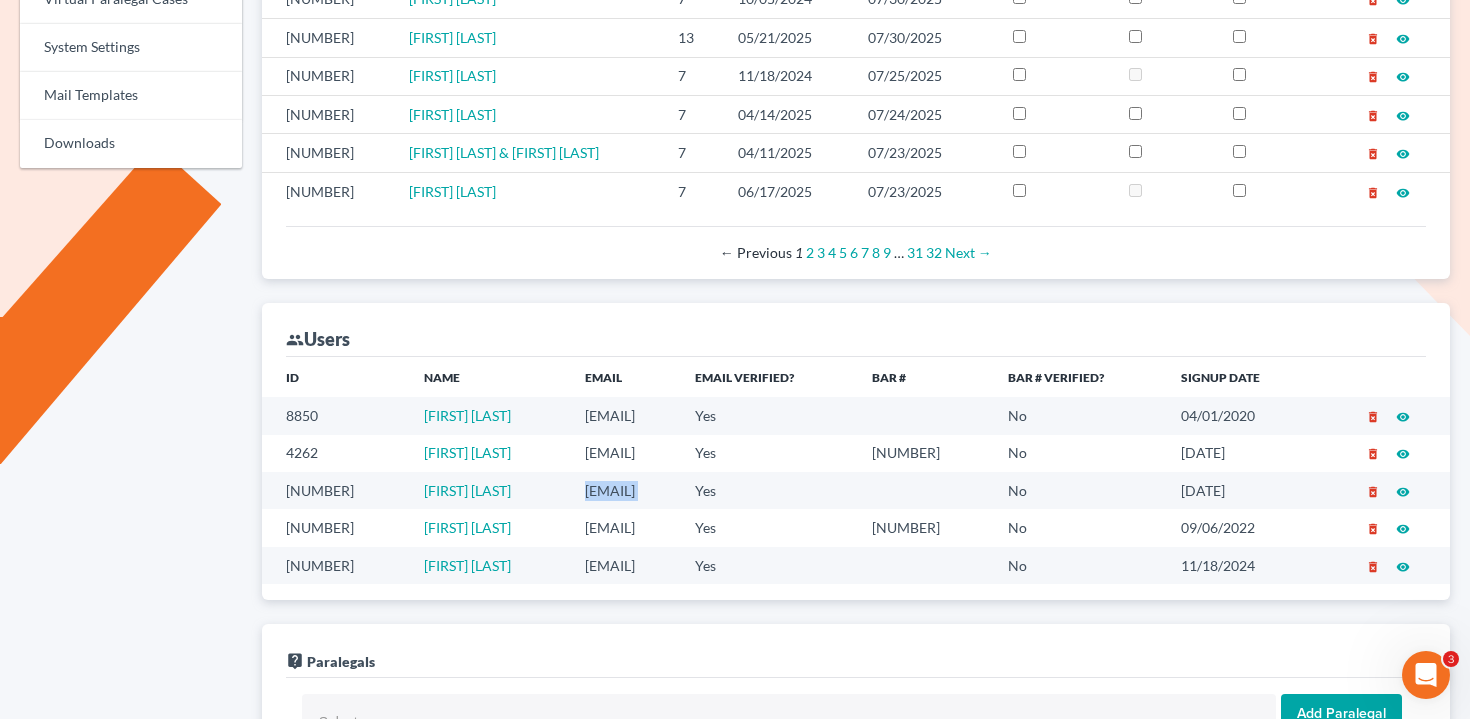 click on "fwalford@iboldobrien.com" at bounding box center [624, 490] 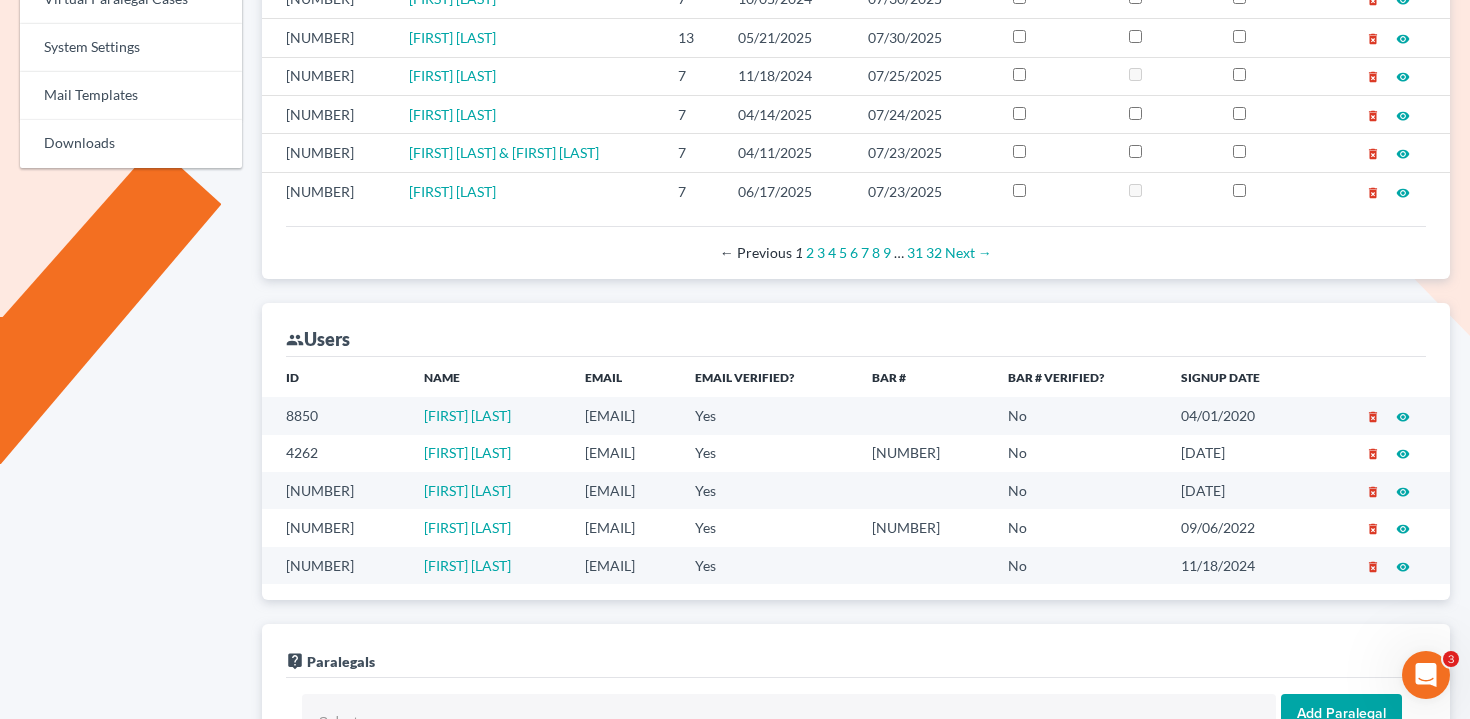 click on "don@iboldobrien.com" at bounding box center [624, 527] 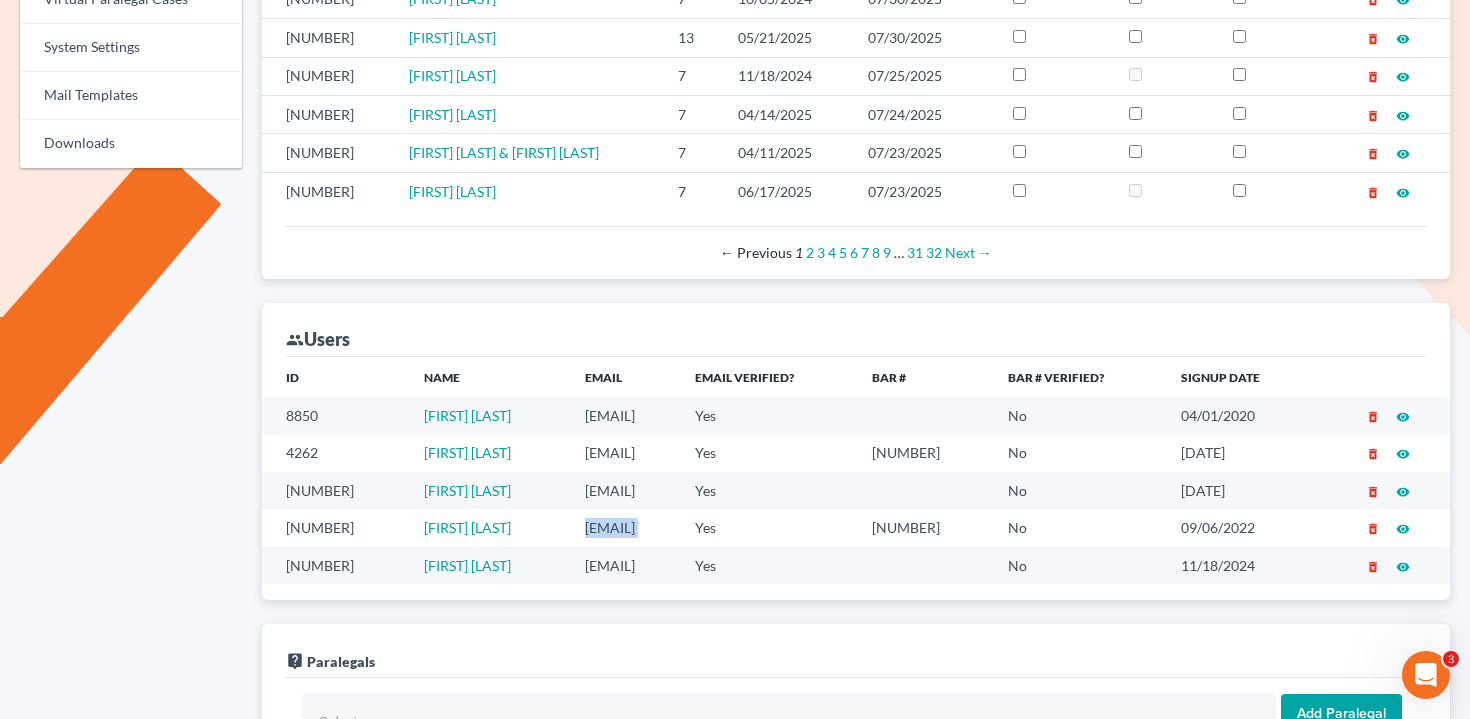 click on "don@iboldobrien.com" at bounding box center [624, 527] 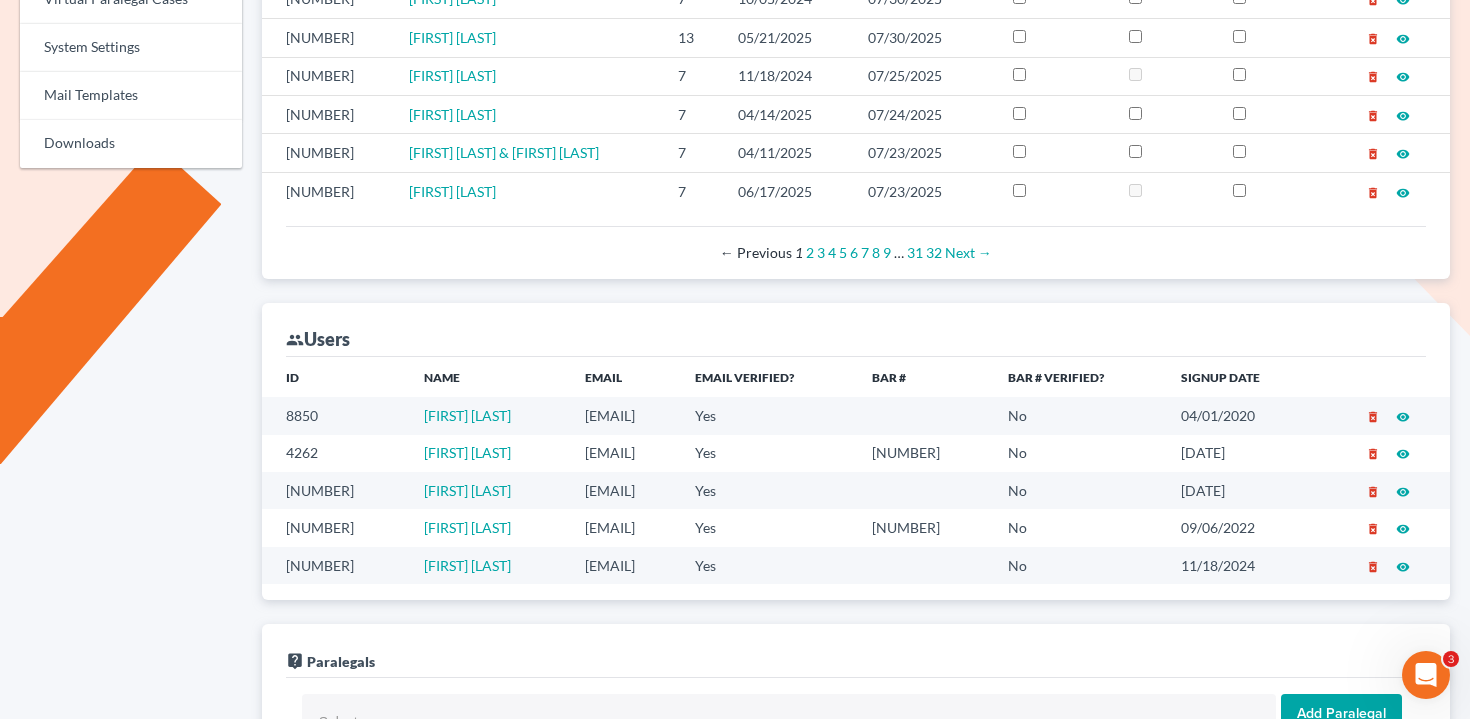 click on "mjohnson@iboldobrien.com" at bounding box center [624, 565] 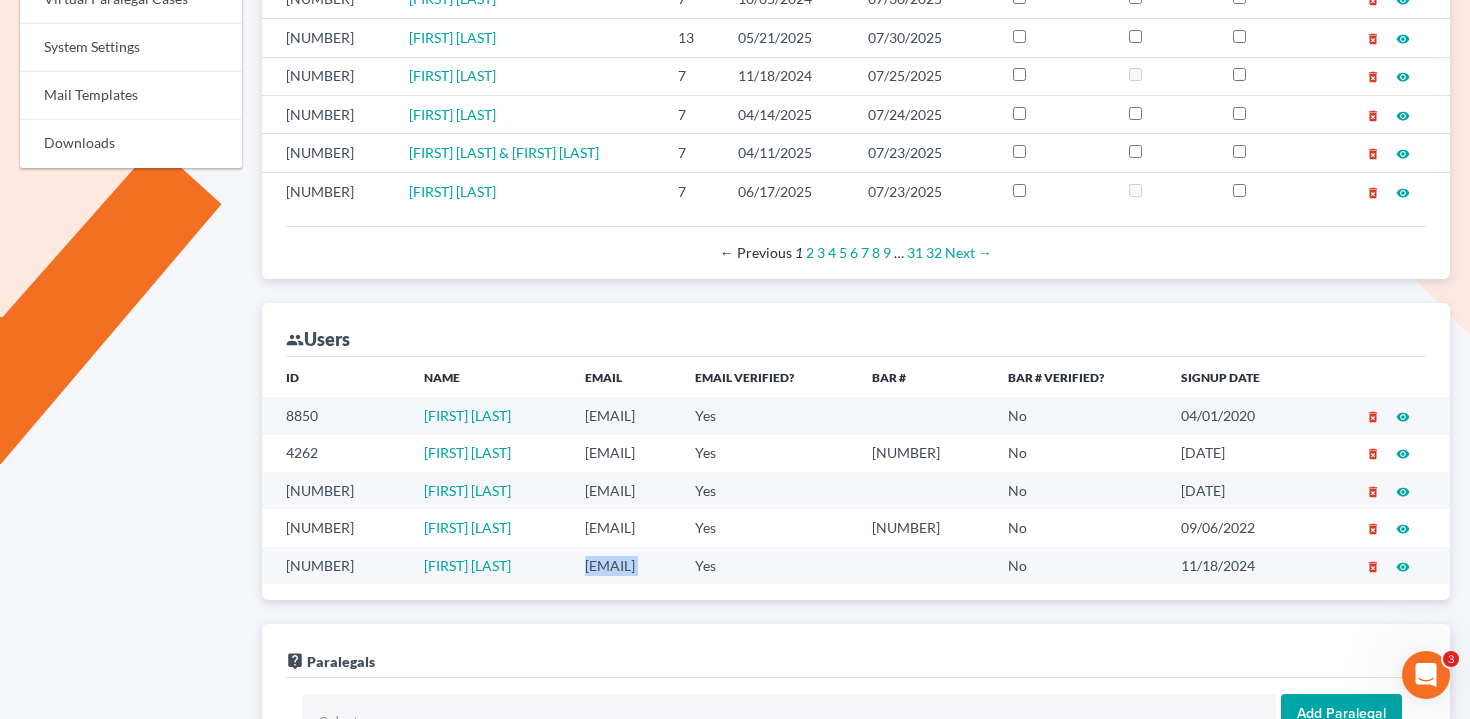 click on "mjohnson@iboldobrien.com" at bounding box center [624, 565] 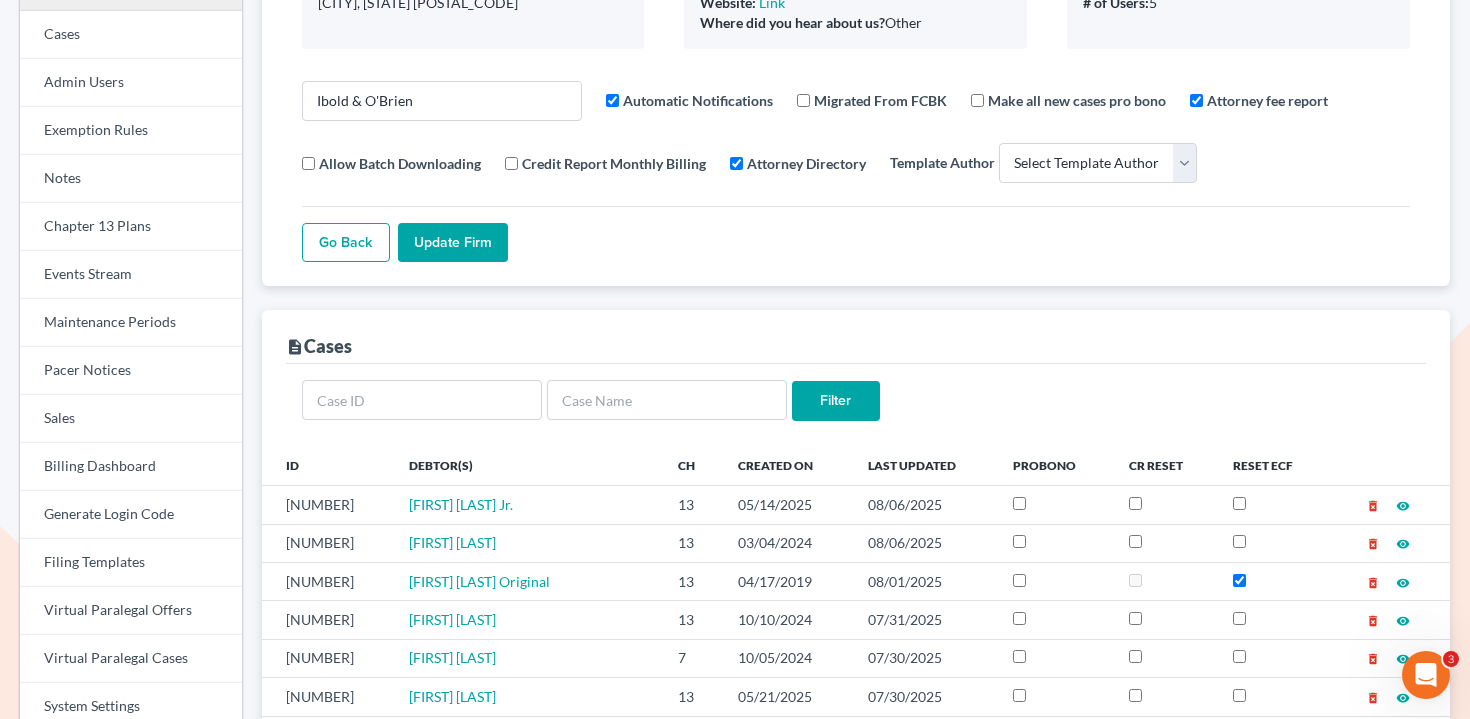 scroll, scrollTop: 103, scrollLeft: 0, axis: vertical 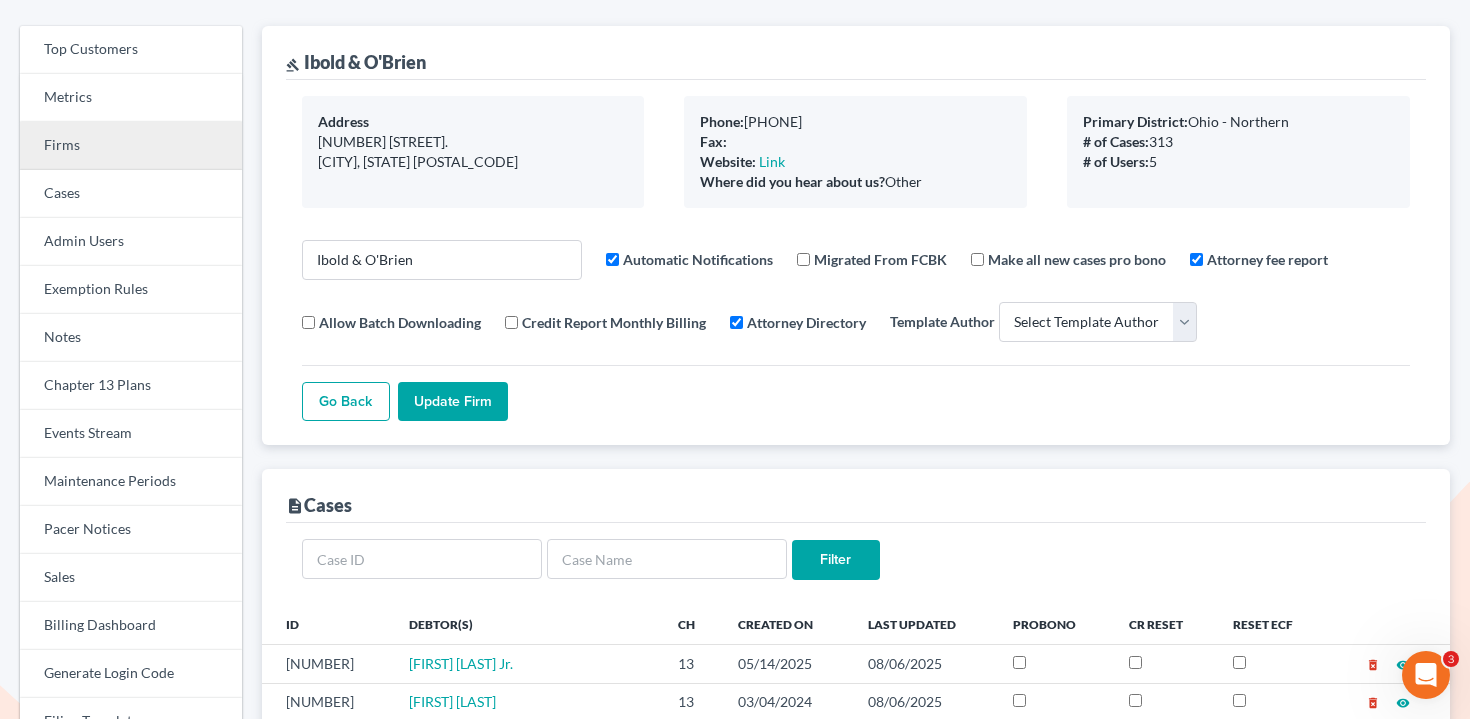 click on "Firms" at bounding box center (131, 146) 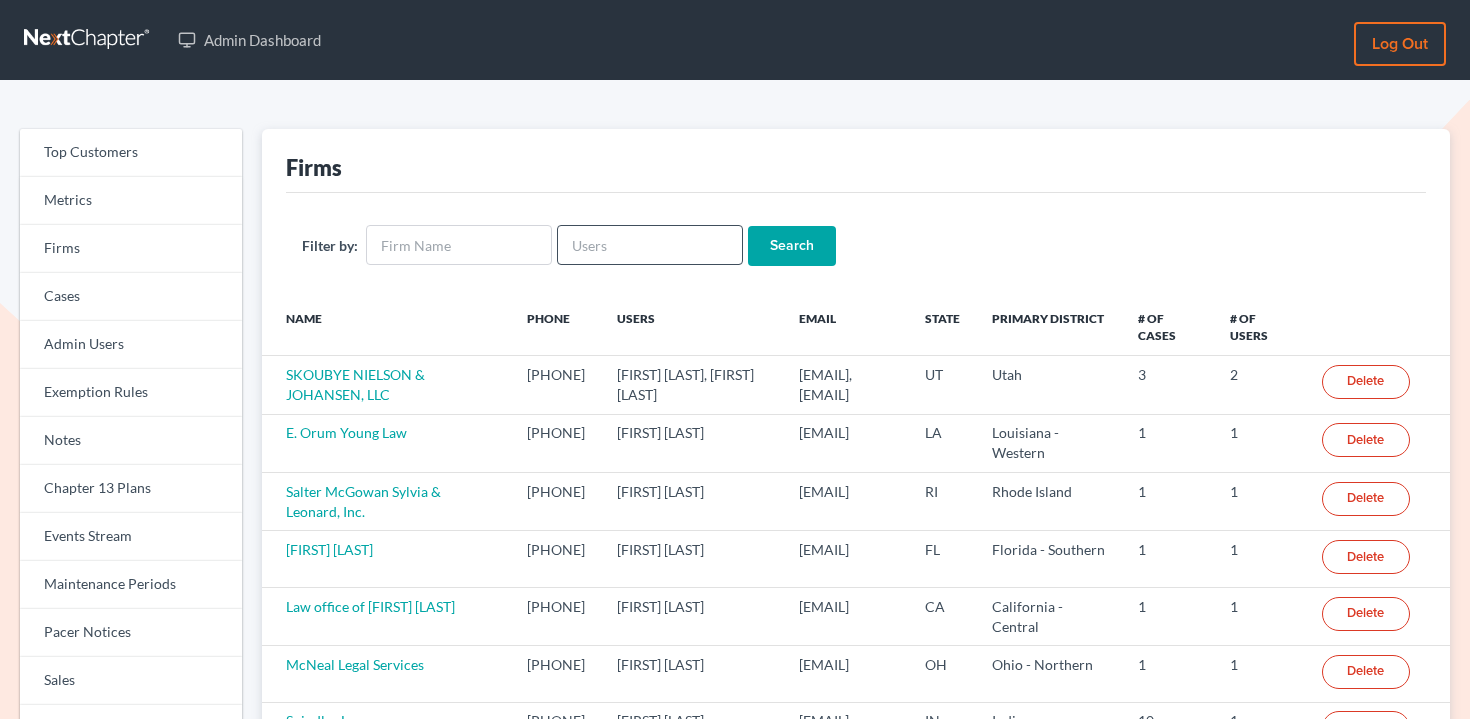scroll, scrollTop: 0, scrollLeft: 0, axis: both 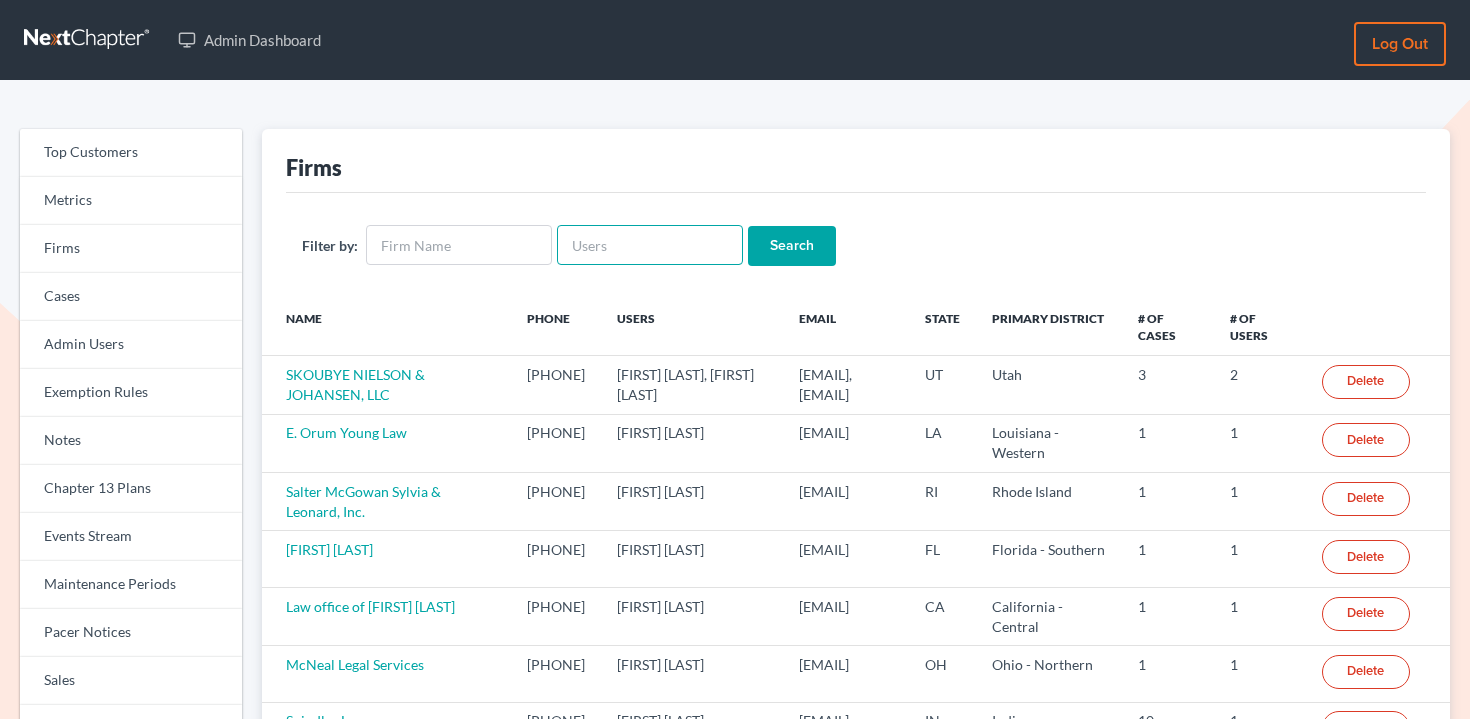 click at bounding box center [650, 245] 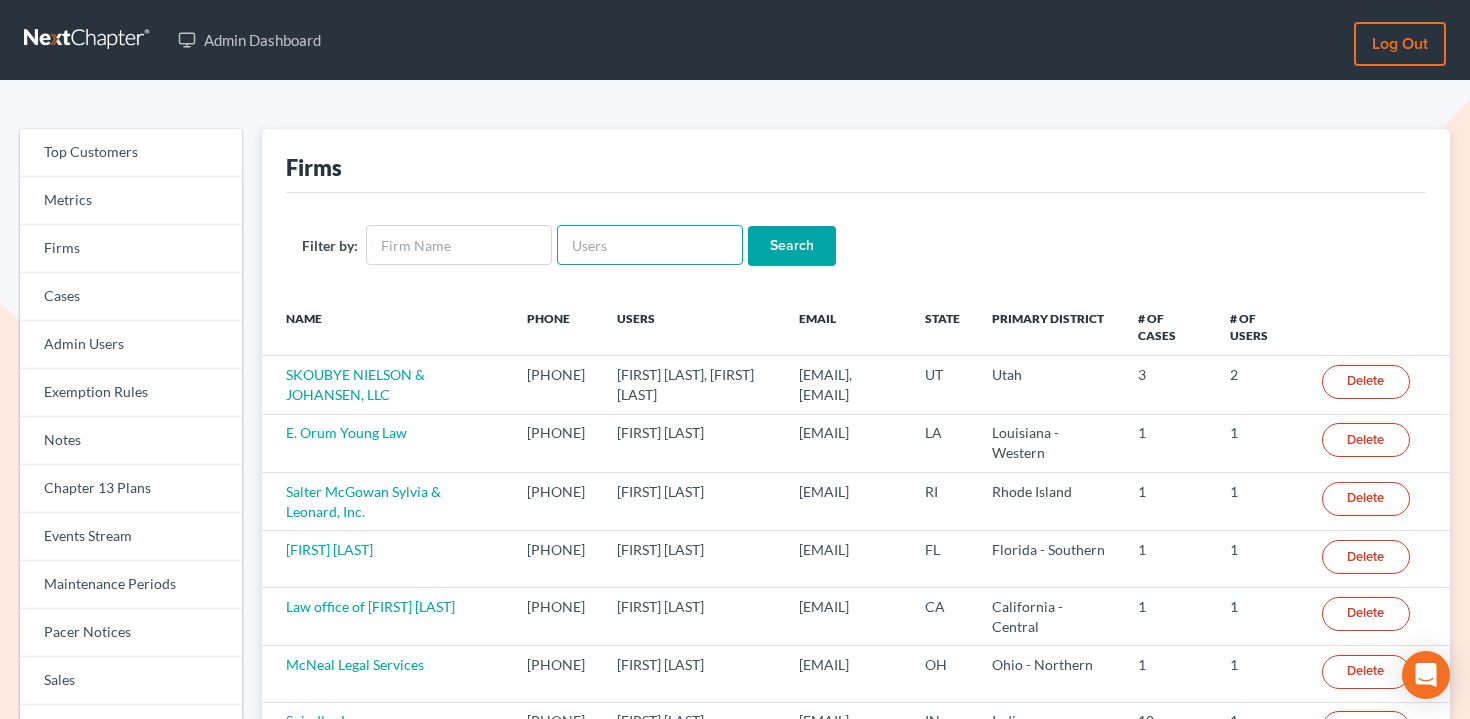 paste on "[EMAIL]" 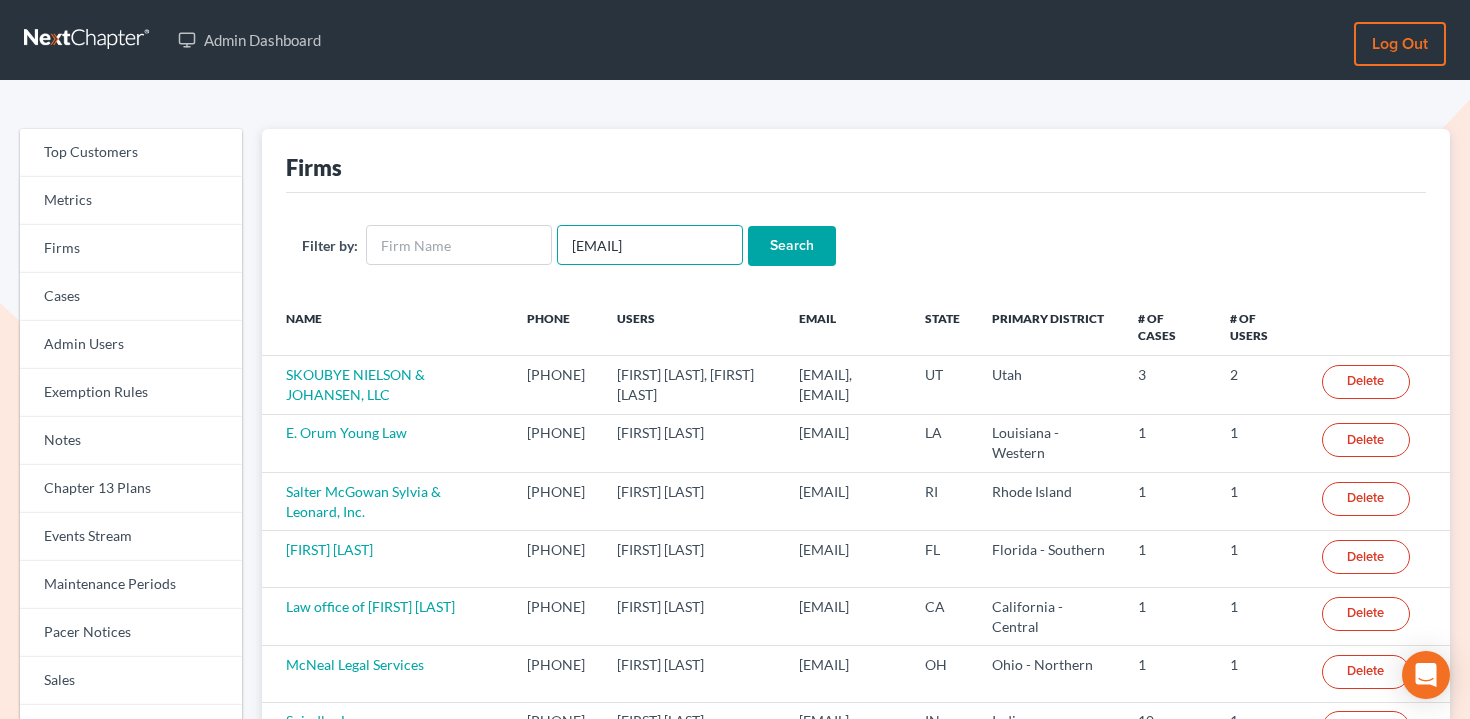 type on "[EMAIL]" 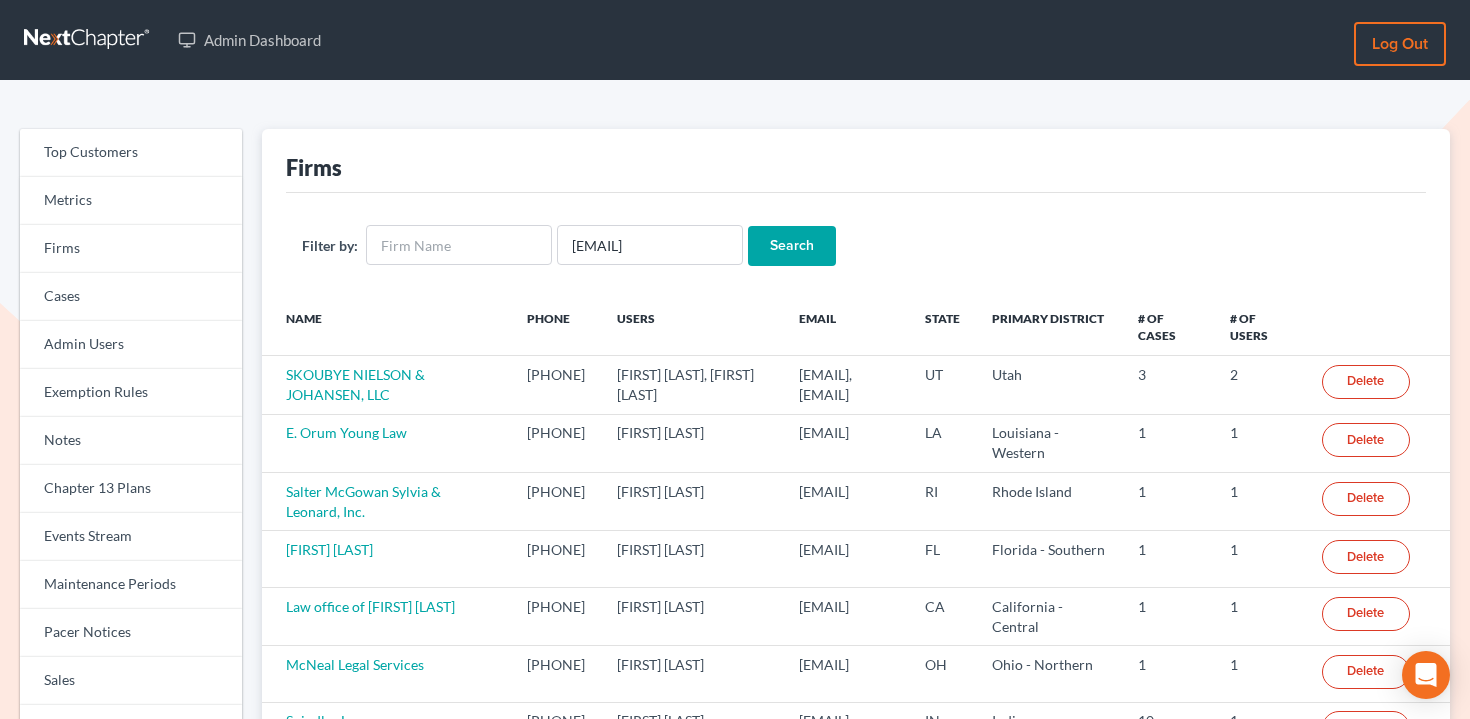 click on "Search" at bounding box center [792, 246] 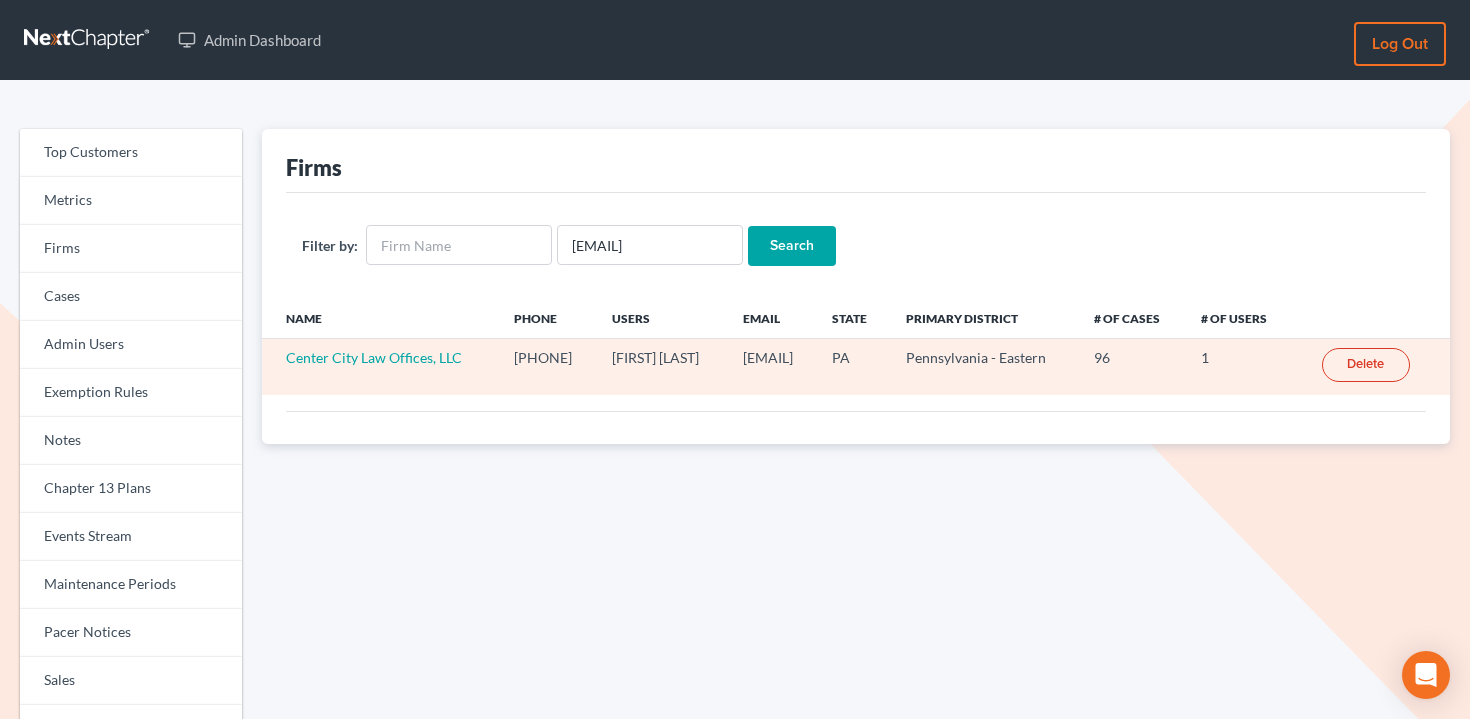 scroll, scrollTop: 0, scrollLeft: 0, axis: both 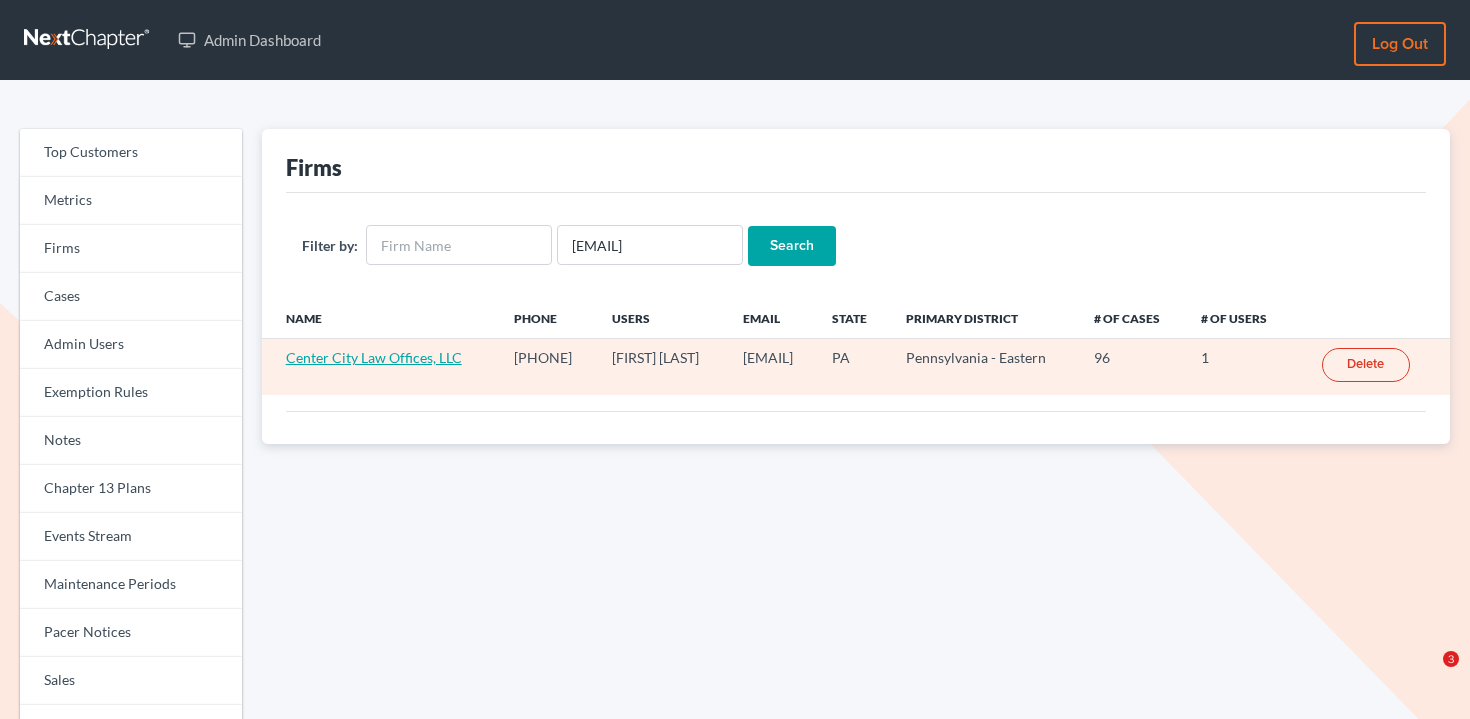 click on "Center City Law Offices, LLC" at bounding box center (374, 357) 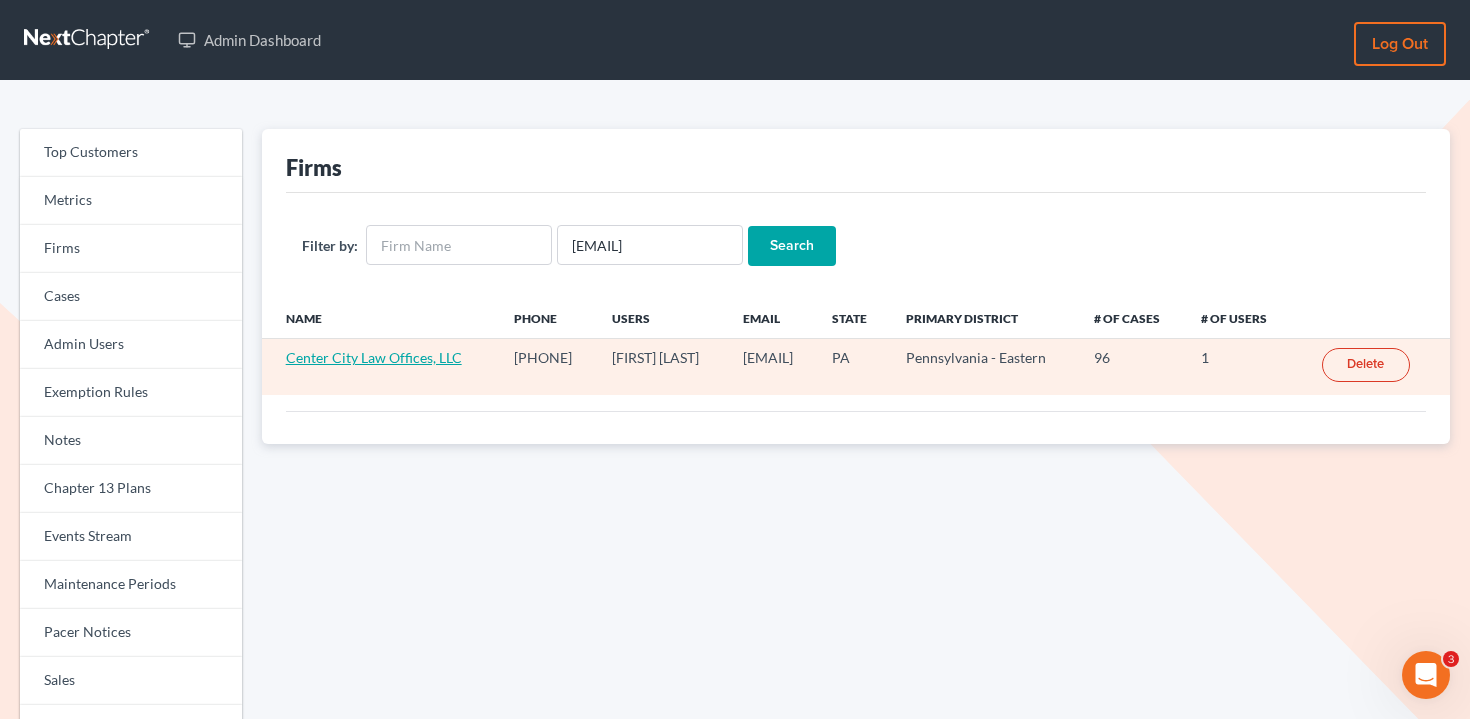 scroll, scrollTop: 0, scrollLeft: 0, axis: both 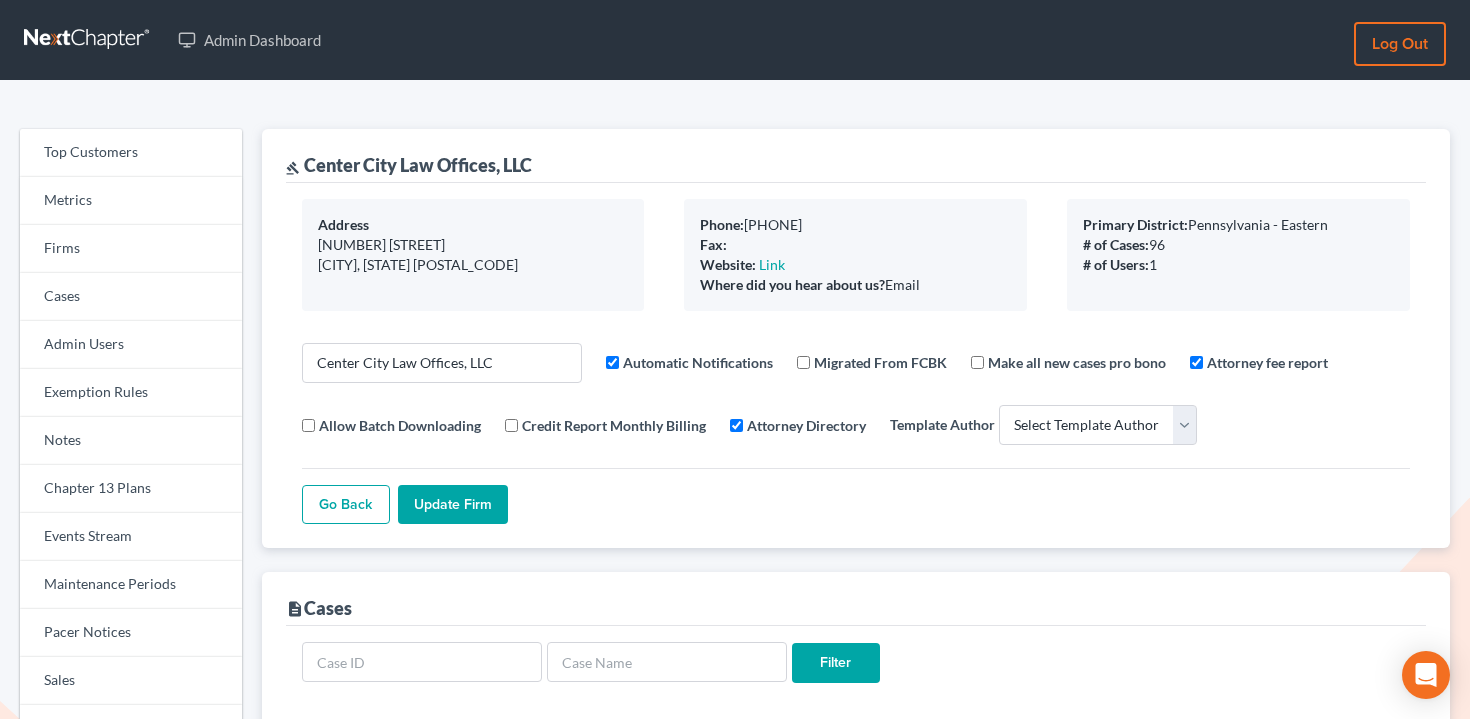 select 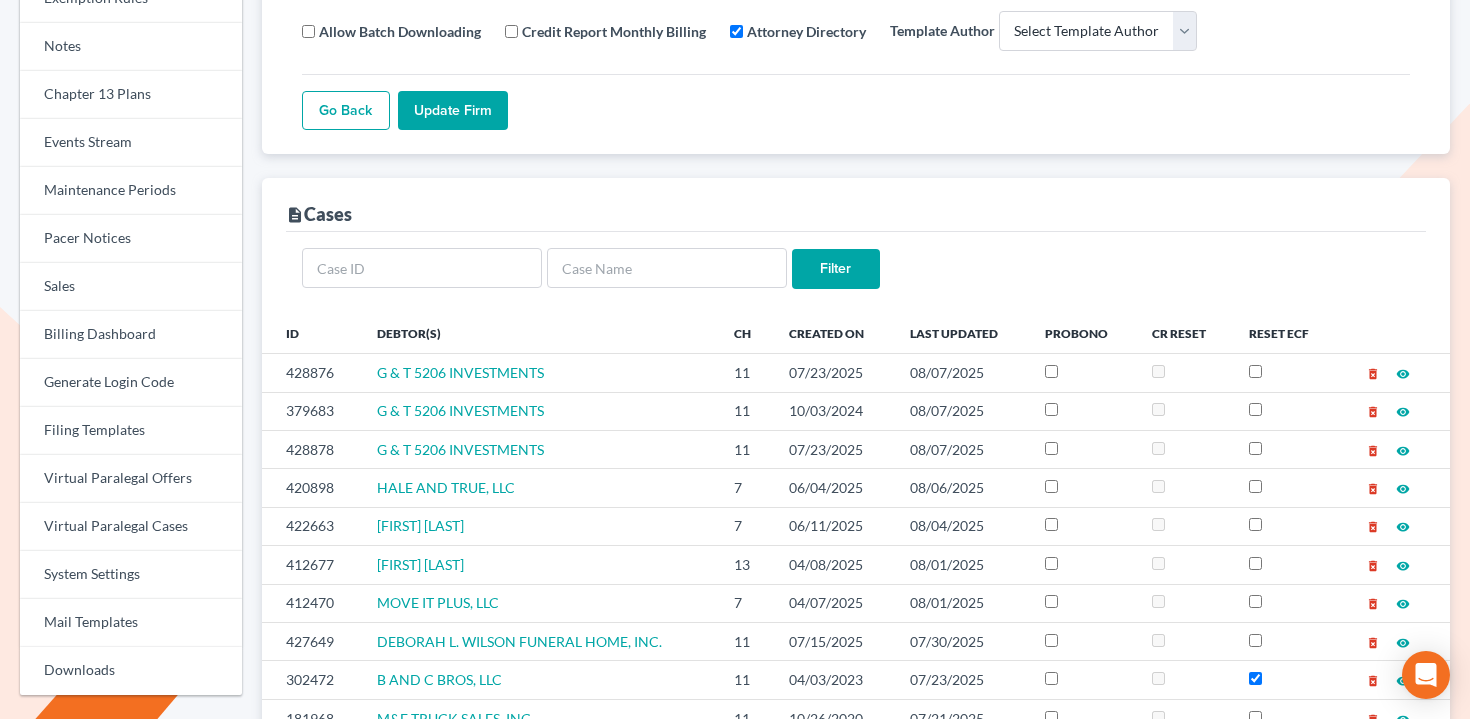 scroll, scrollTop: 521, scrollLeft: 0, axis: vertical 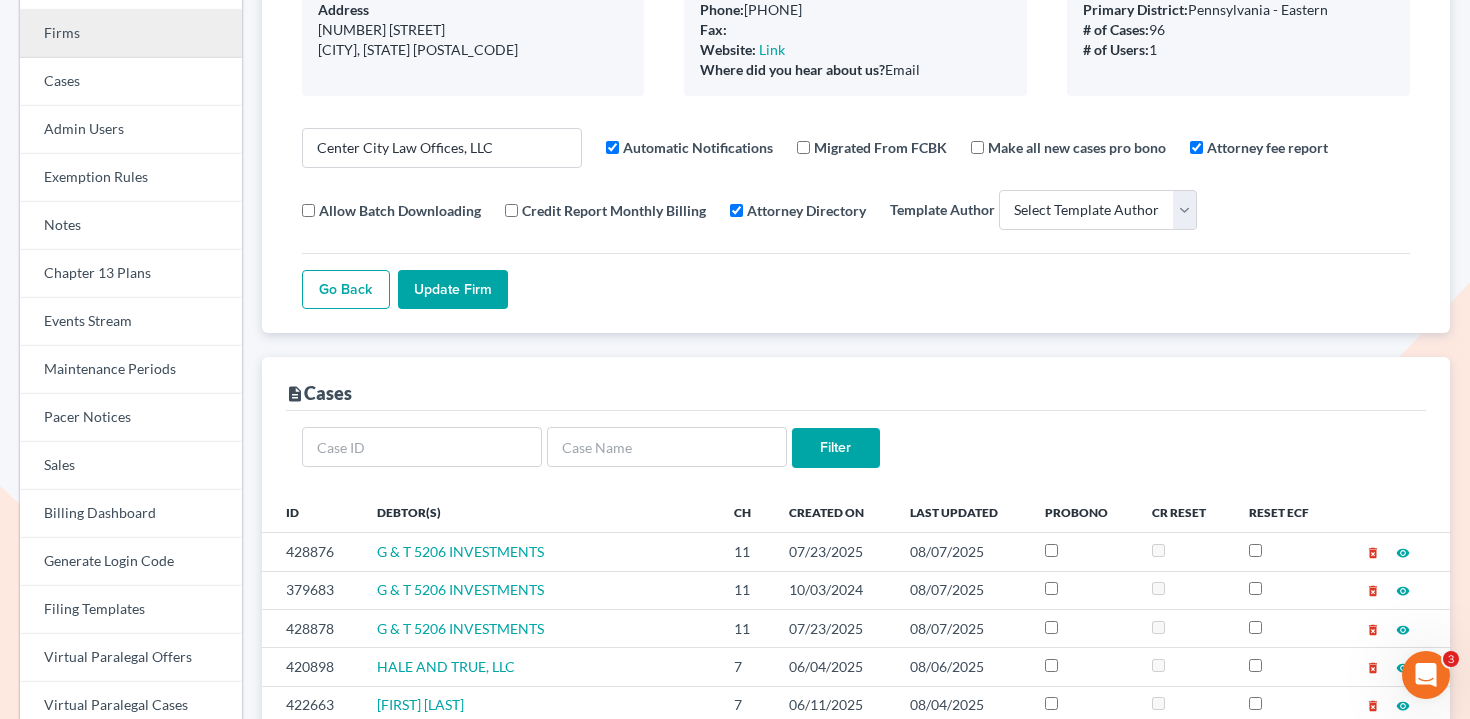 click on "Firms" at bounding box center (131, 34) 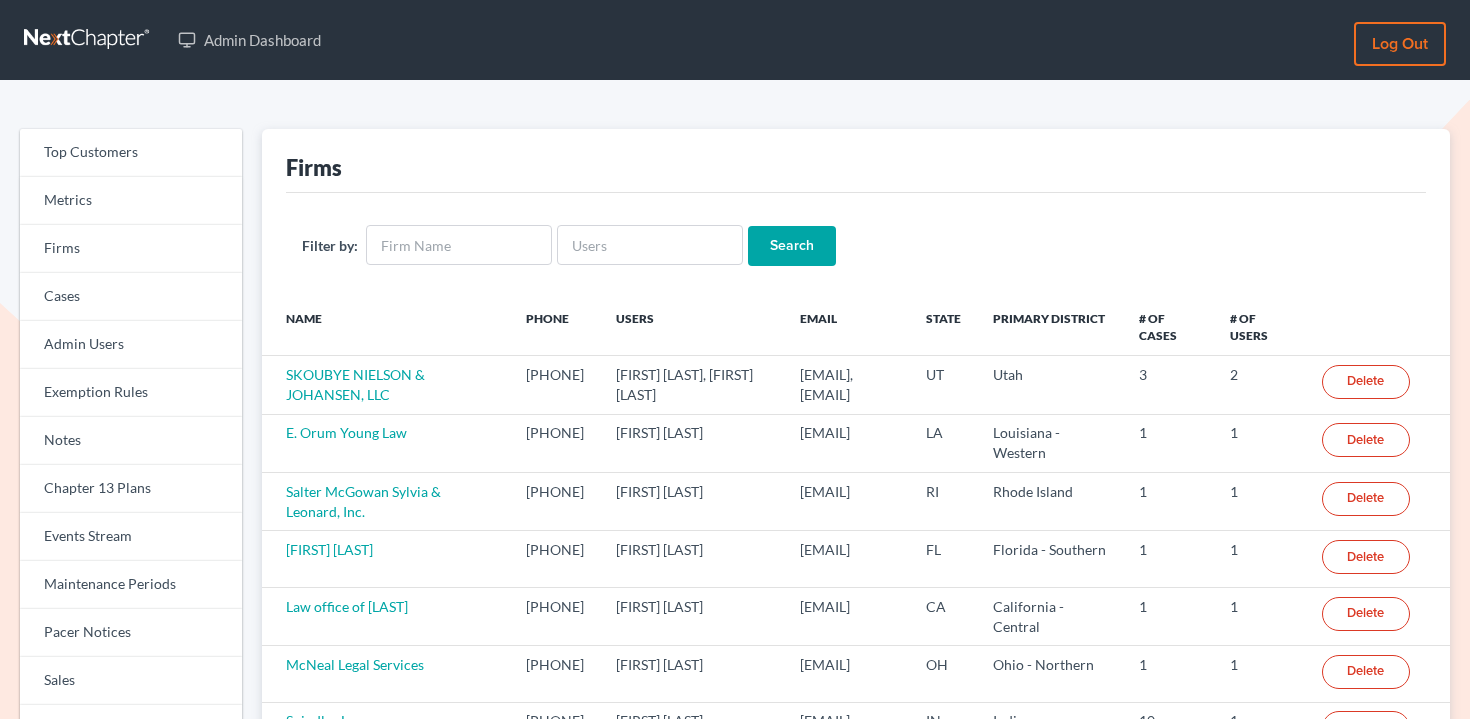 scroll, scrollTop: 0, scrollLeft: 0, axis: both 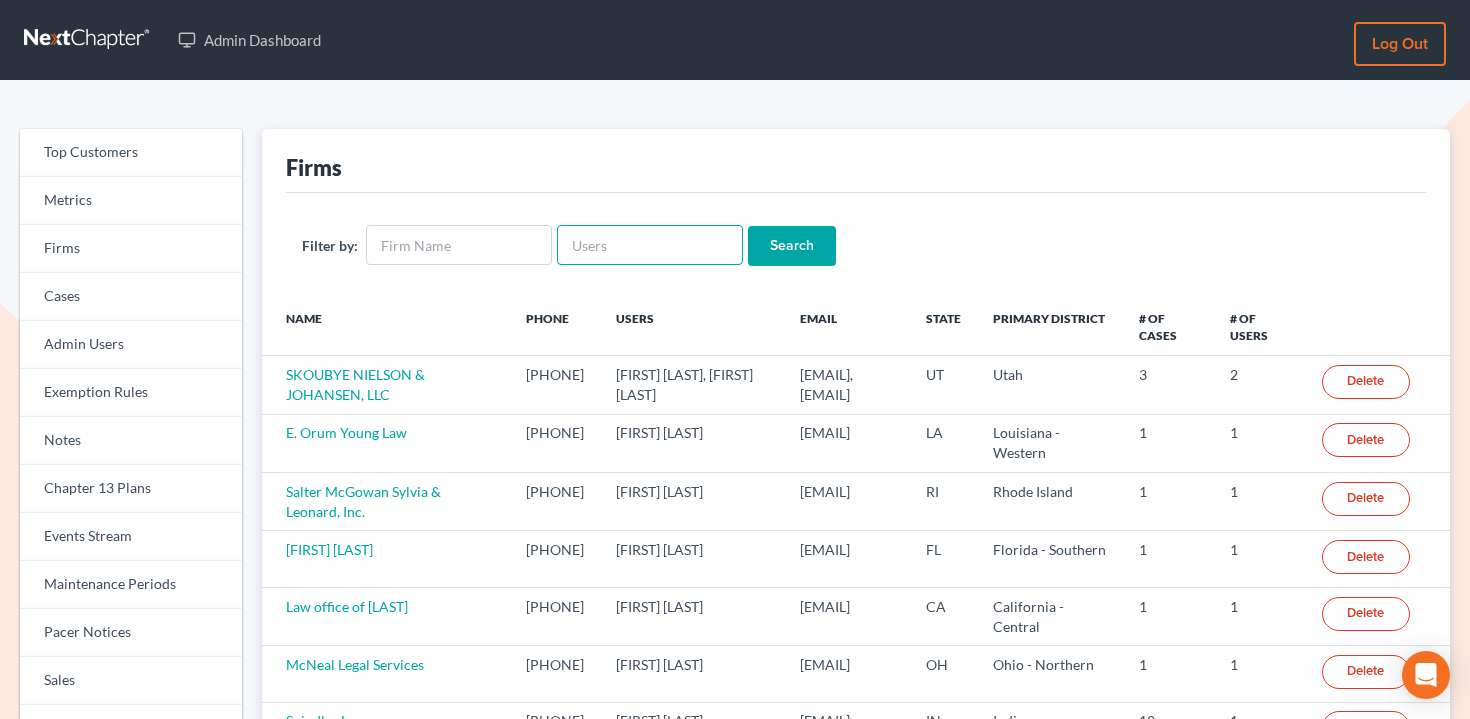click at bounding box center [650, 245] 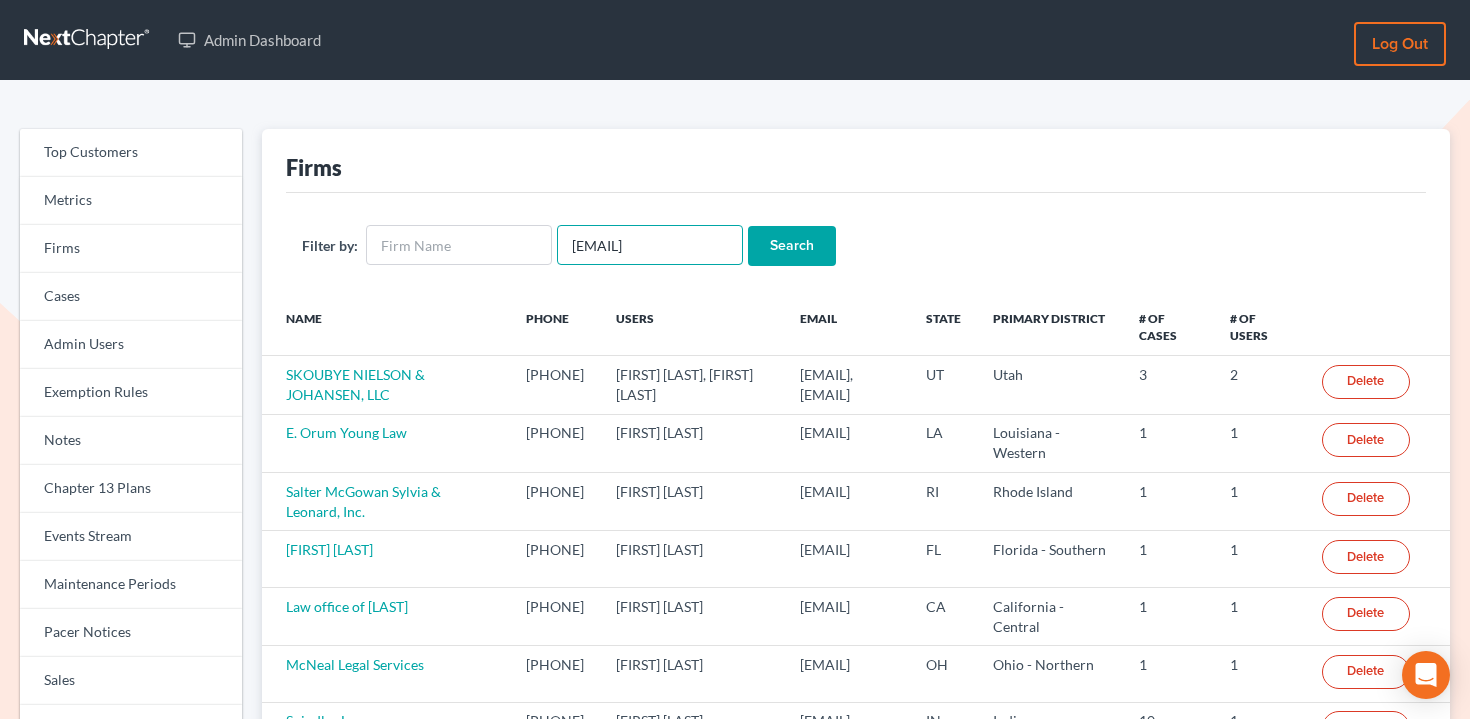 type on "[EMAIL]" 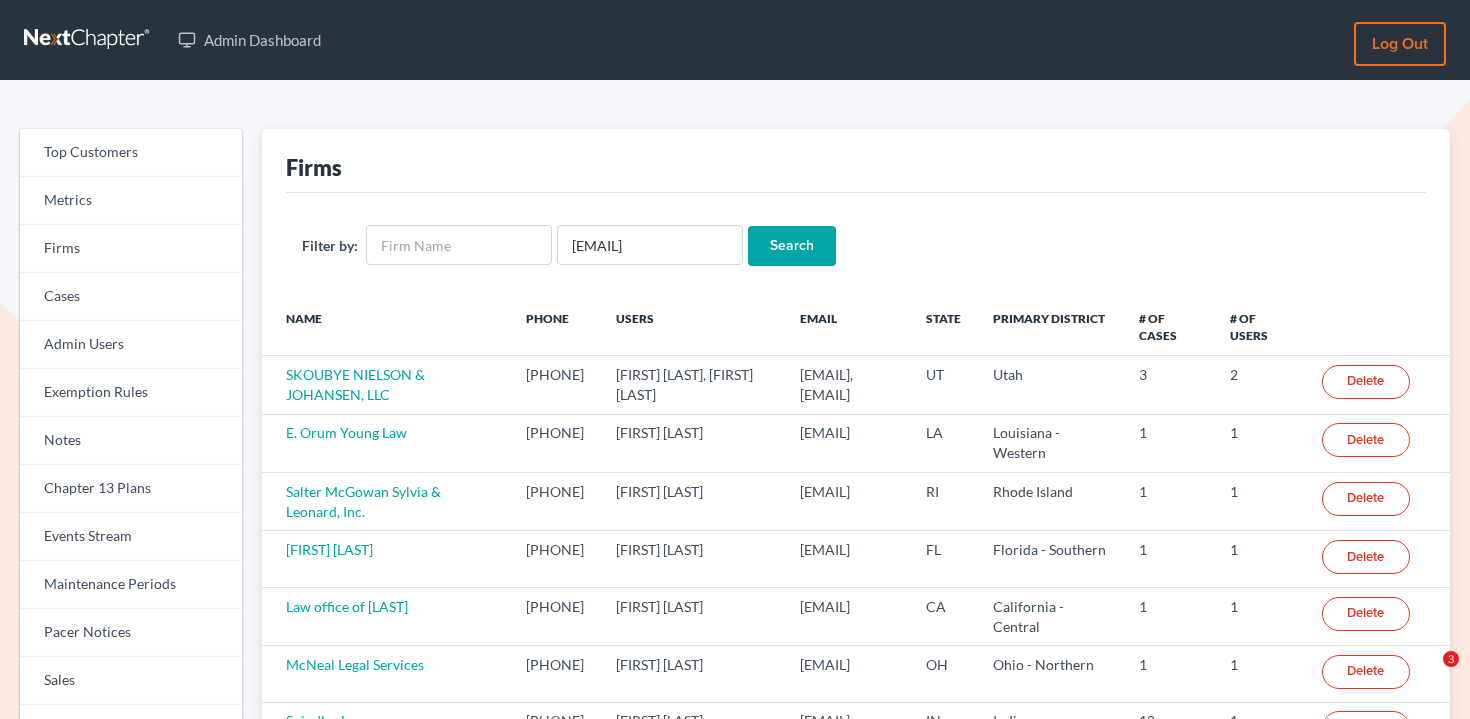 click on "Search" at bounding box center [792, 246] 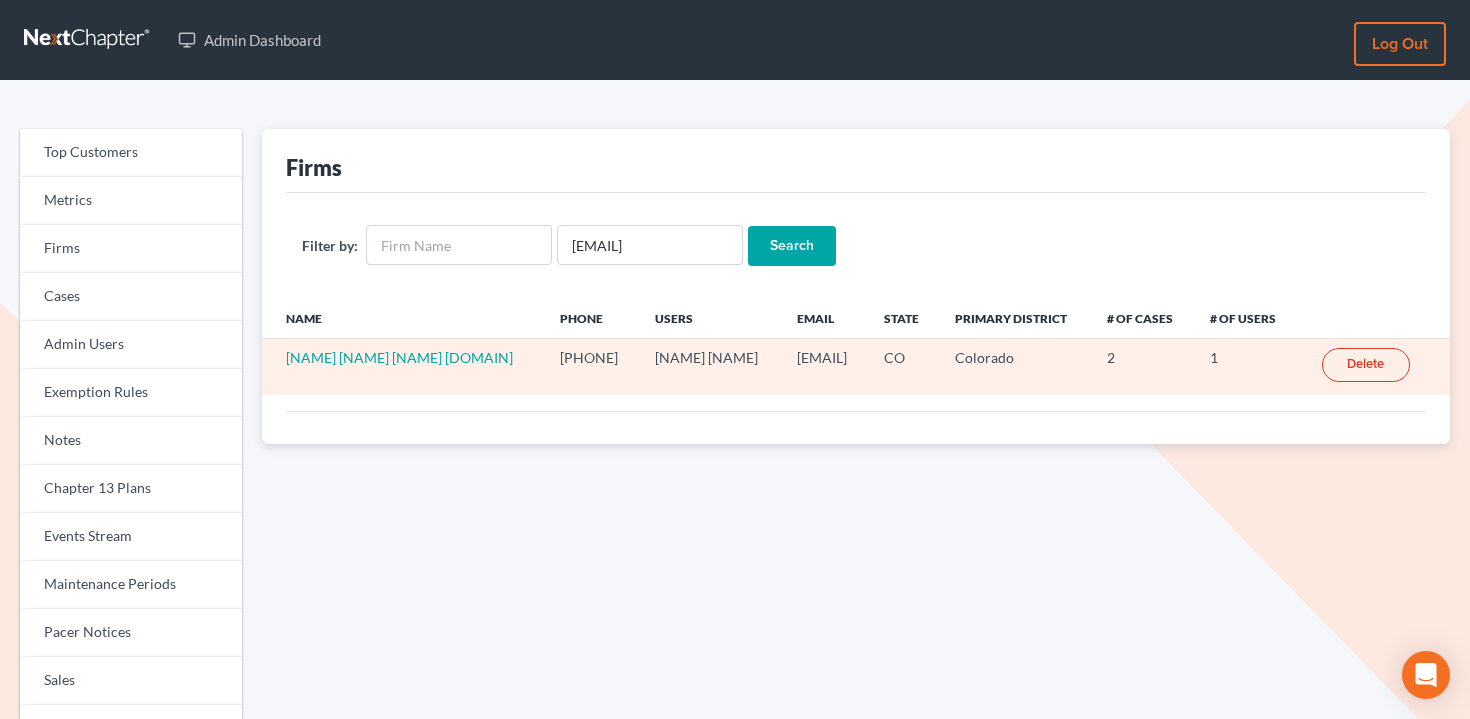 scroll, scrollTop: 0, scrollLeft: 0, axis: both 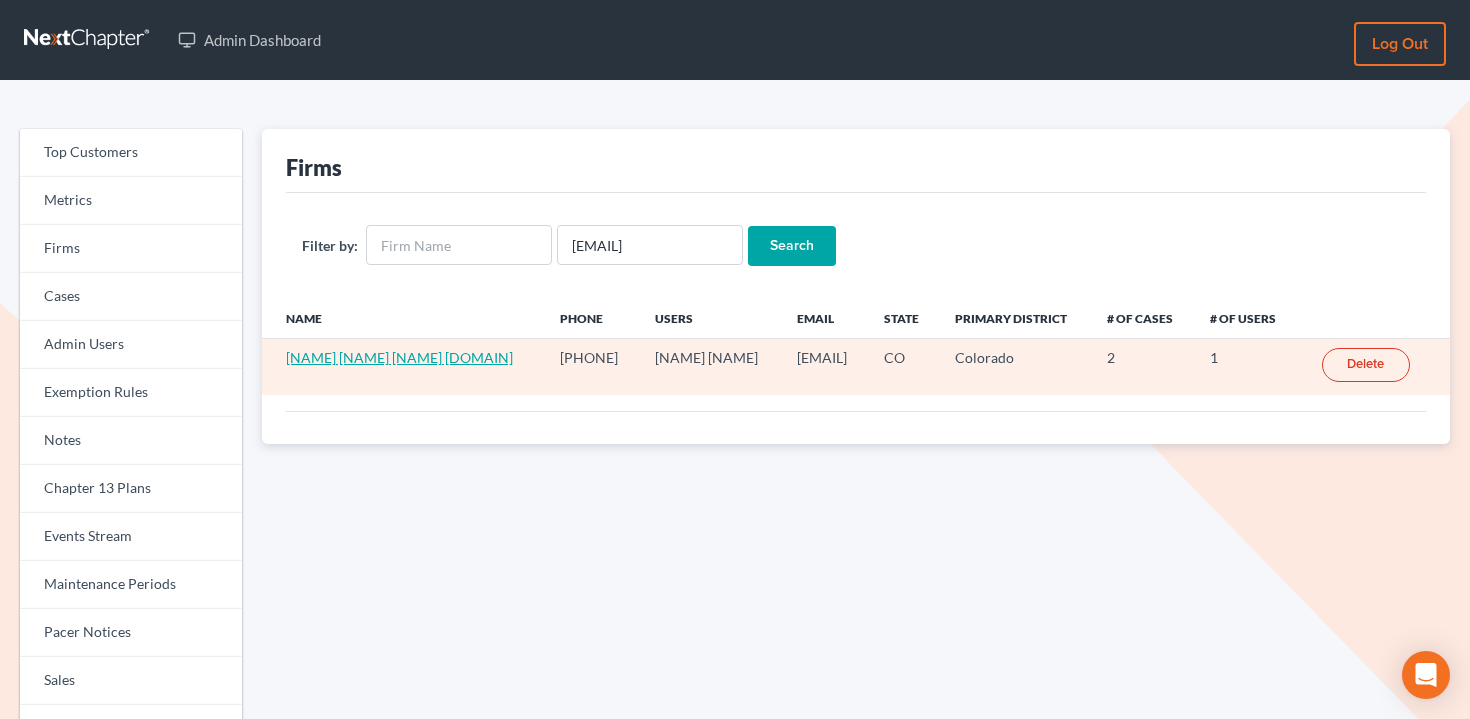 click on "Johnny M Wilson Esqpc.com" at bounding box center (399, 357) 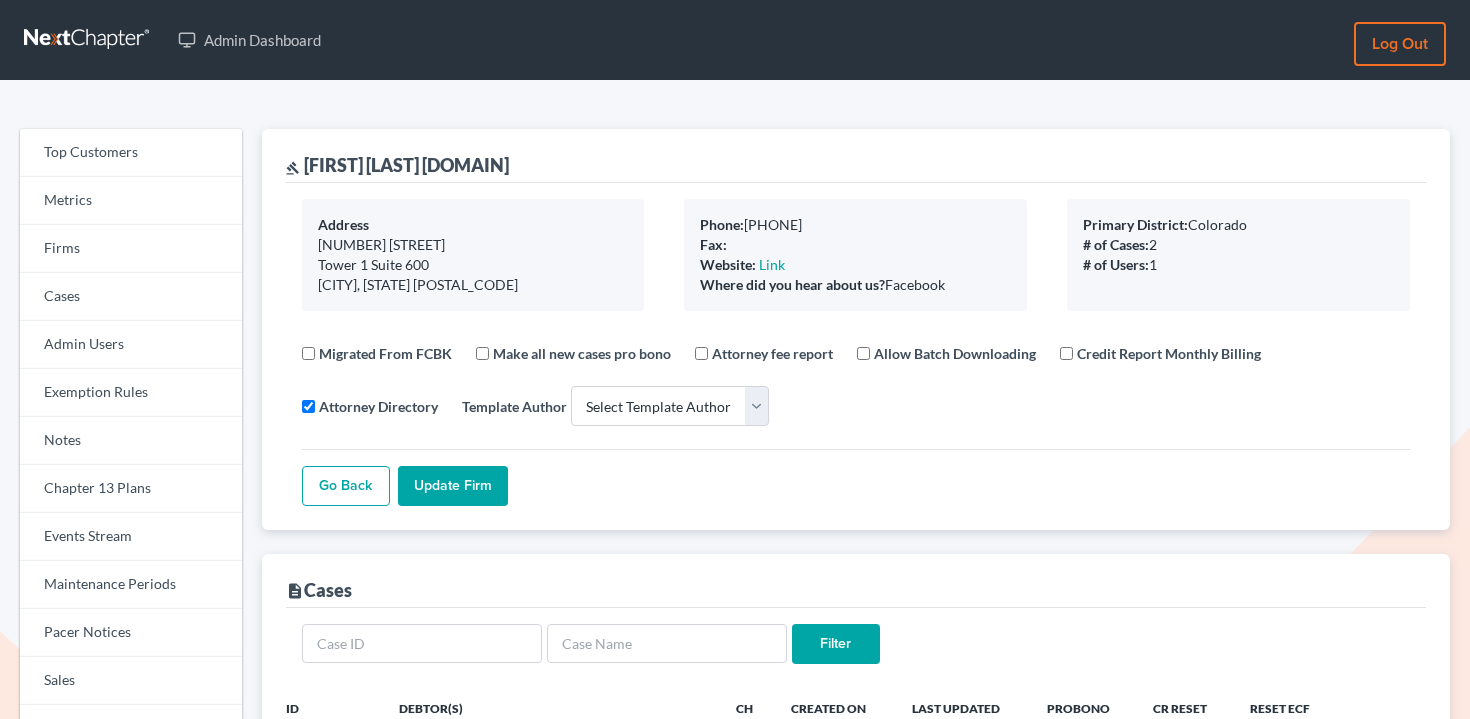 select 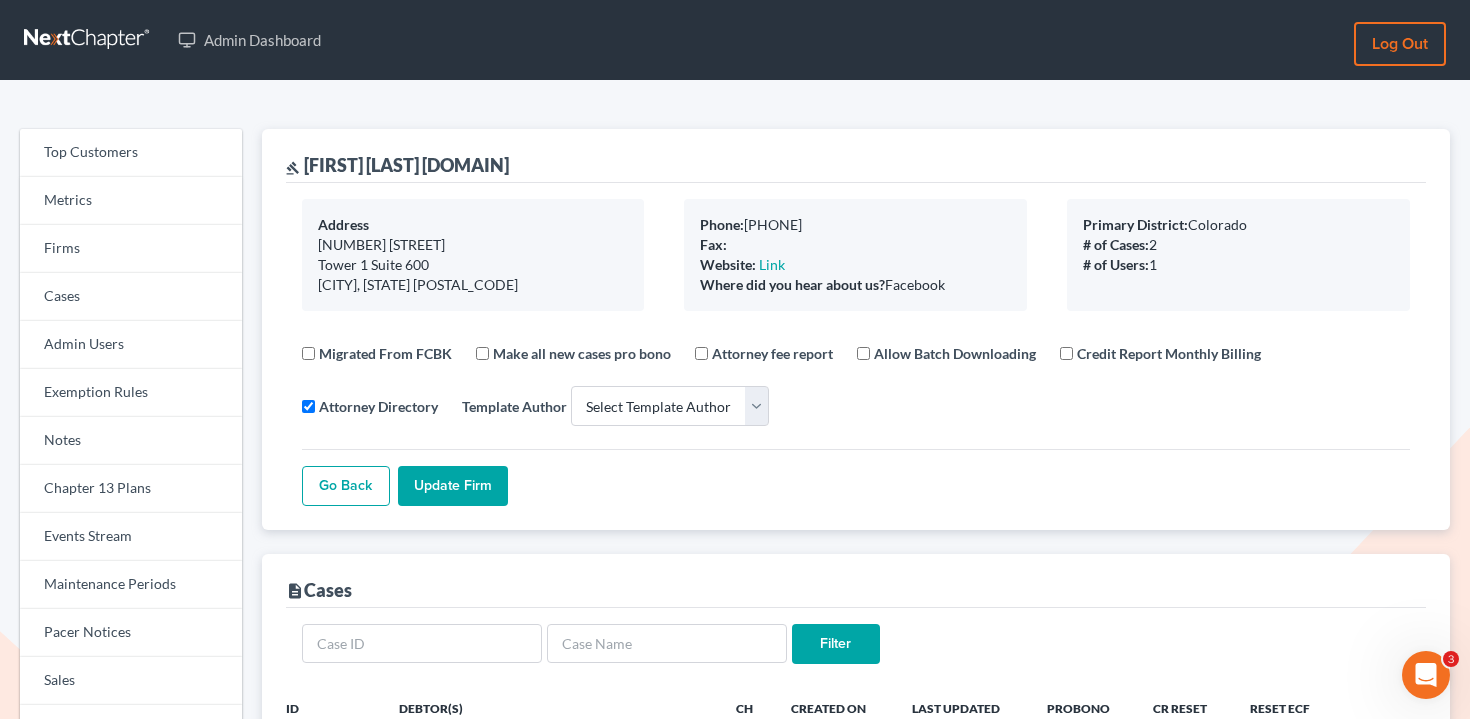 scroll, scrollTop: 0, scrollLeft: 0, axis: both 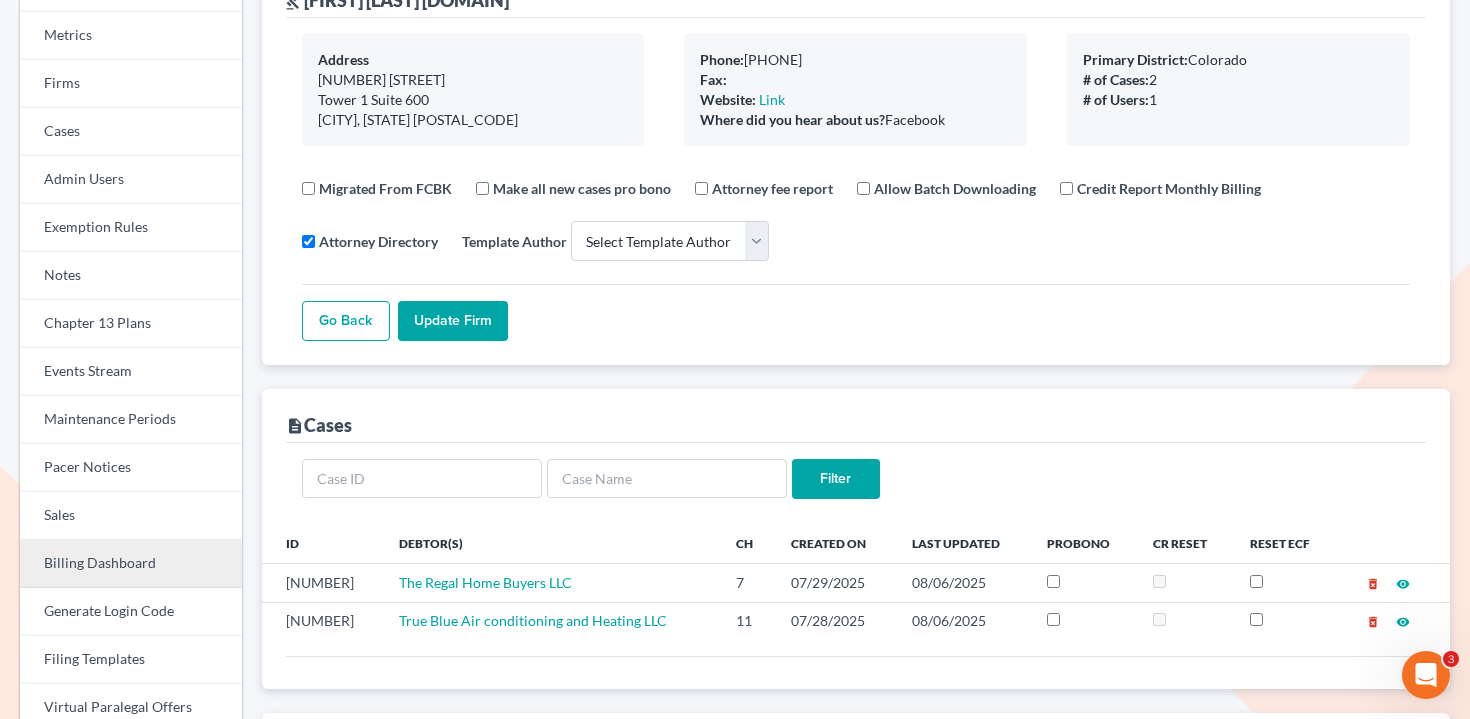 click on "Billing Dashboard" at bounding box center (131, 564) 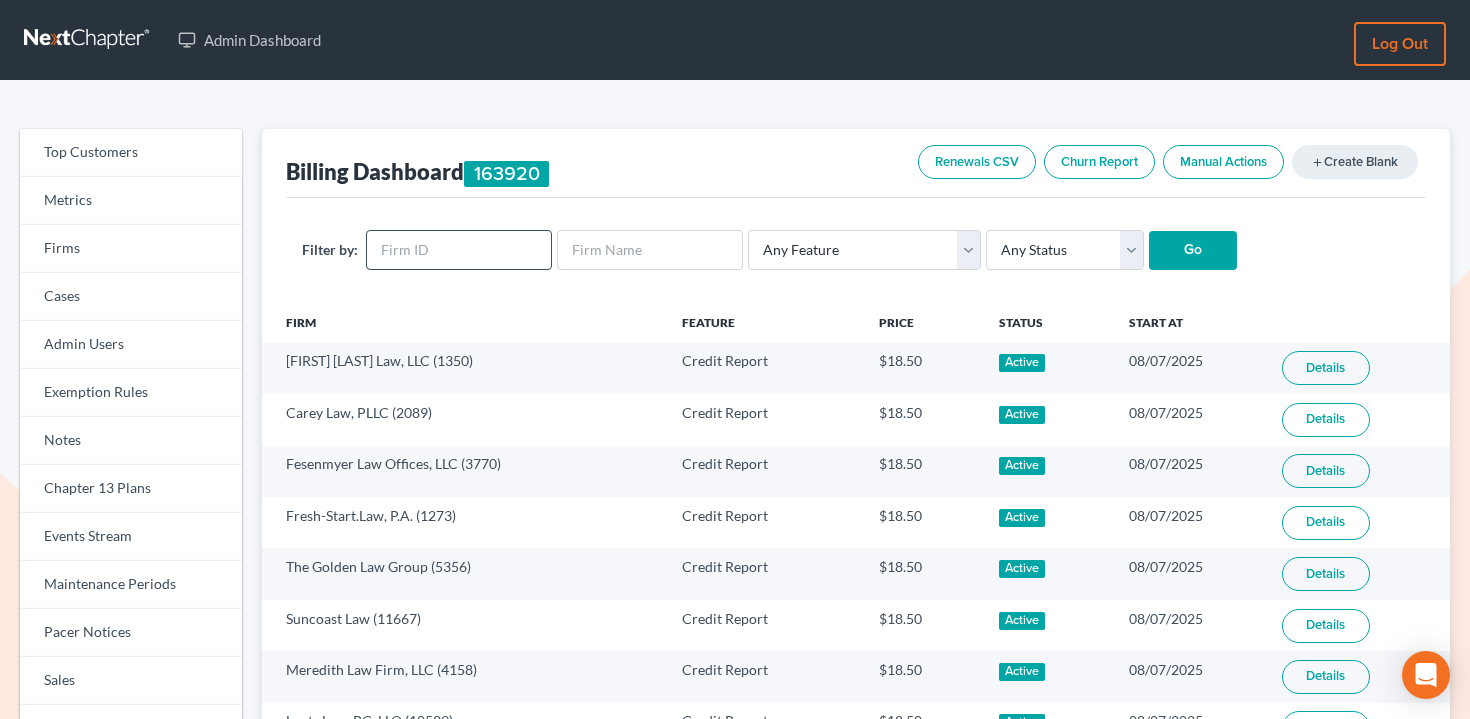 scroll, scrollTop: 0, scrollLeft: 0, axis: both 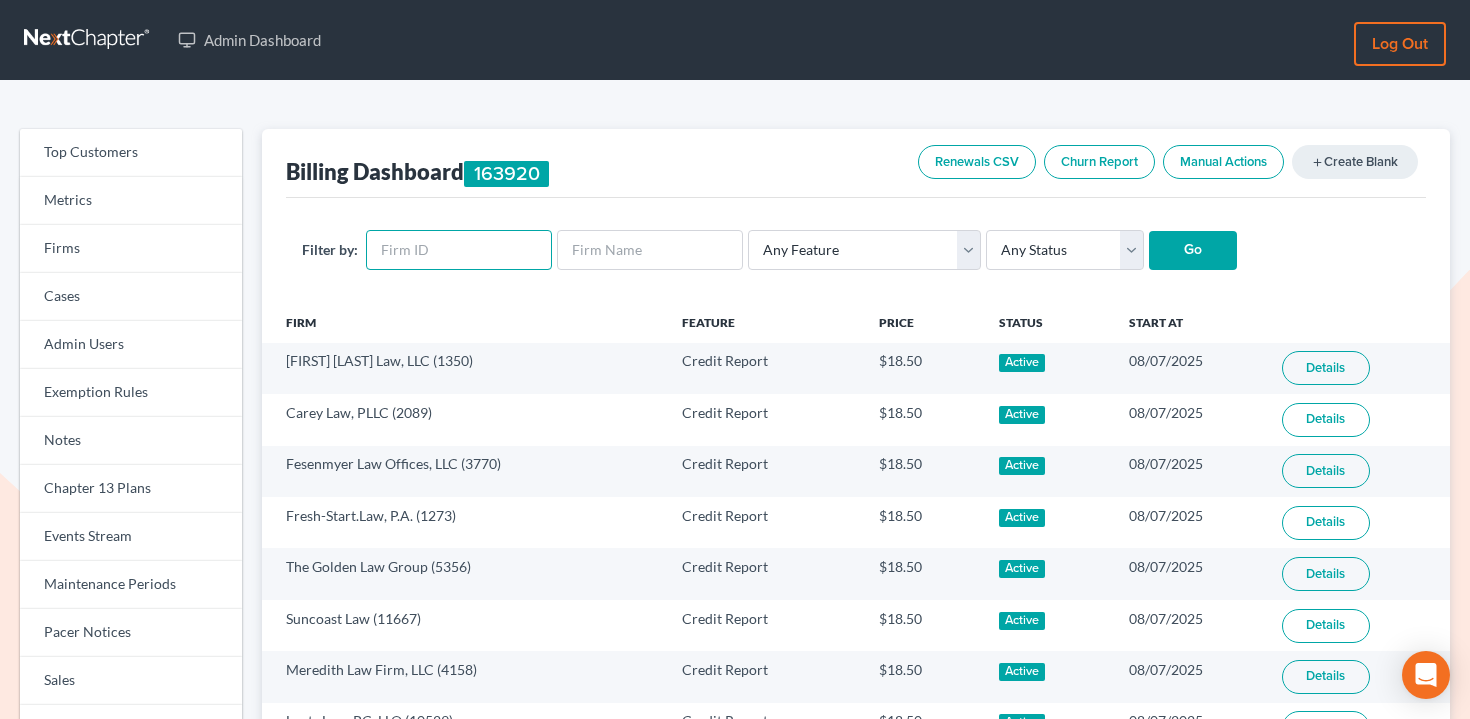 click at bounding box center [459, 250] 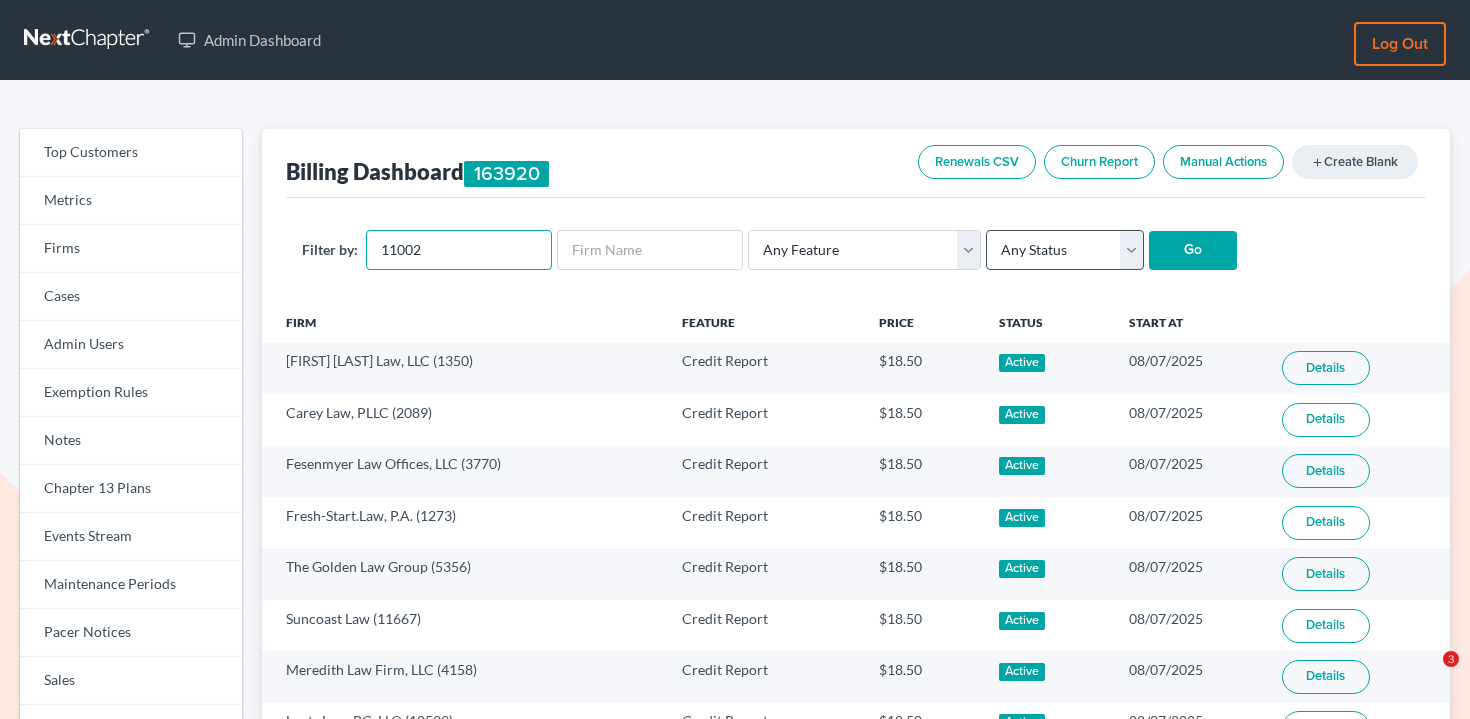 type on "11002" 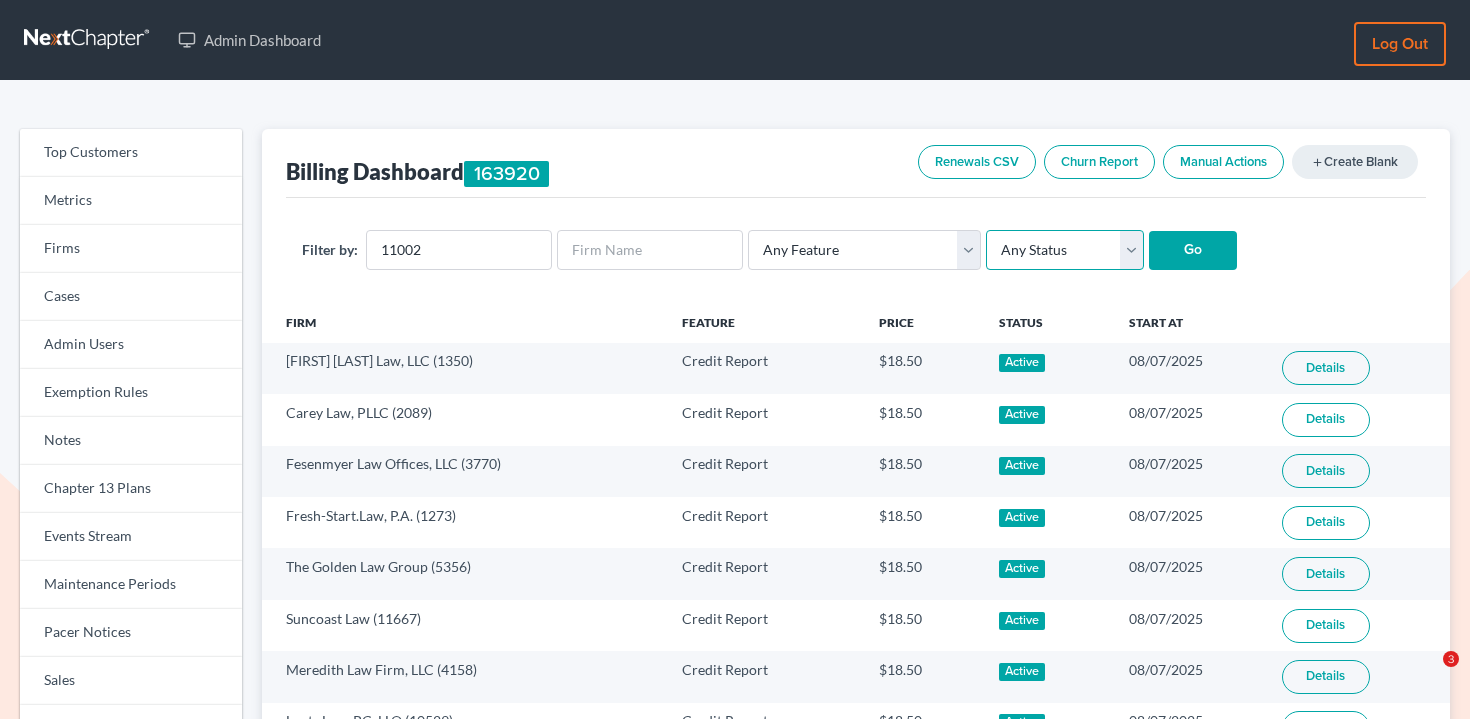 click on "Any Status
Active
Inactive
Pending
Expired
Error
Pending Charges" at bounding box center (1065, 250) 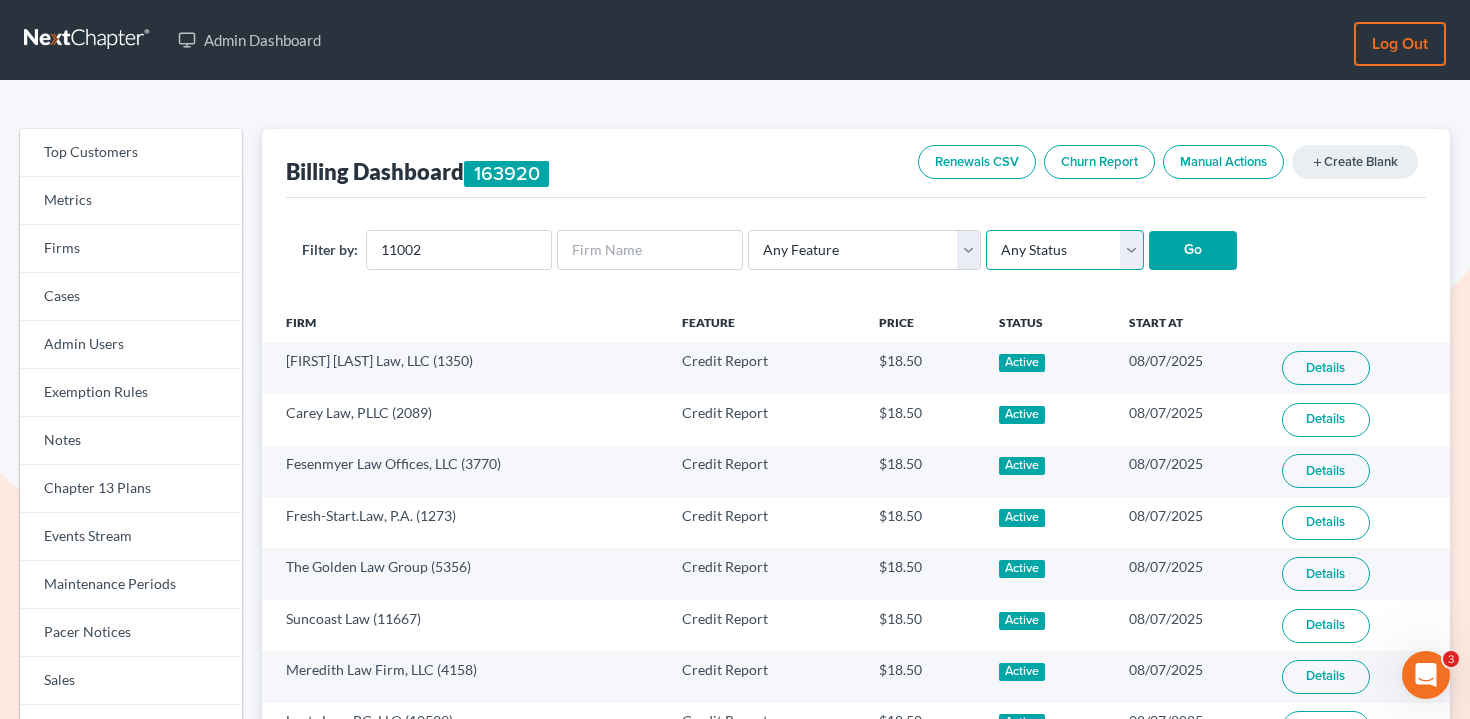 scroll, scrollTop: 0, scrollLeft: 0, axis: both 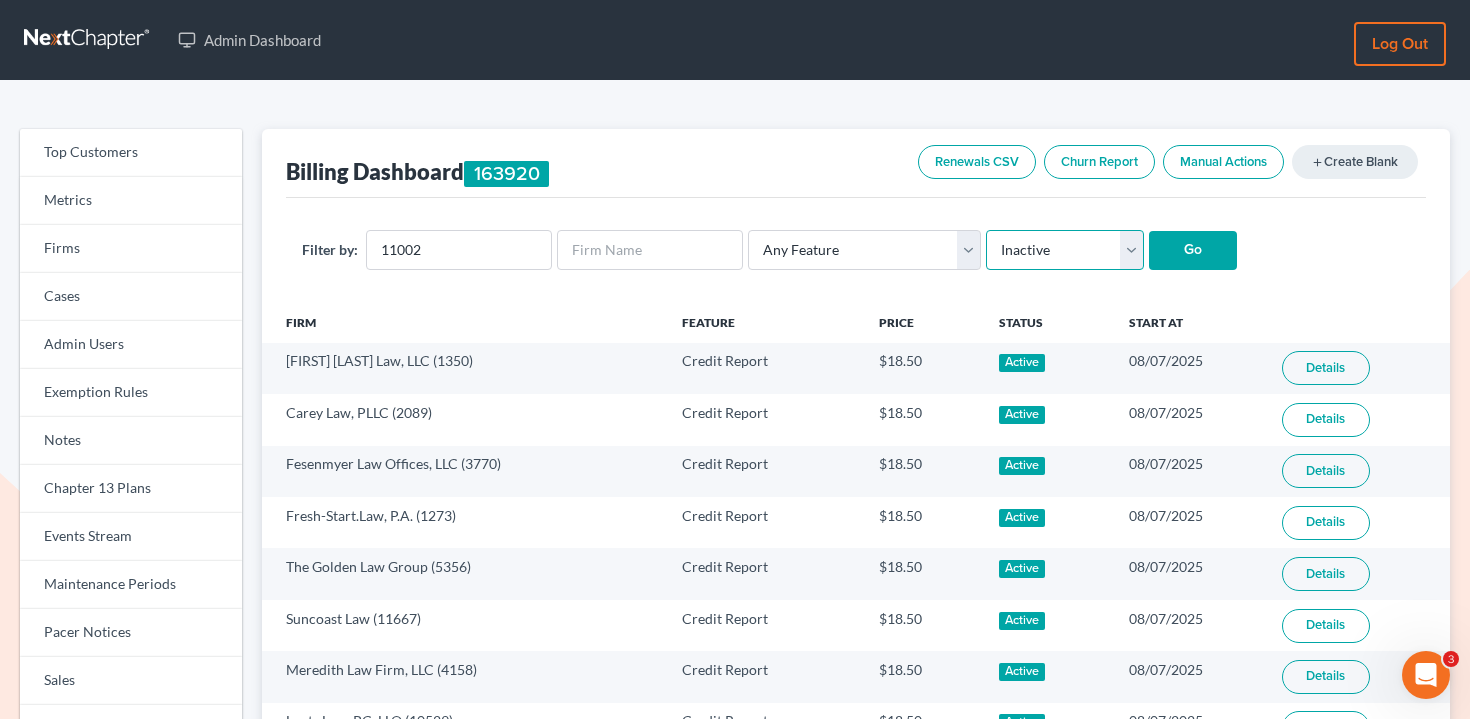 click on "Any Status
Active
Inactive
Pending
Expired
Error
Pending Charges" at bounding box center [1065, 250] 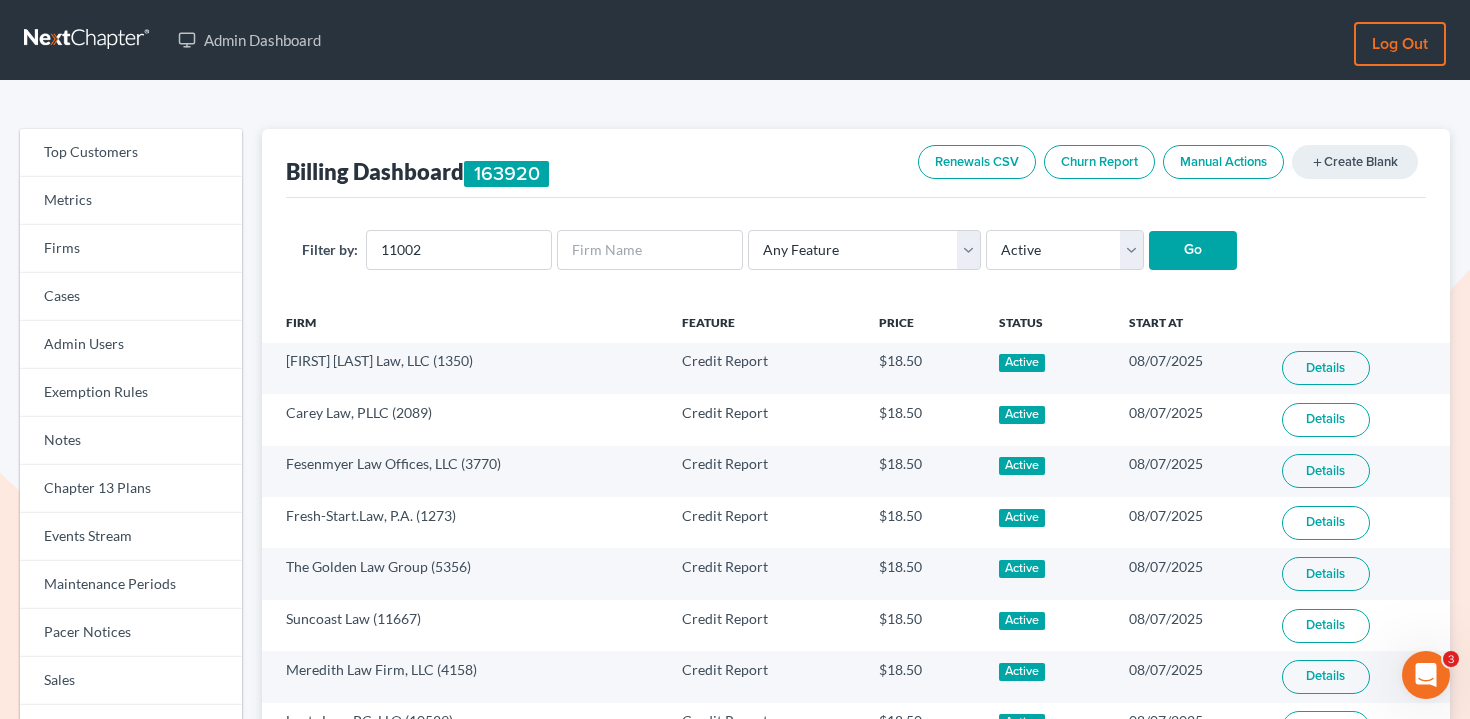 click on "Go" at bounding box center [1193, 251] 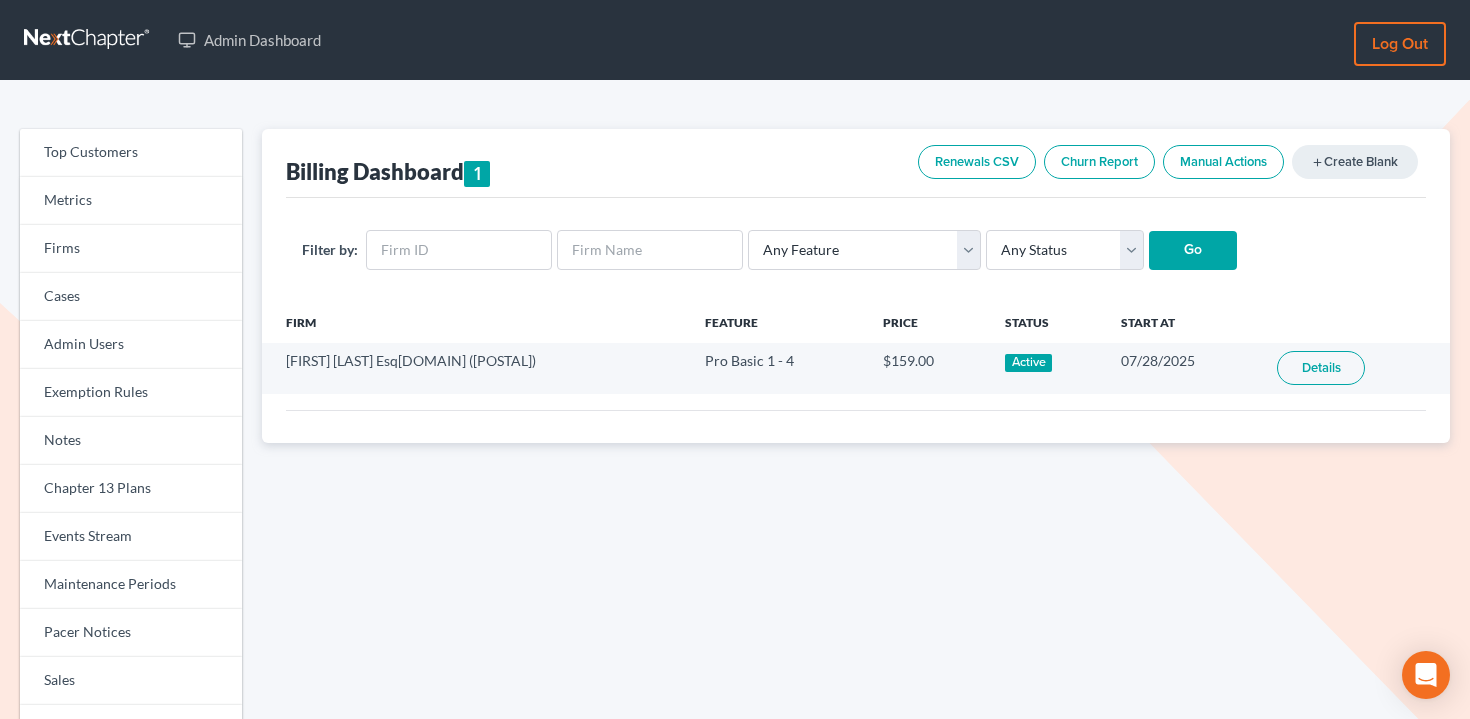 scroll, scrollTop: 0, scrollLeft: 0, axis: both 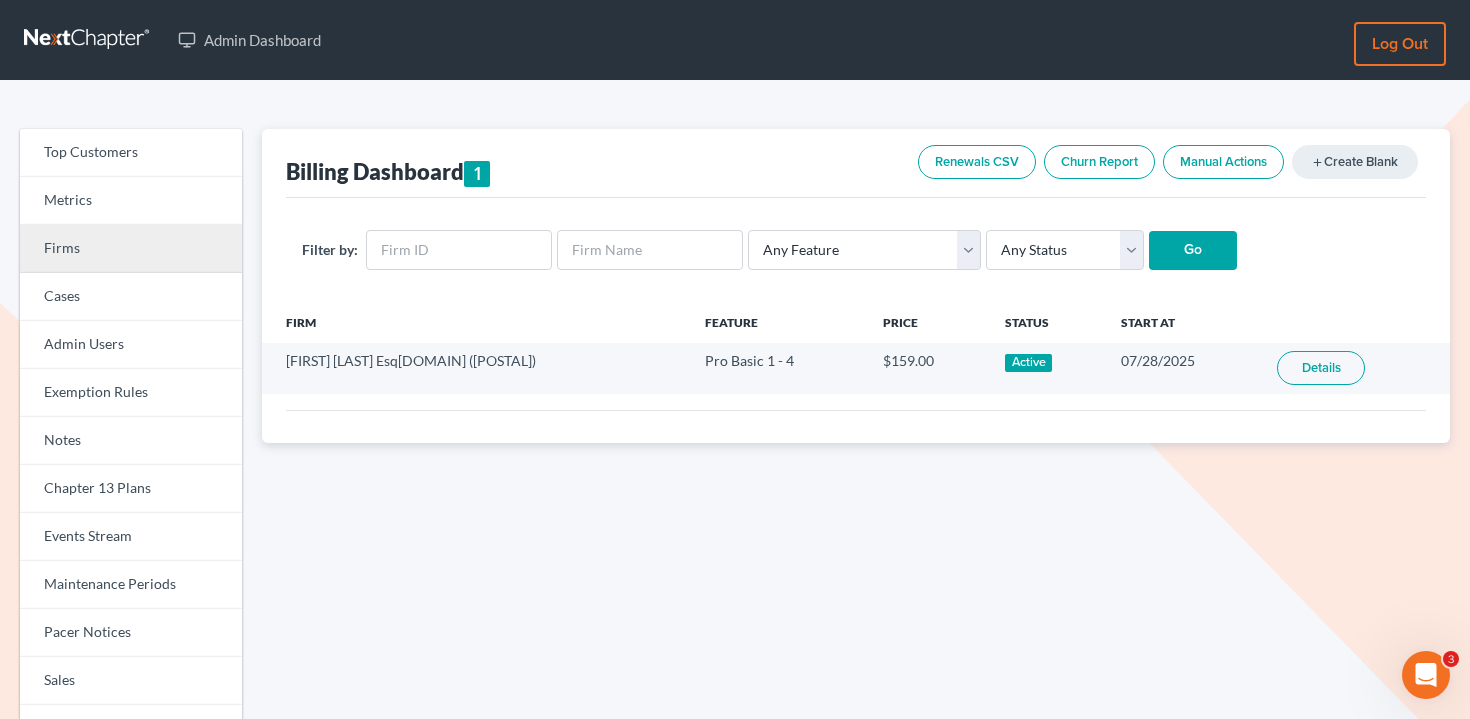 click on "Firms" at bounding box center (131, 249) 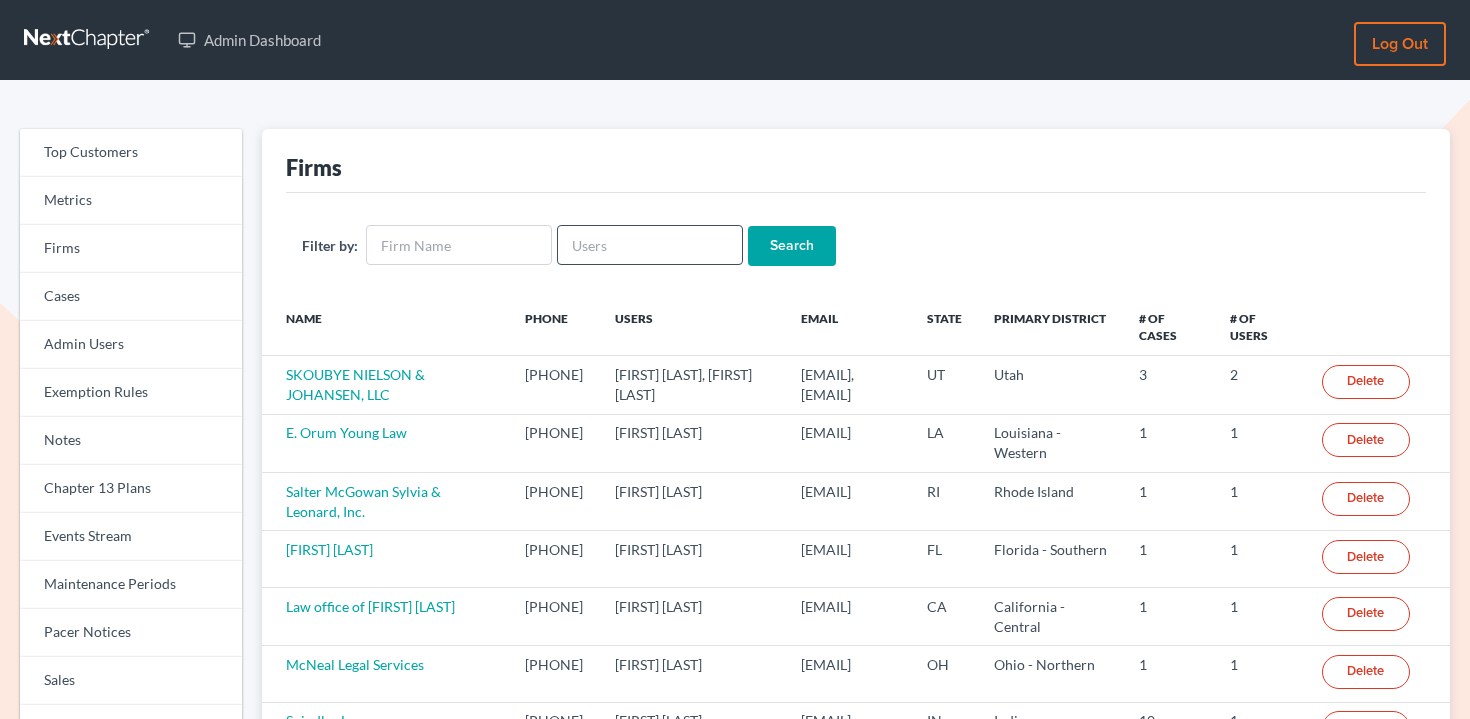 scroll, scrollTop: 0, scrollLeft: 0, axis: both 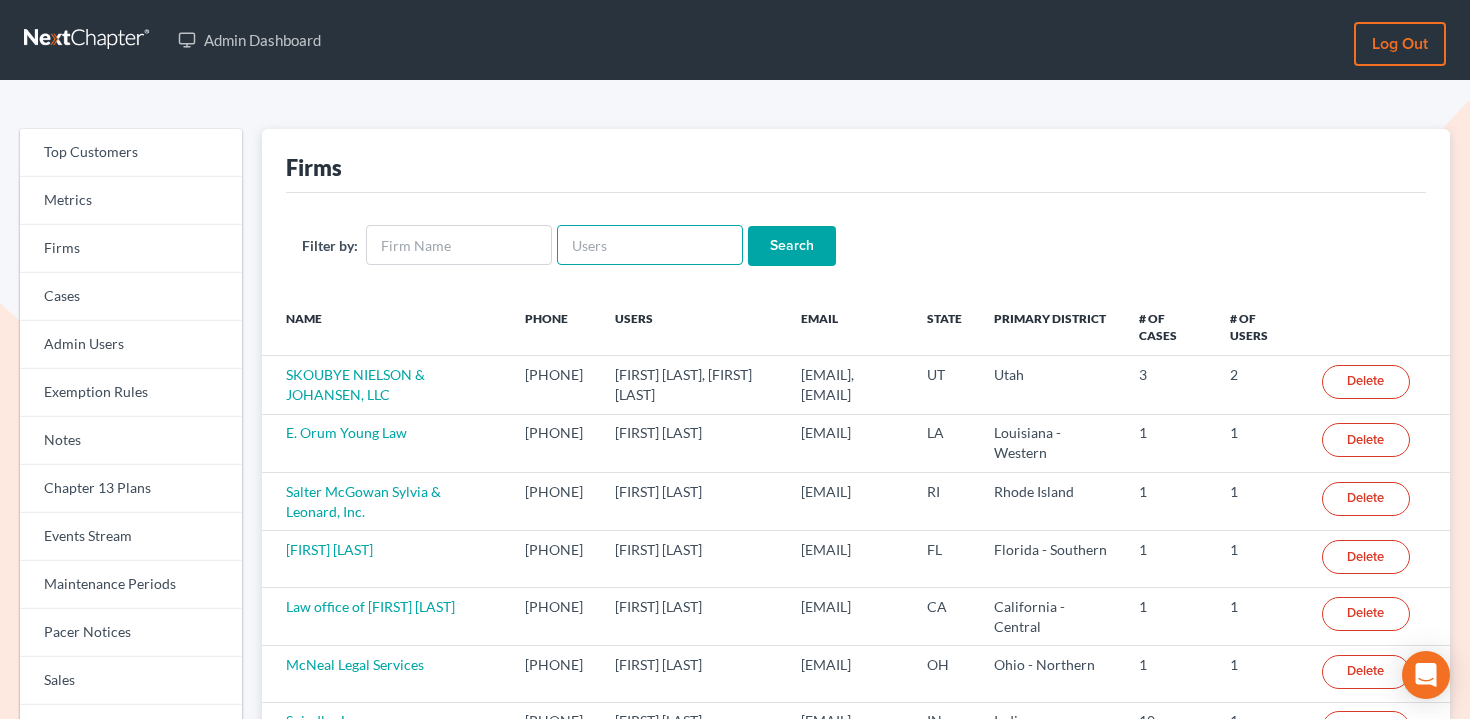 click at bounding box center (650, 245) 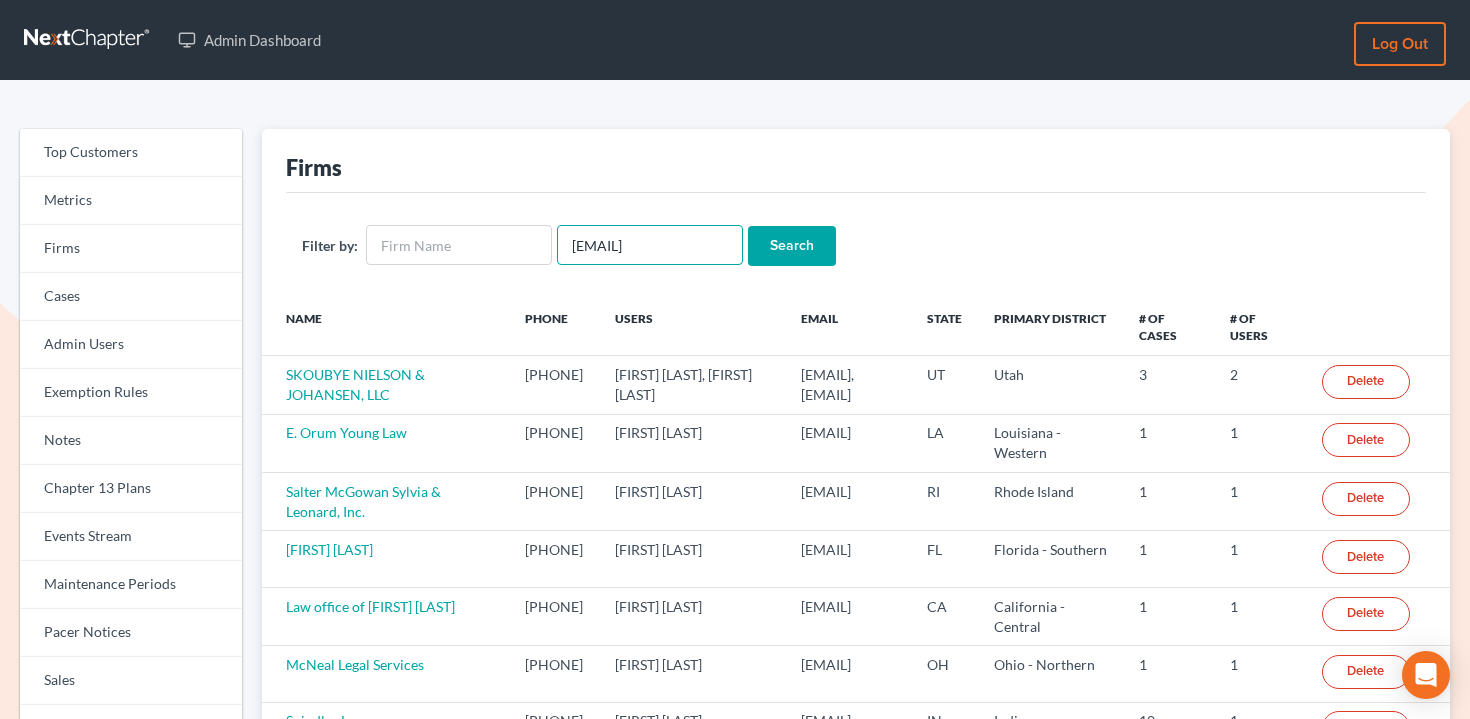 scroll, scrollTop: 0, scrollLeft: 13, axis: horizontal 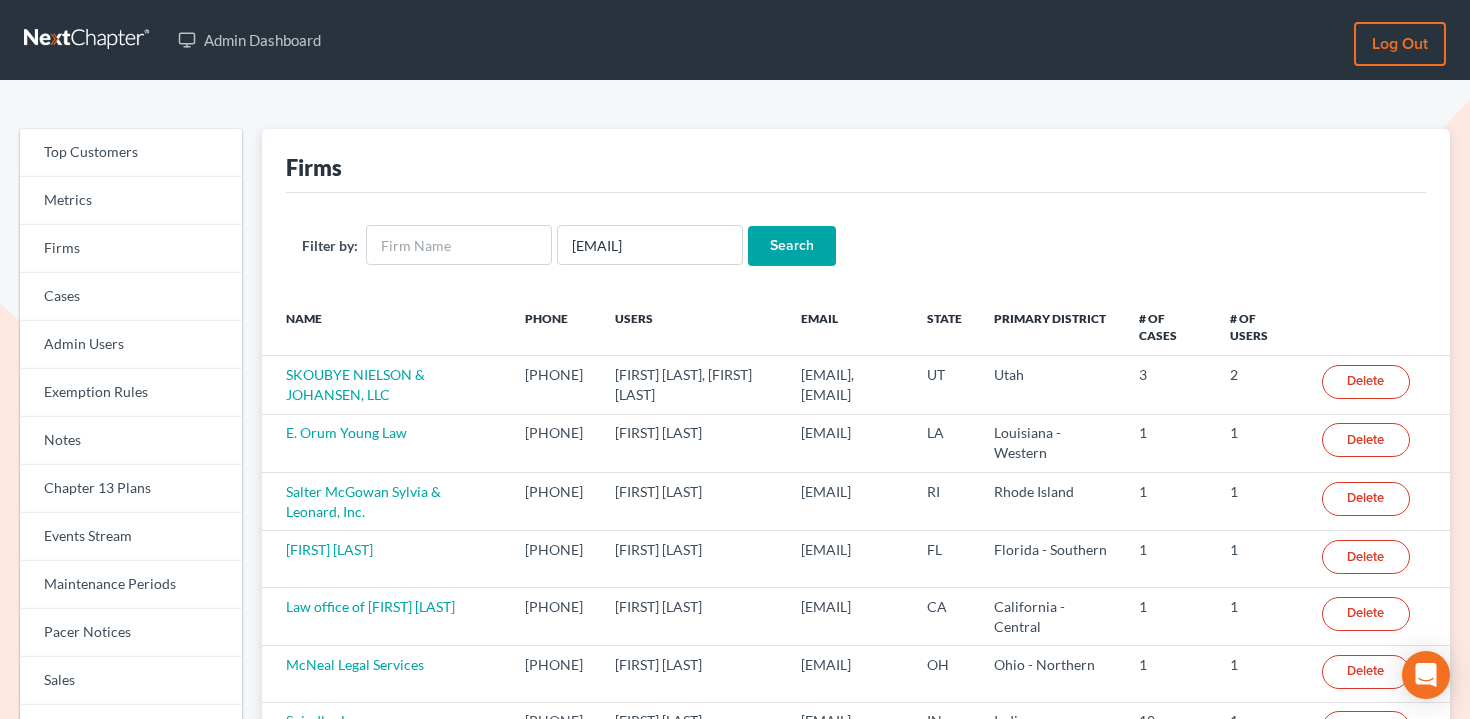 click on "Search" at bounding box center (792, 246) 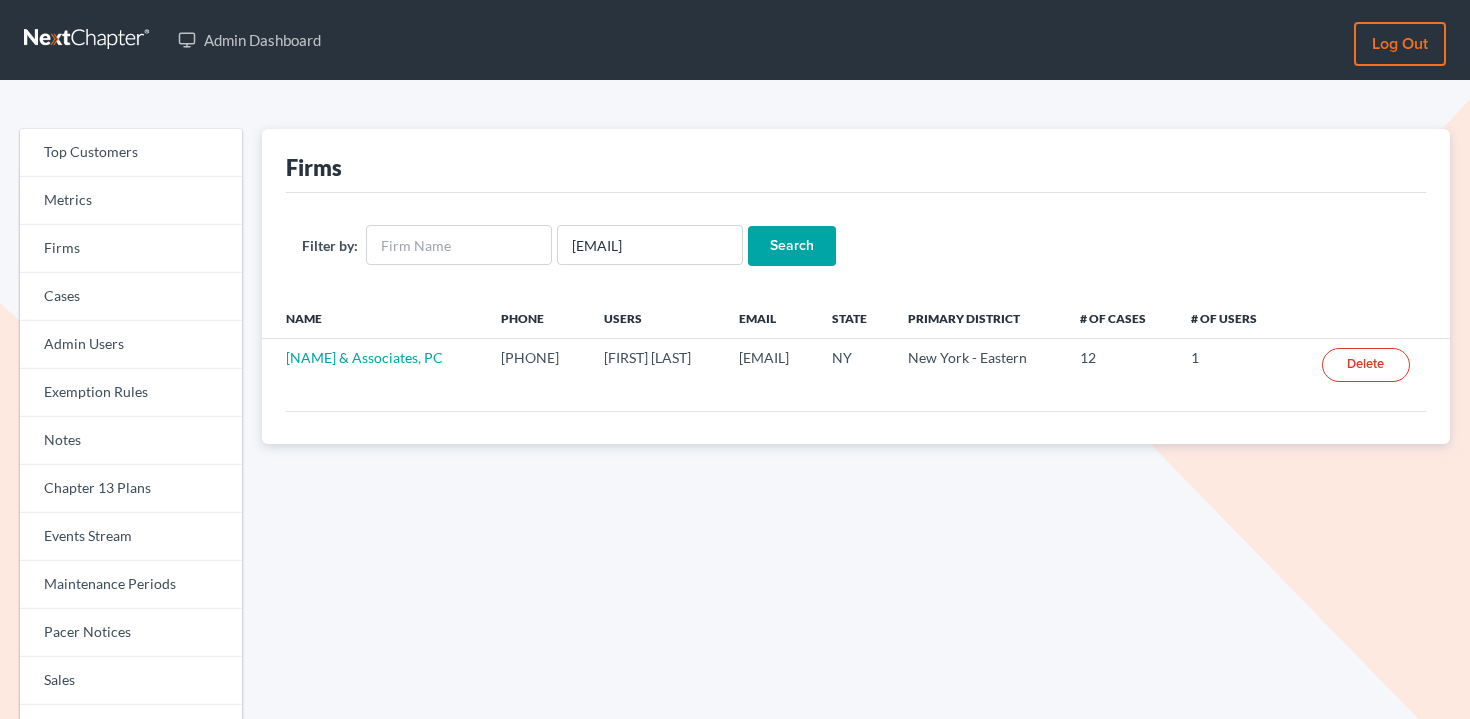scroll, scrollTop: 0, scrollLeft: 0, axis: both 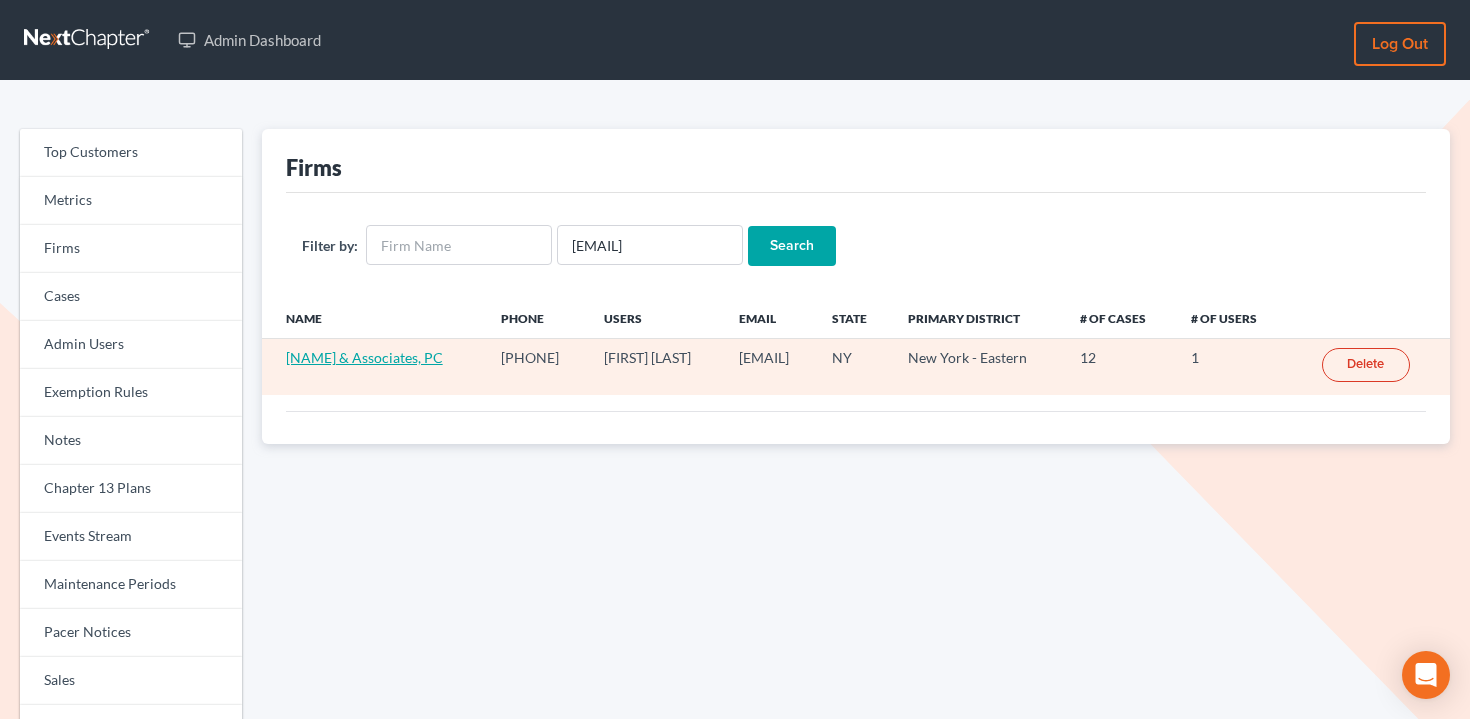 click on "[NAME] & Associates, PC" at bounding box center [364, 357] 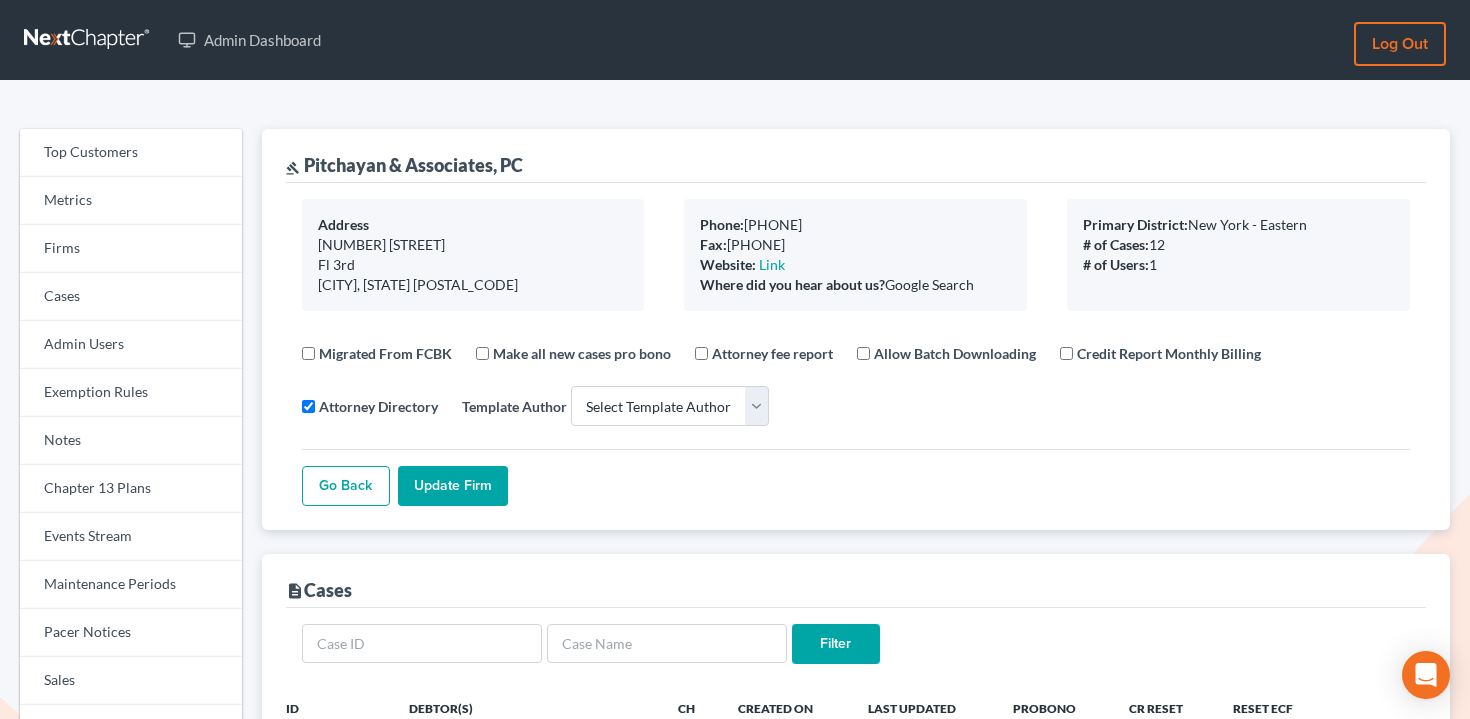 select 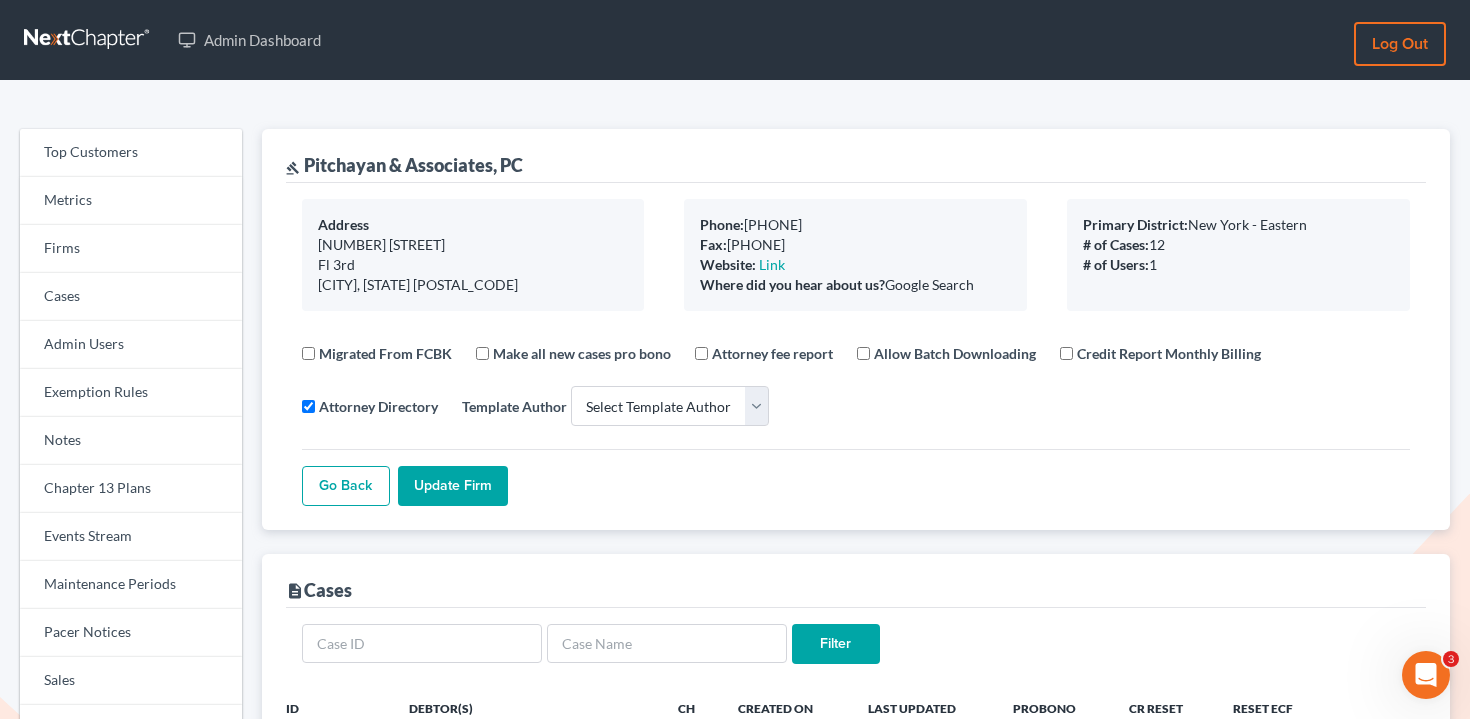 scroll, scrollTop: 0, scrollLeft: 0, axis: both 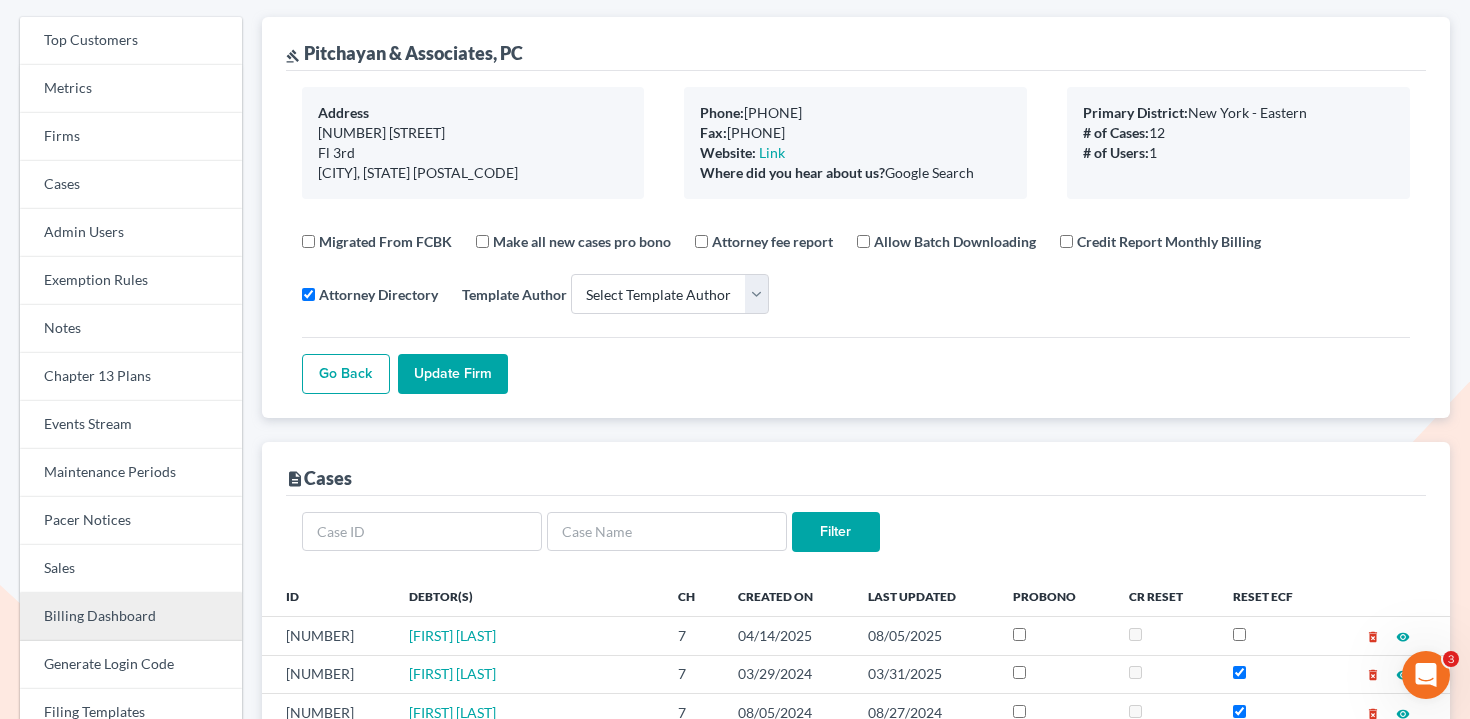 click on "Billing Dashboard" at bounding box center [131, 617] 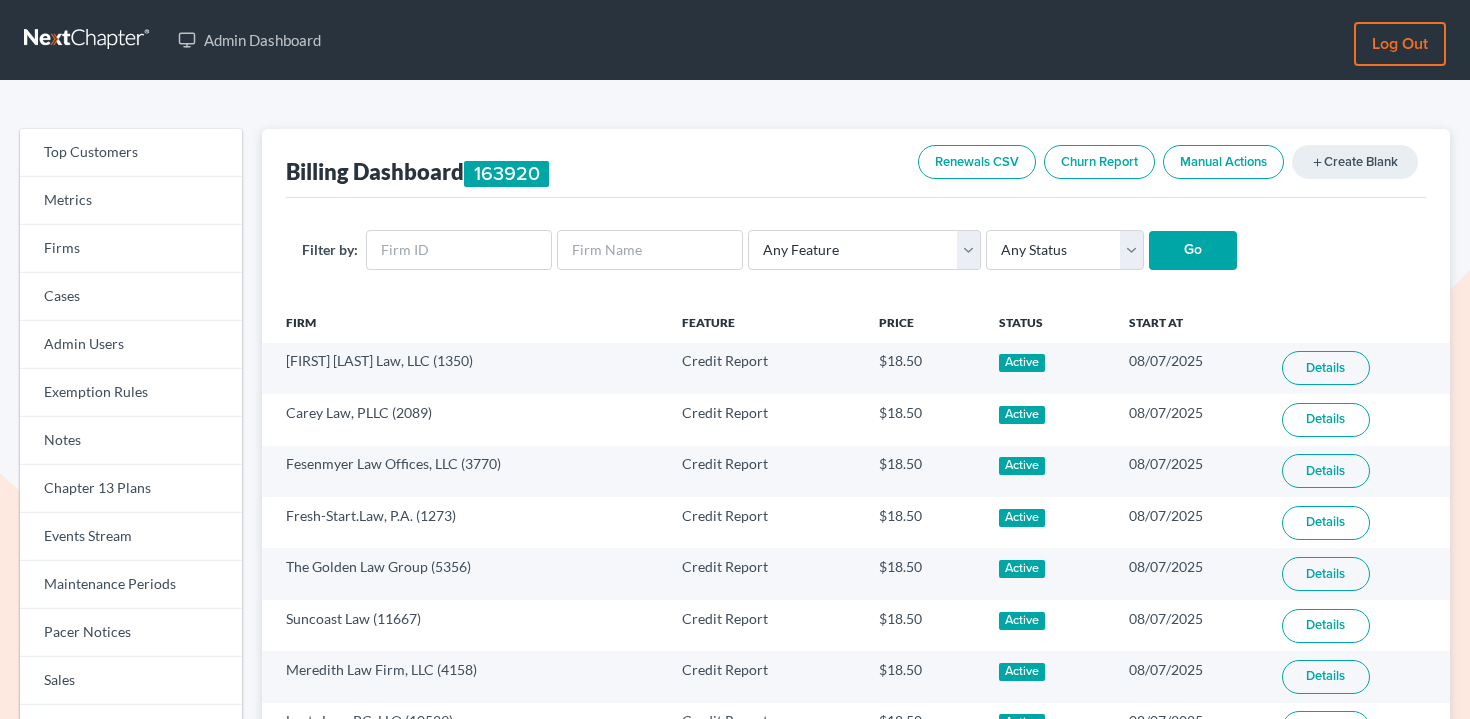scroll, scrollTop: 0, scrollLeft: 0, axis: both 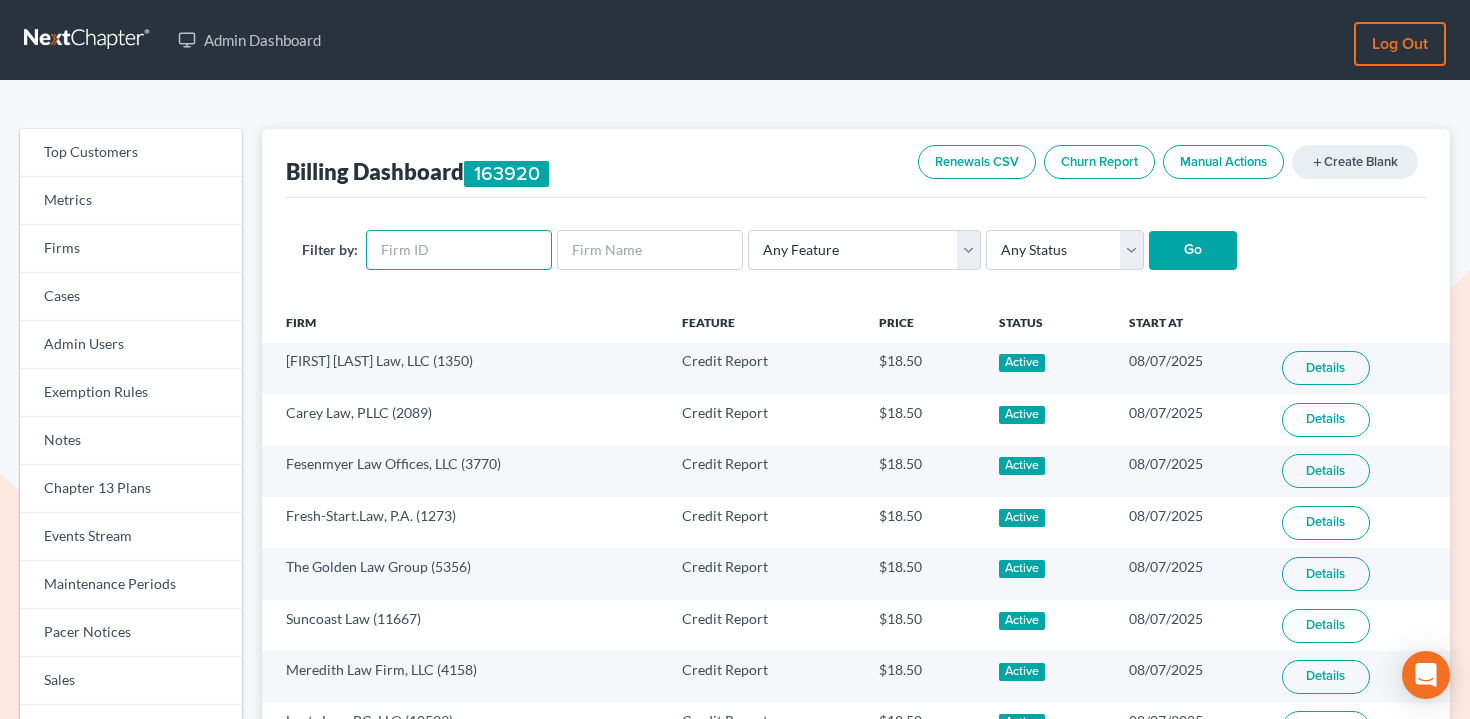 click at bounding box center [459, 250] 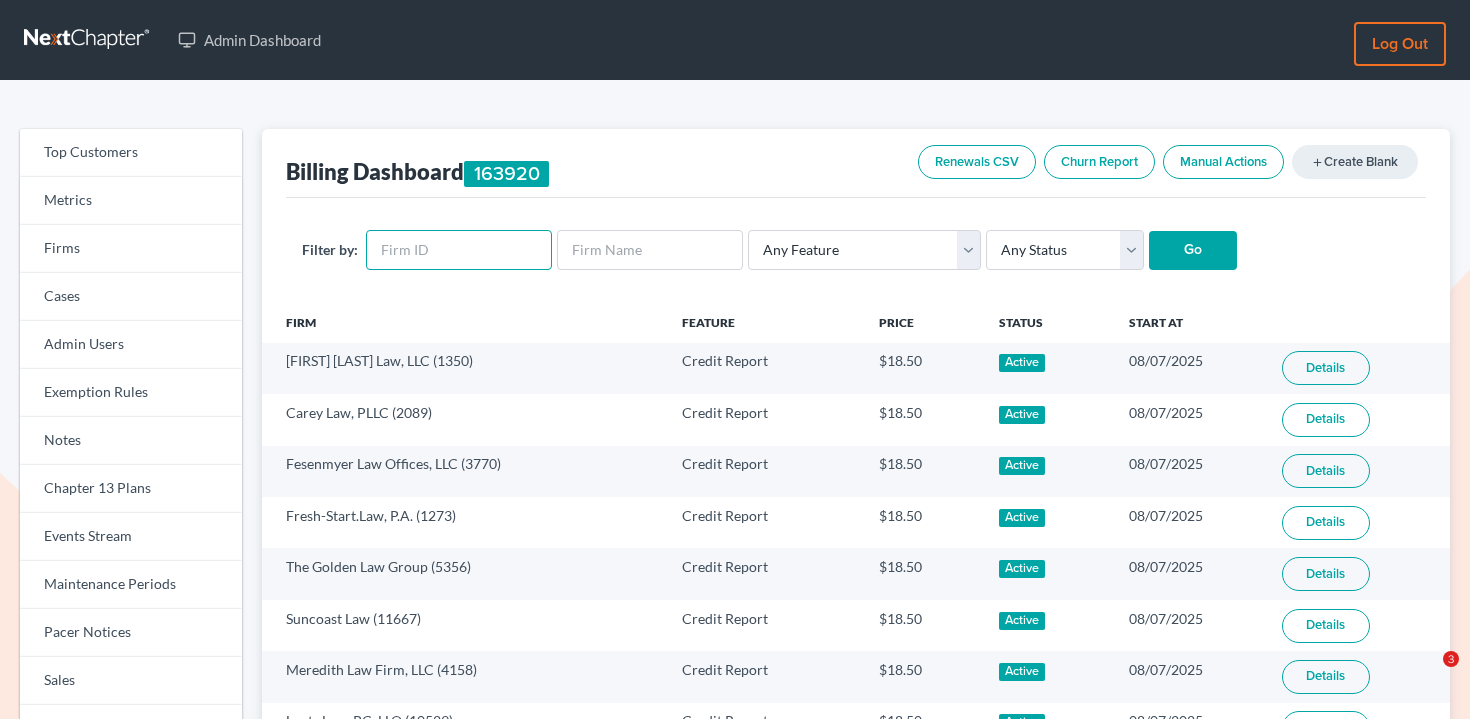 paste on "5524" 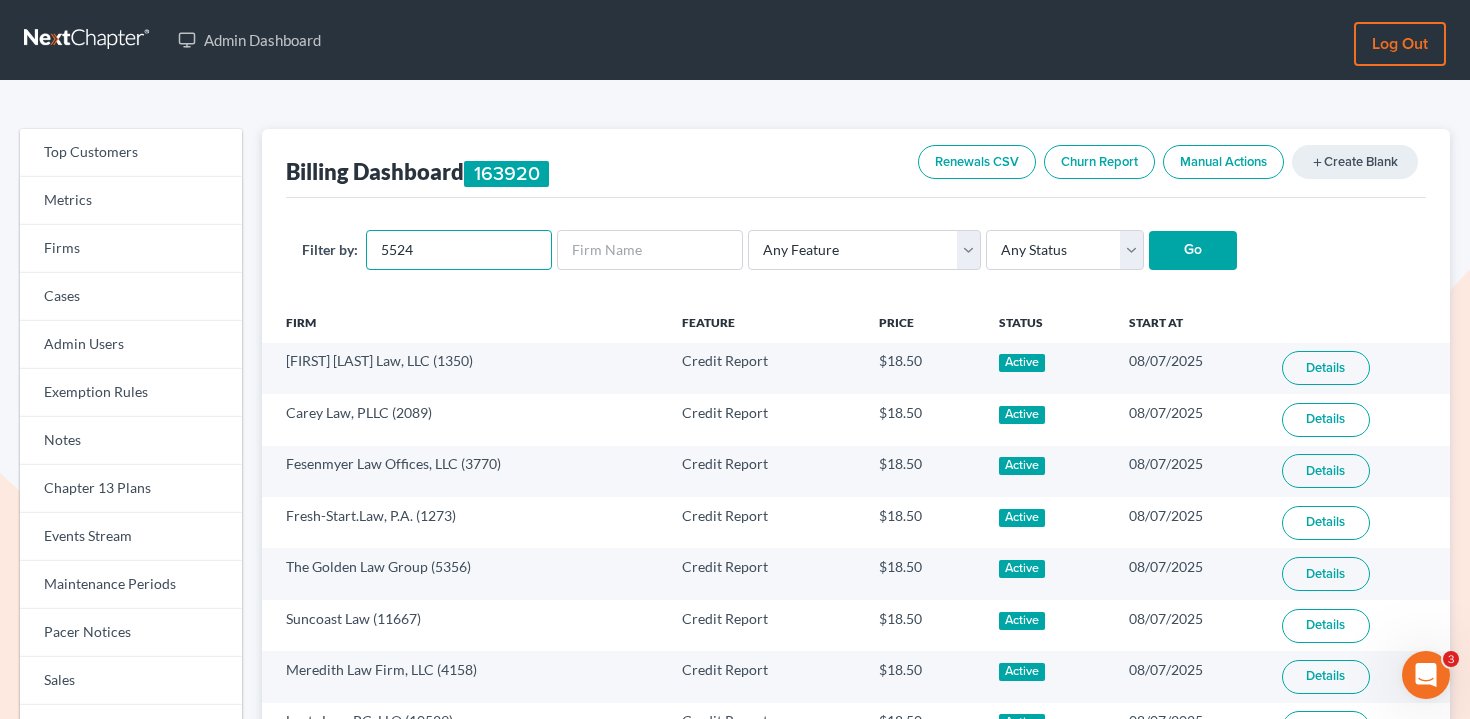 scroll, scrollTop: 0, scrollLeft: 0, axis: both 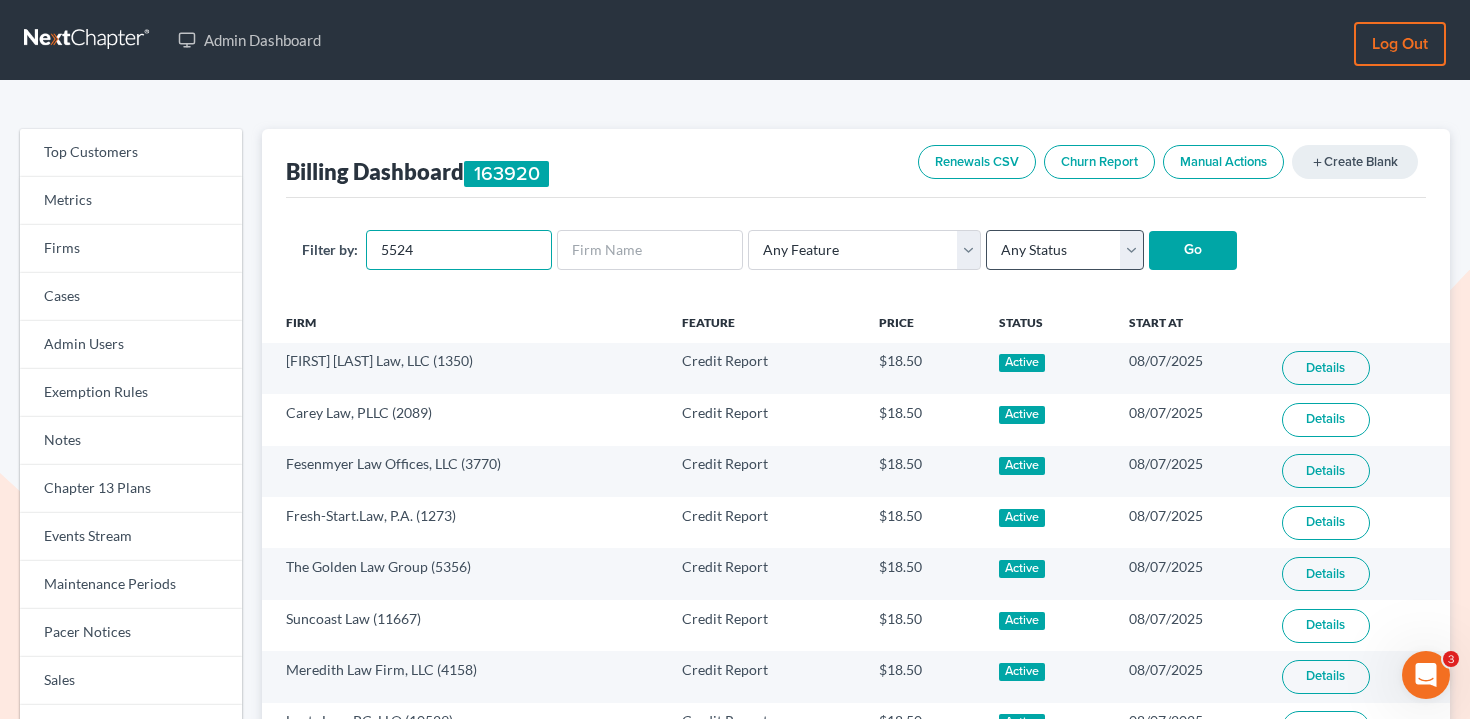 type on "5524" 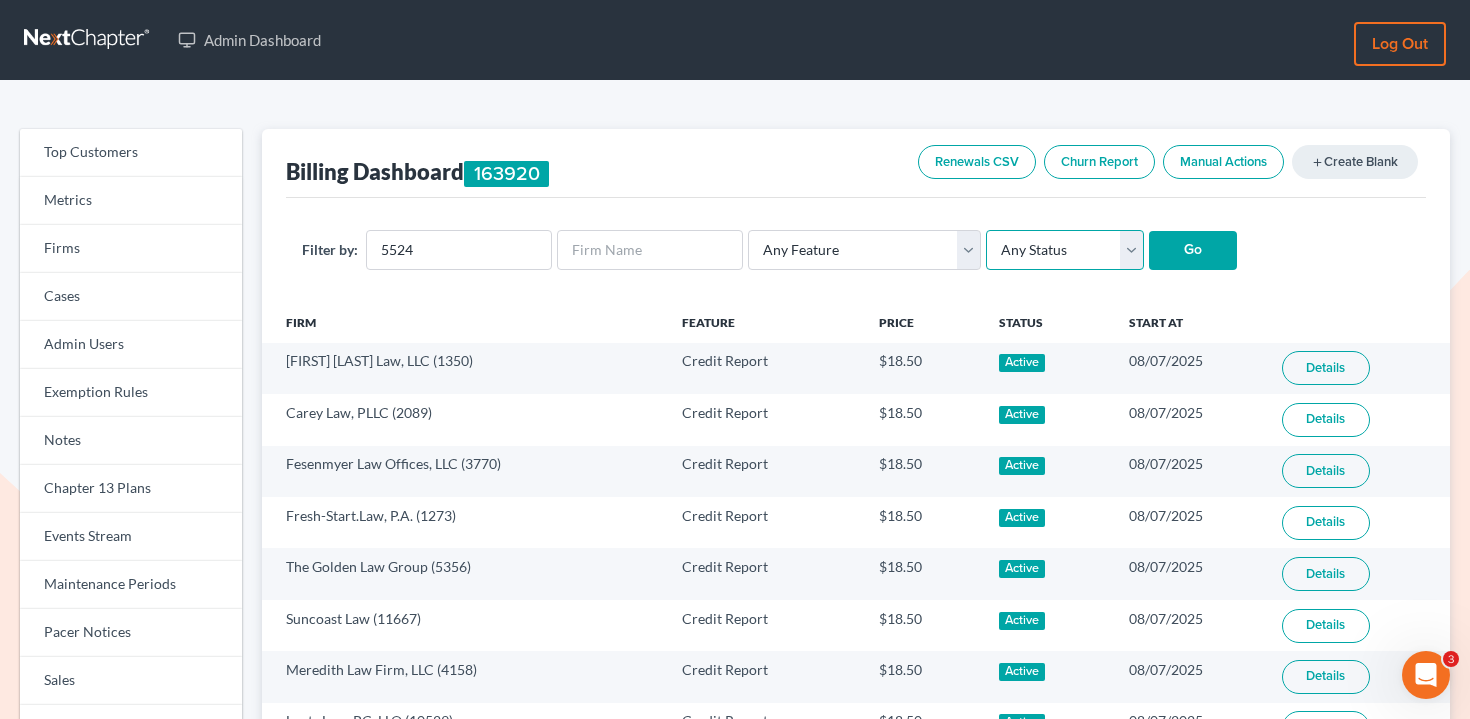 click on "Any Status
Active
Inactive
Pending
Expired
Error
Pending Charges" at bounding box center [1065, 250] 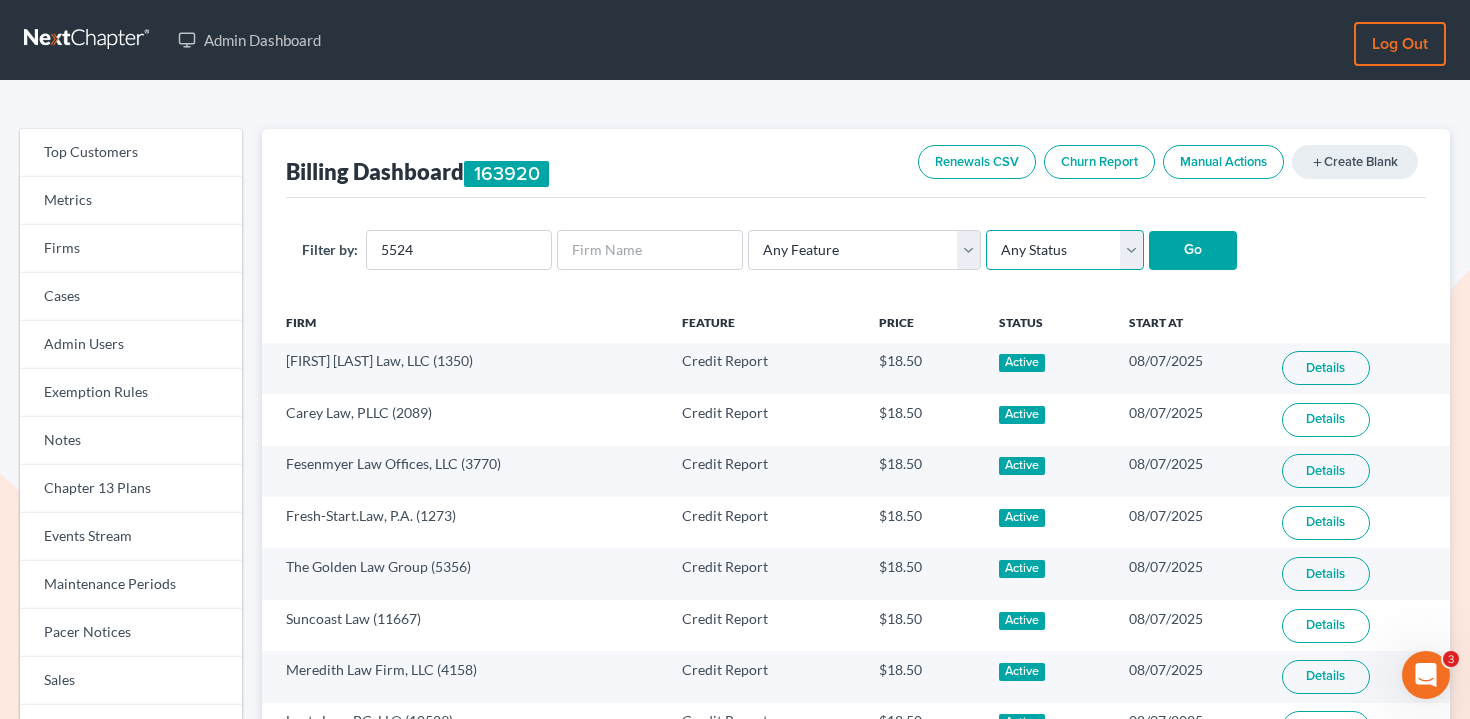 select on "active" 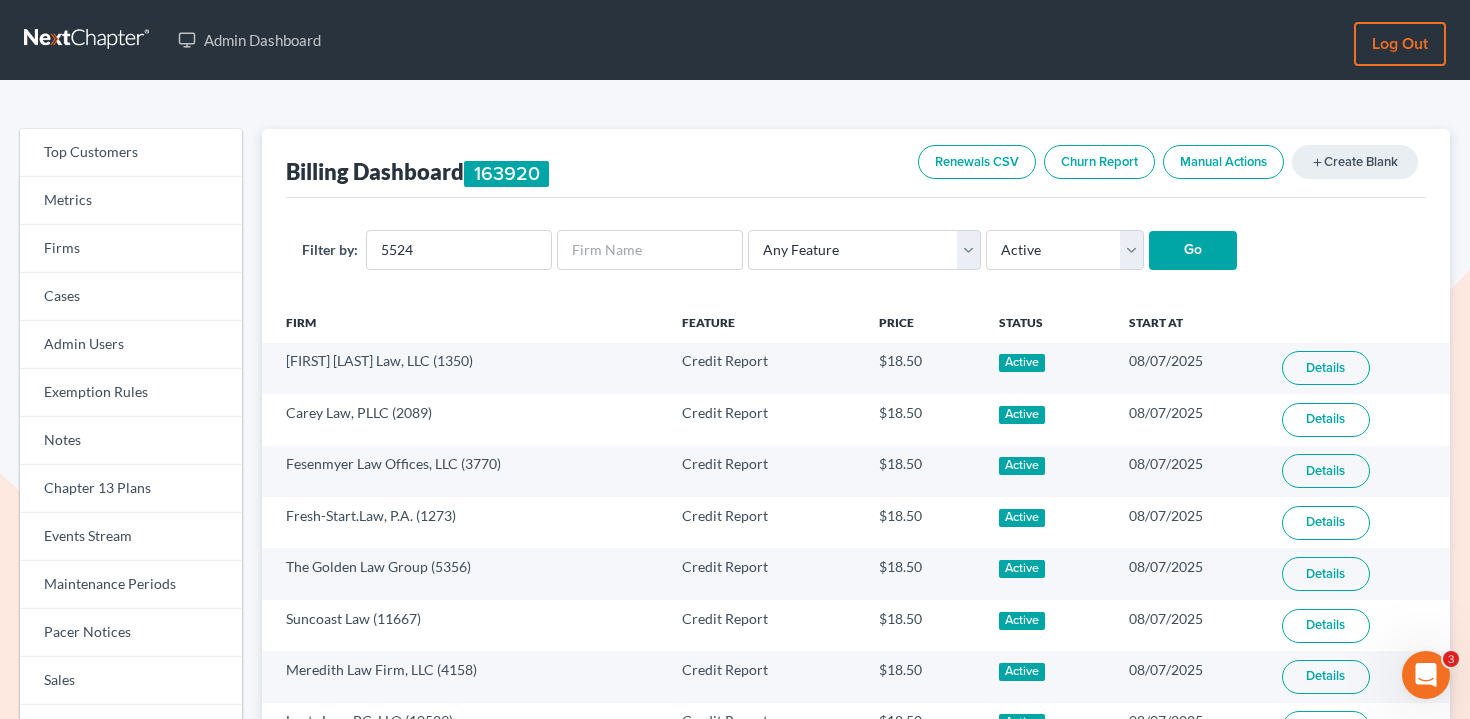 click on "Go" at bounding box center (1193, 251) 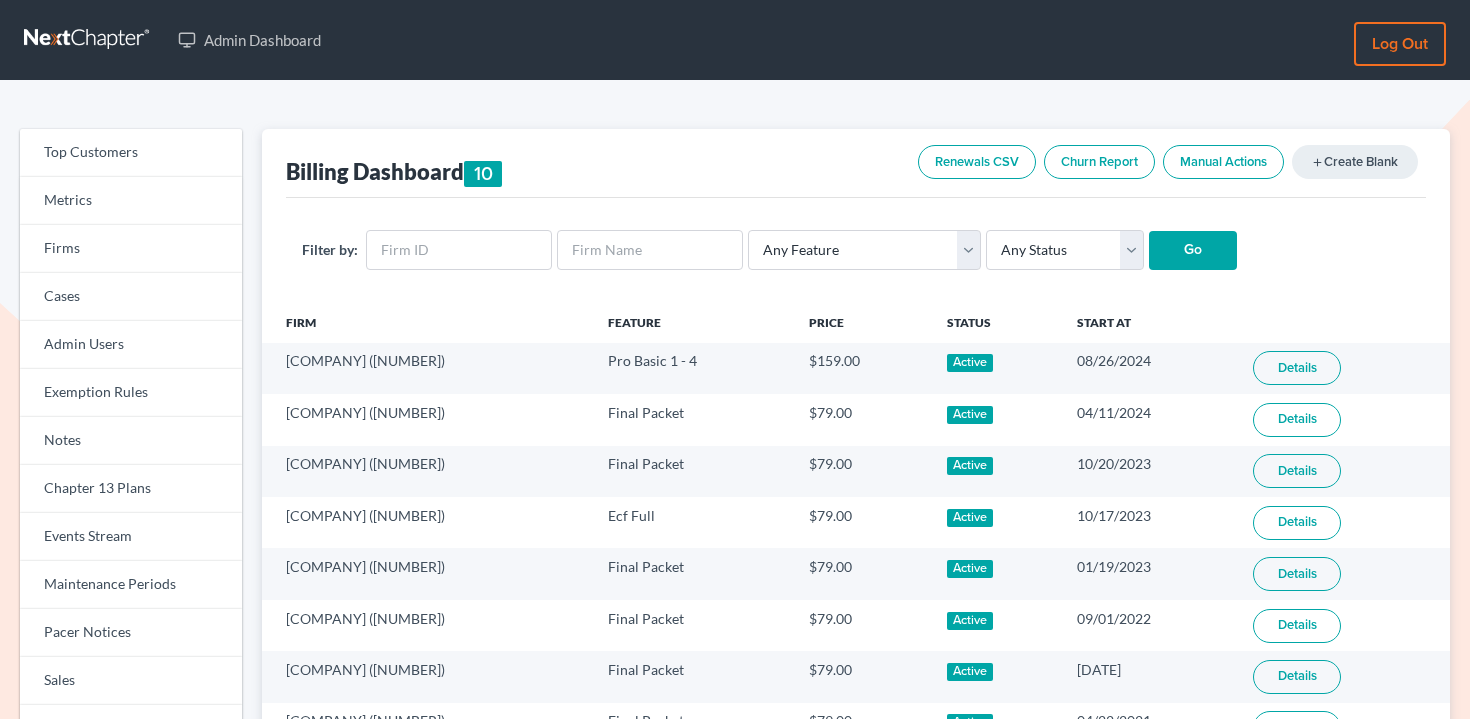 scroll, scrollTop: 0, scrollLeft: 0, axis: both 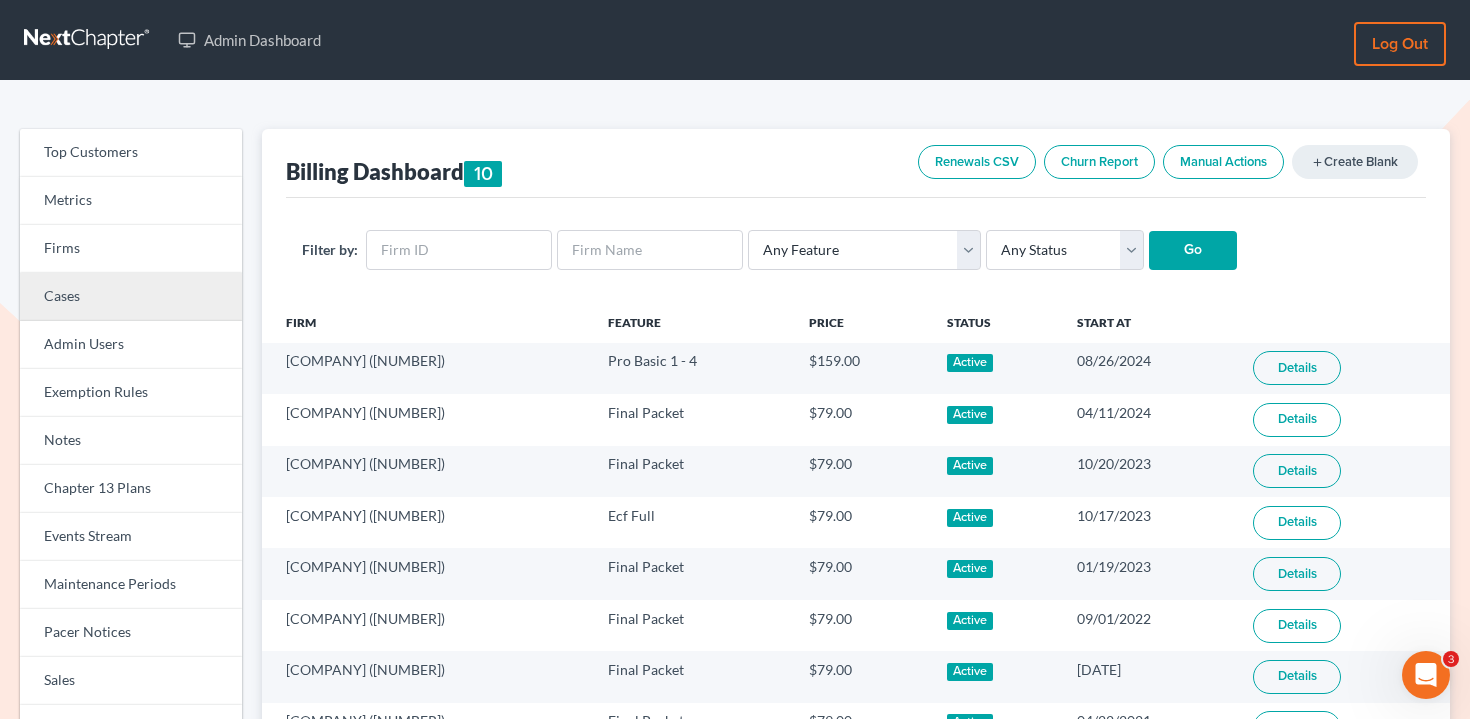 click on "Cases" at bounding box center (131, 297) 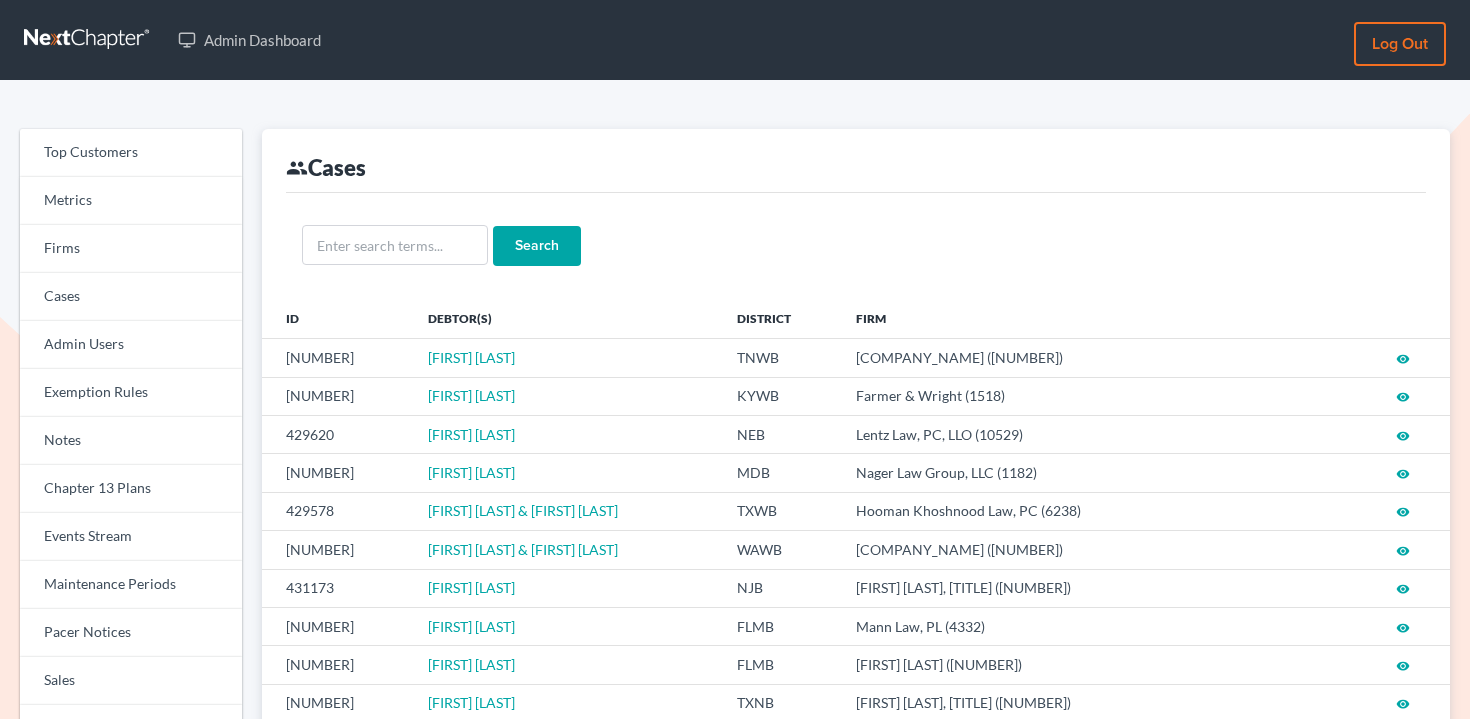 scroll, scrollTop: 0, scrollLeft: 0, axis: both 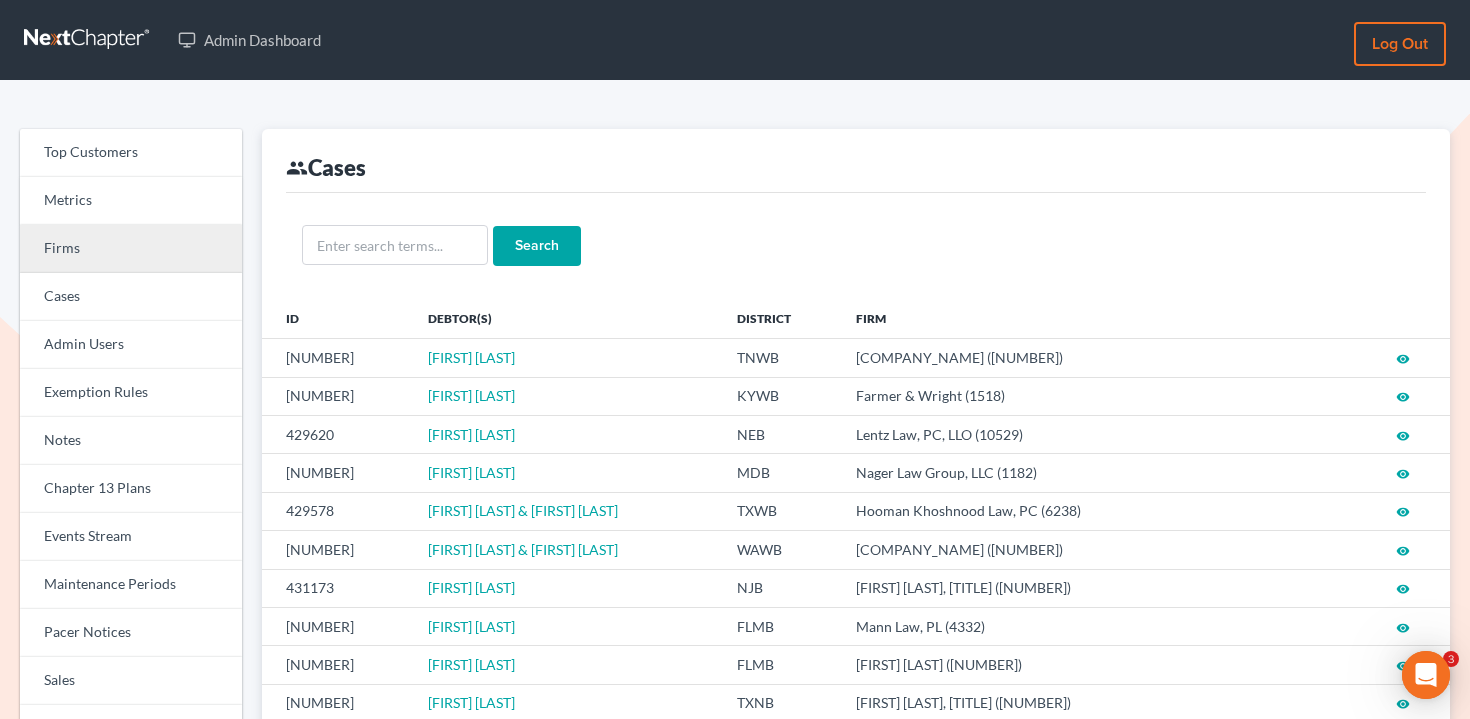 click on "Firms" at bounding box center (131, 249) 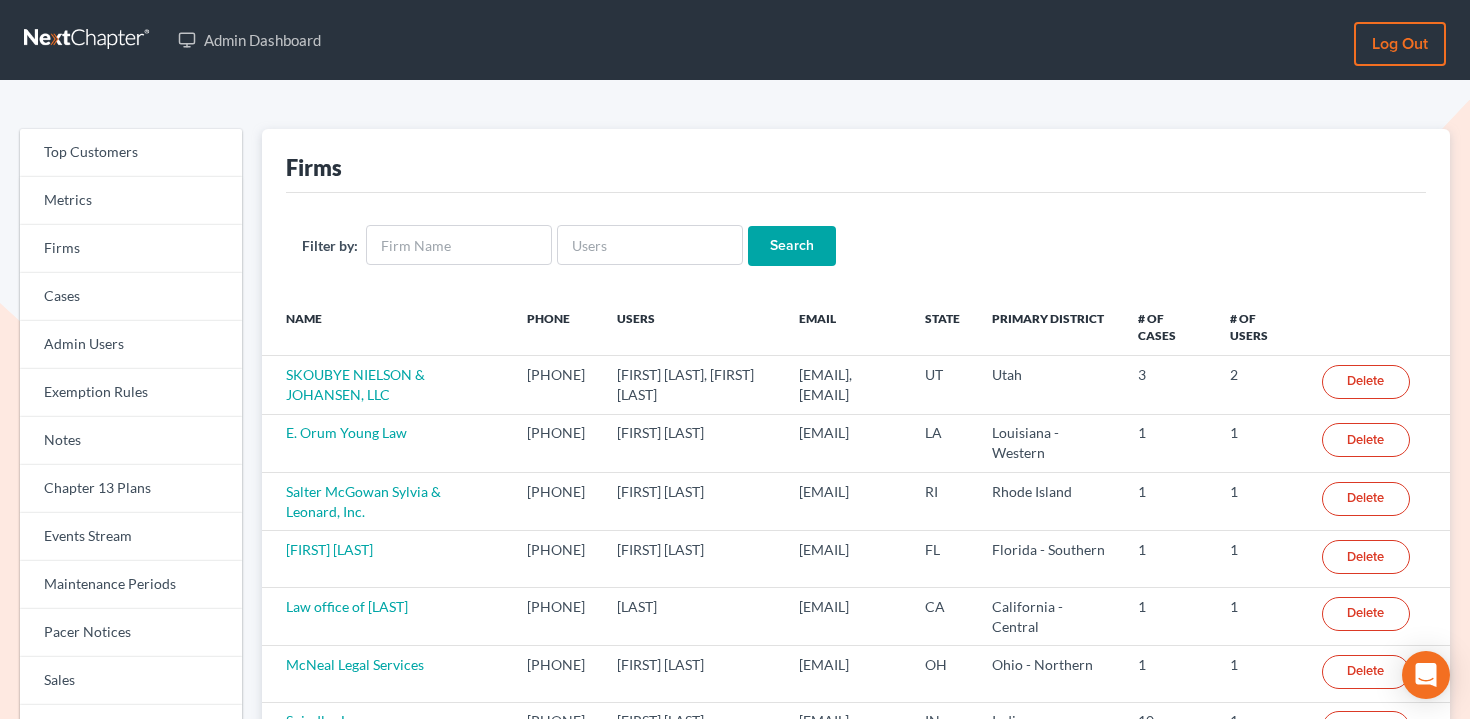 scroll, scrollTop: 0, scrollLeft: 0, axis: both 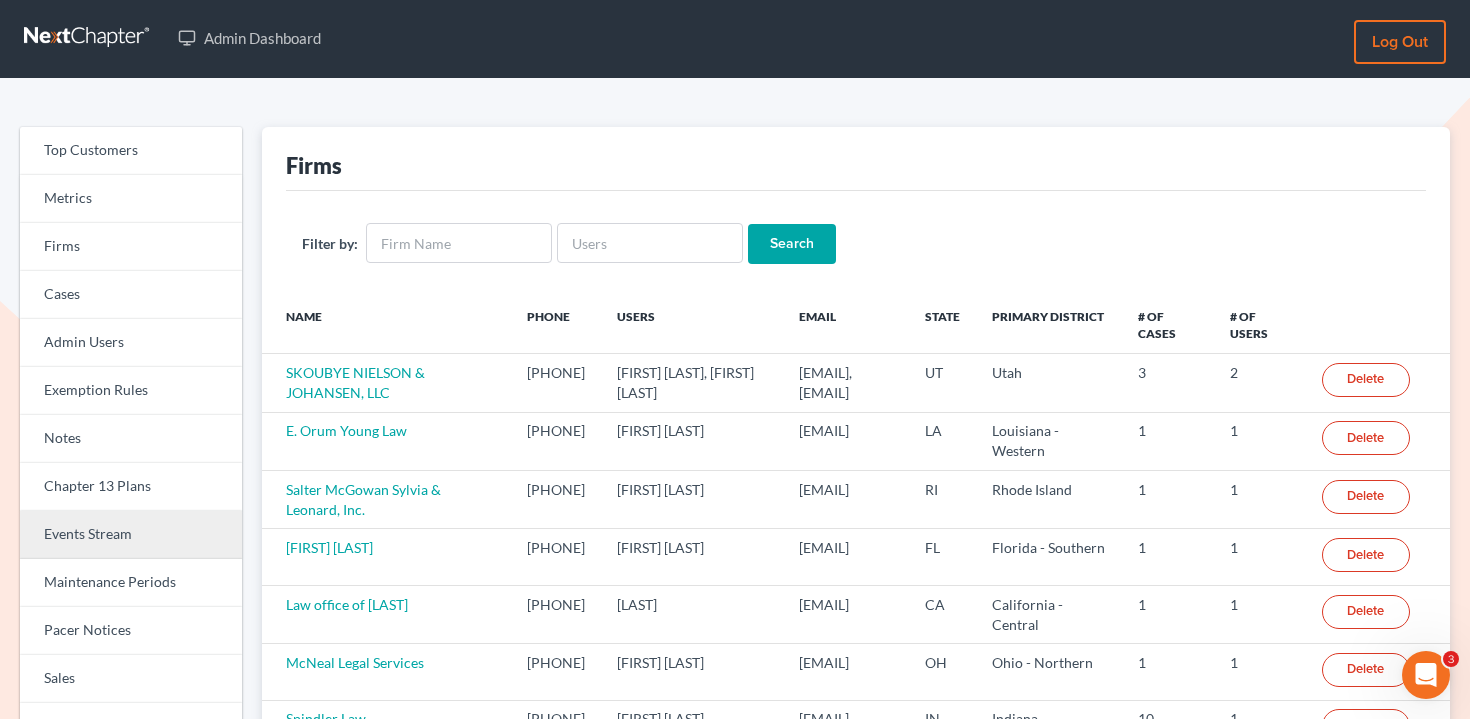 click on "Events Stream" at bounding box center (131, 535) 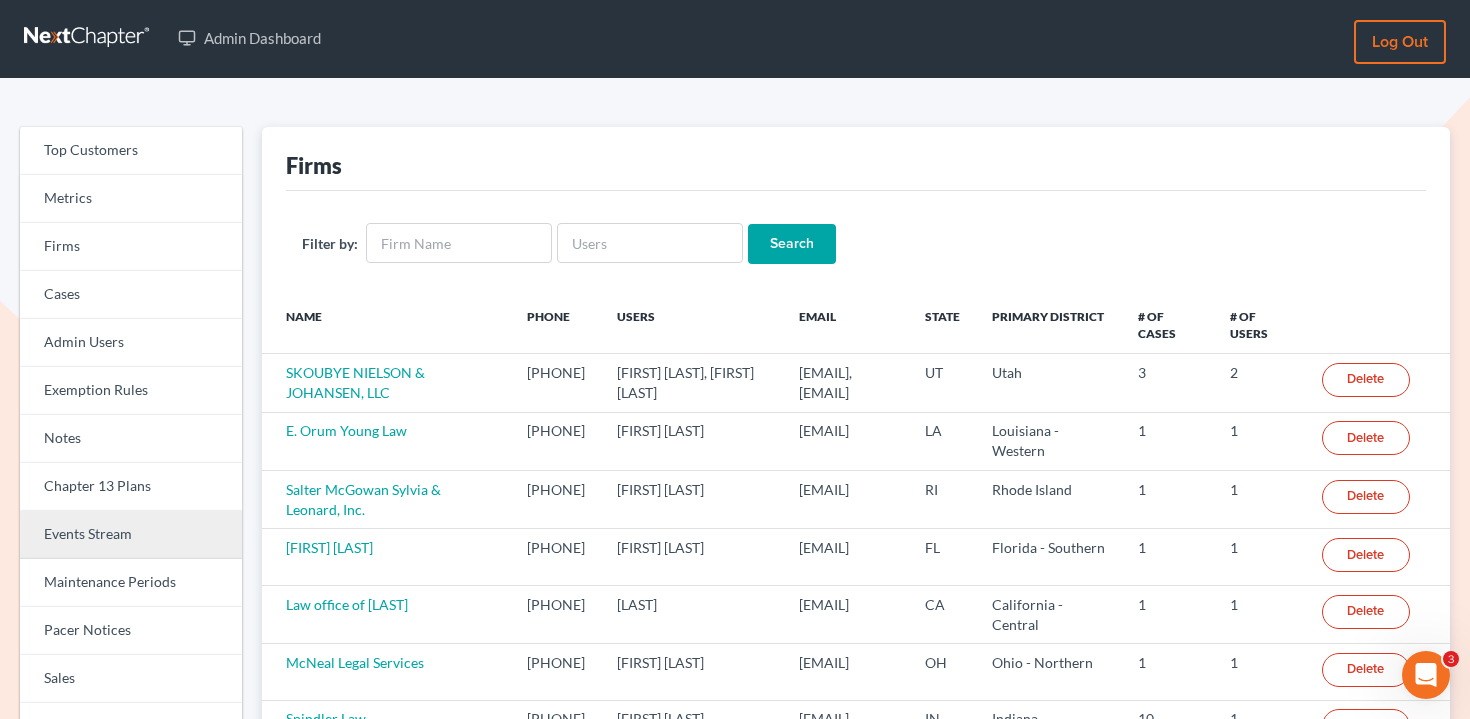 click on "Events Stream" at bounding box center [131, 535] 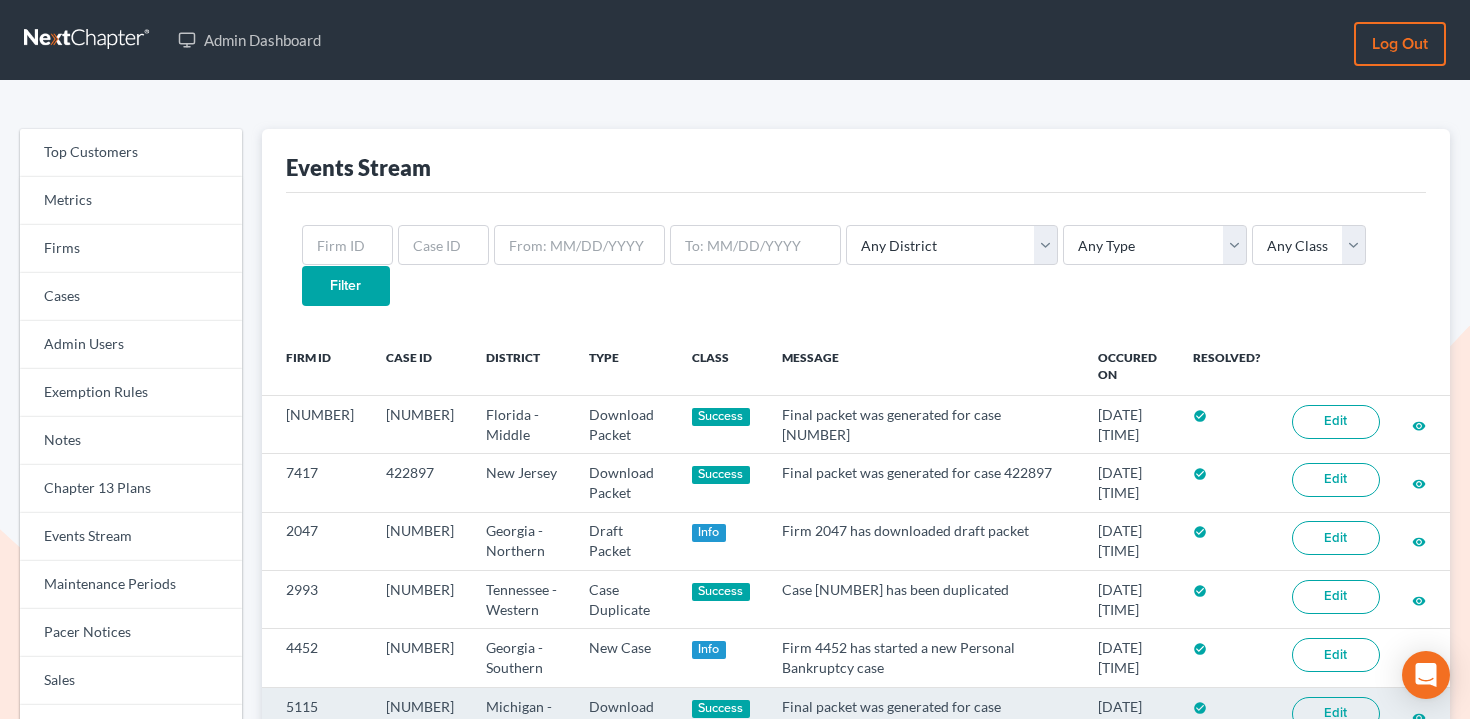 scroll, scrollTop: 0, scrollLeft: 0, axis: both 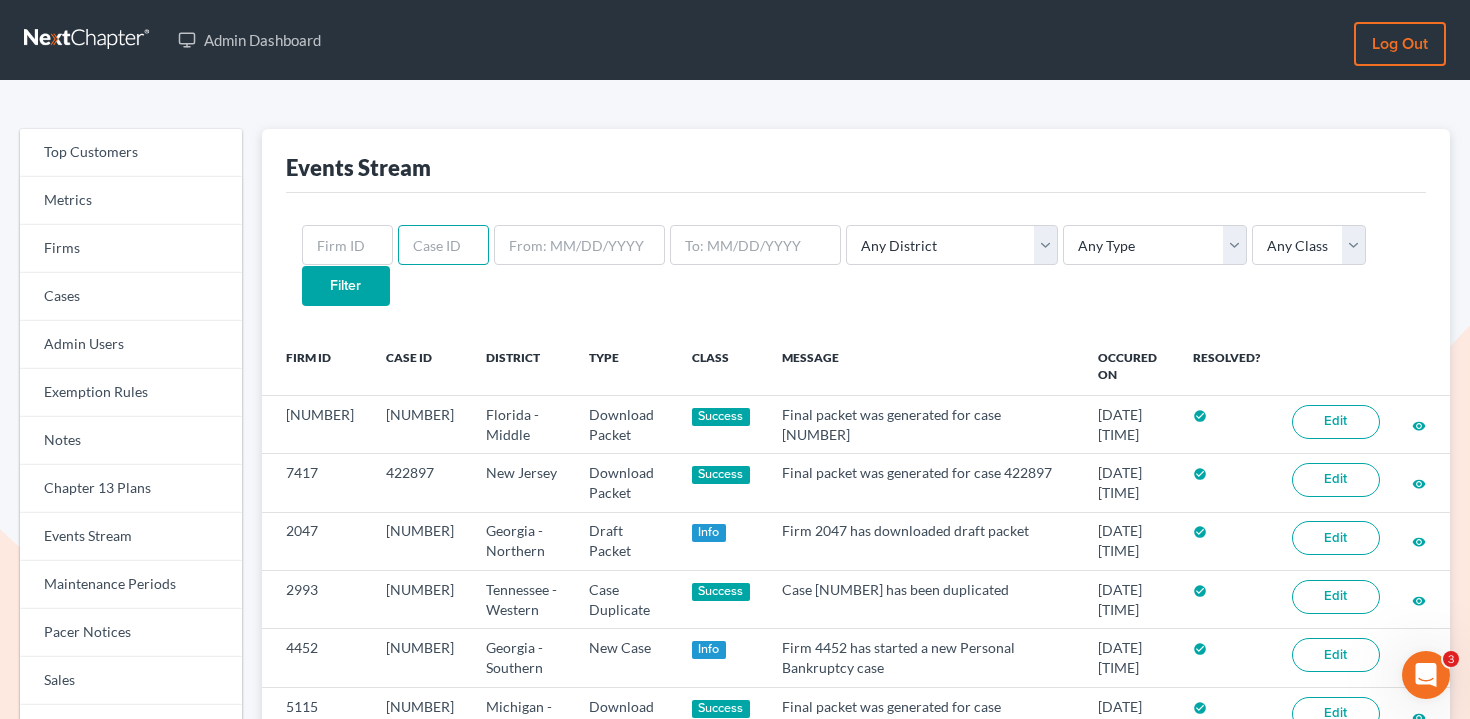 click at bounding box center (443, 245) 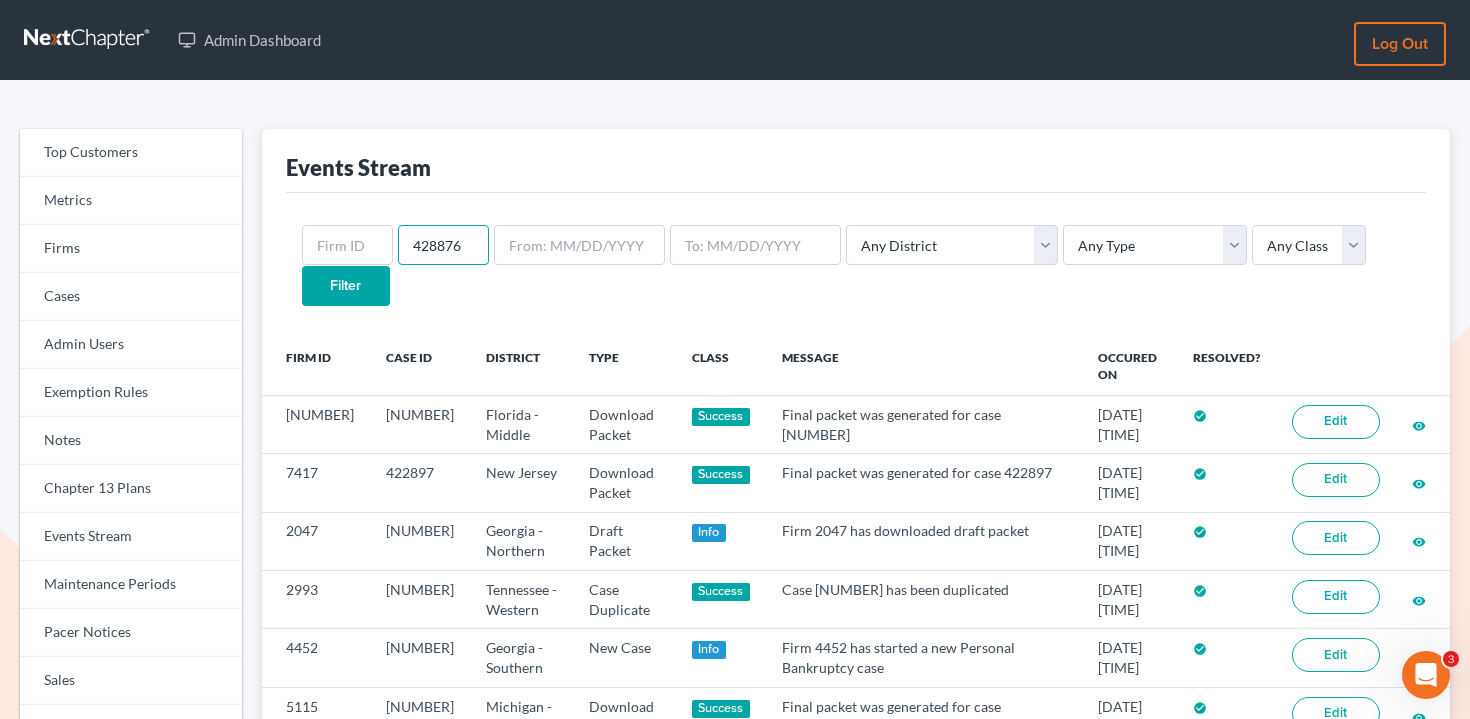 type on "428876" 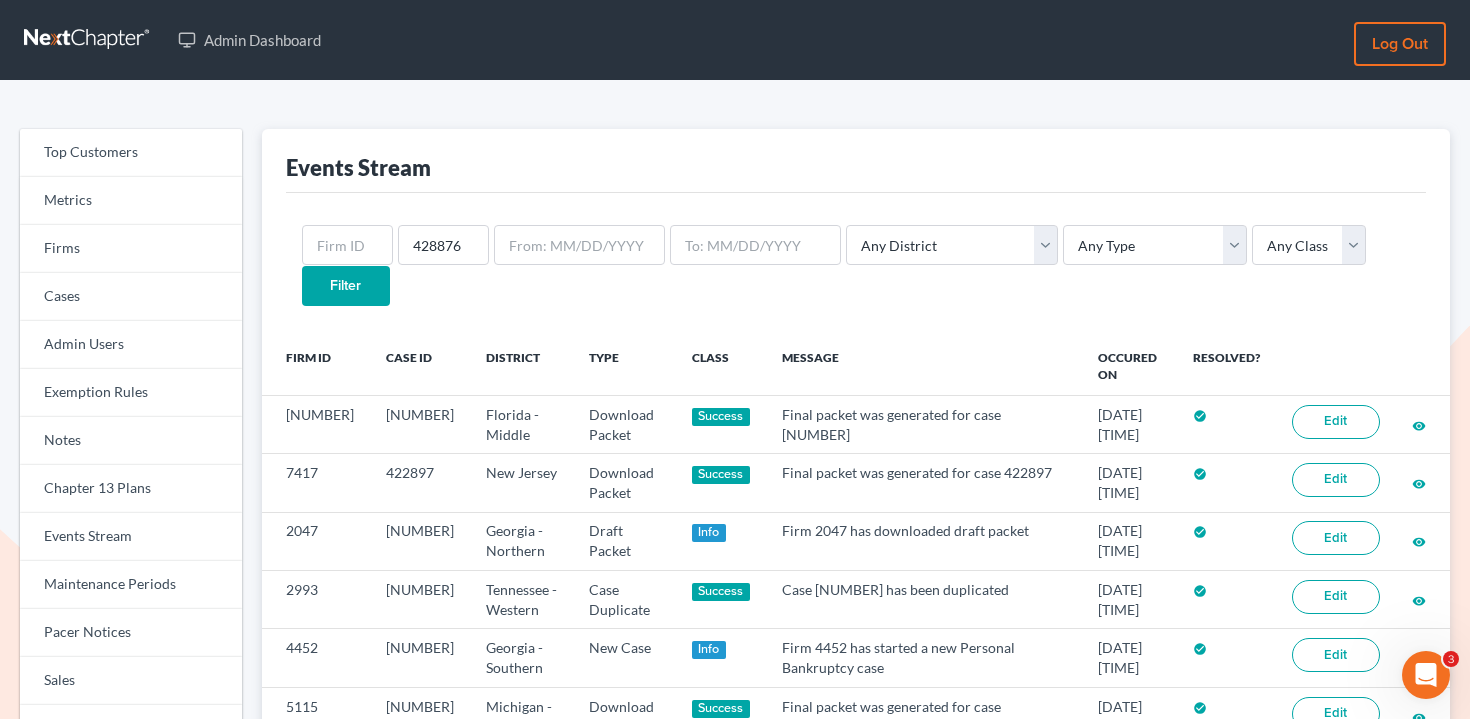 click on "Filter" at bounding box center (346, 286) 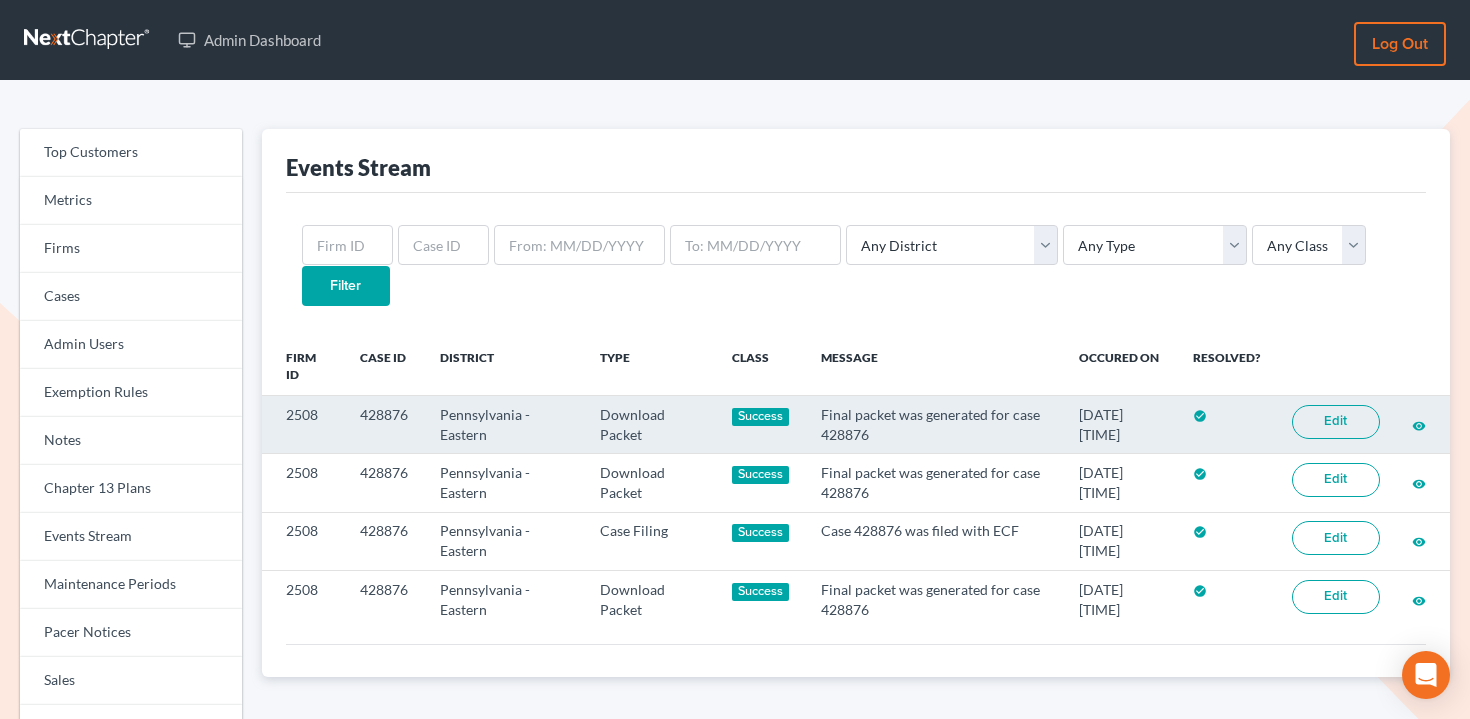 scroll, scrollTop: 0, scrollLeft: 0, axis: both 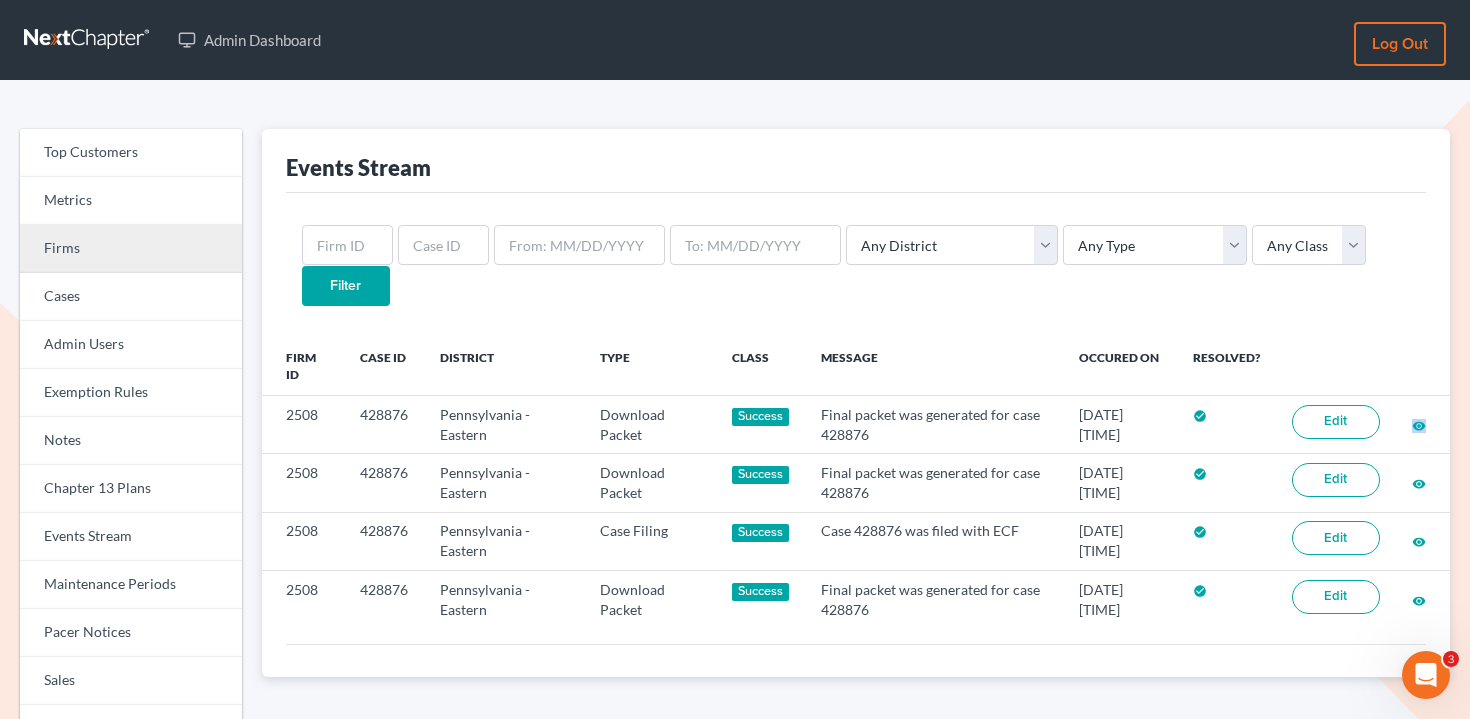 click on "Firms" at bounding box center [131, 249] 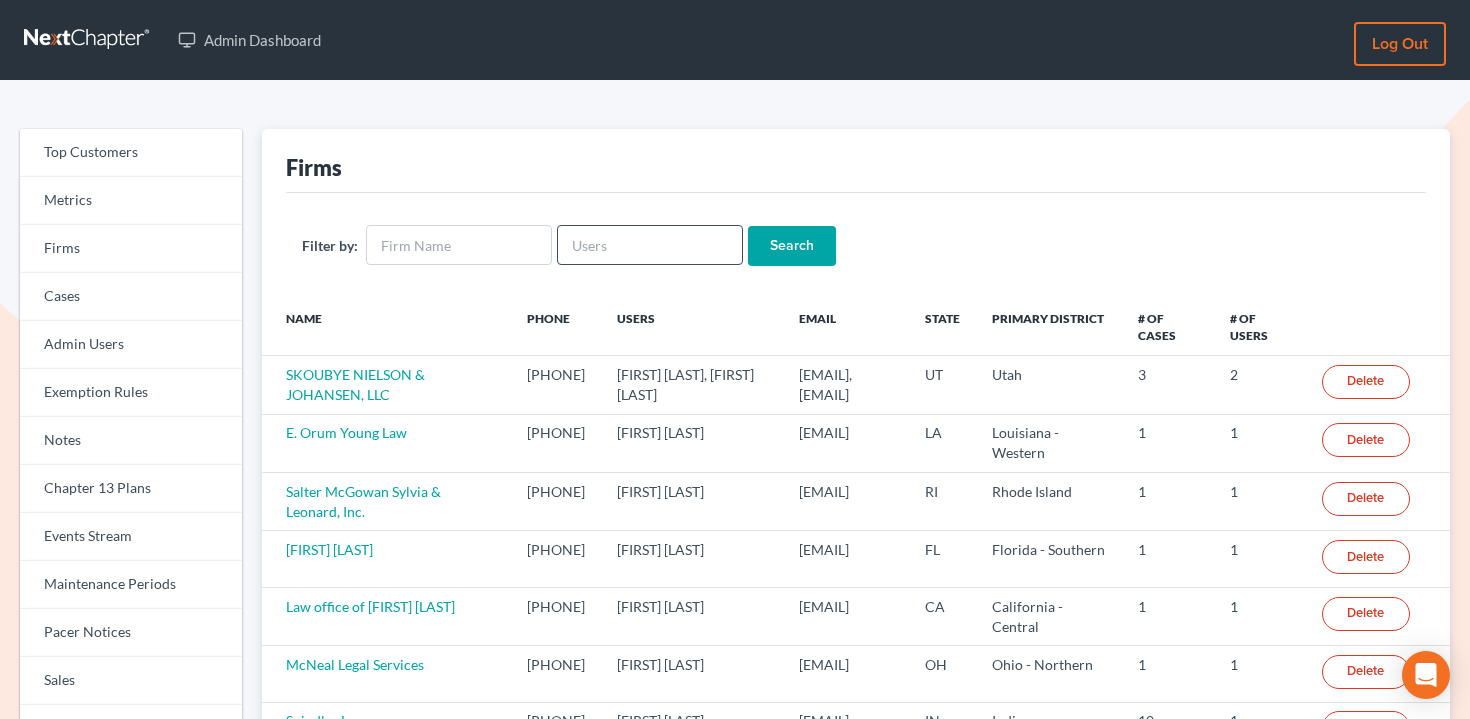 scroll, scrollTop: 0, scrollLeft: 0, axis: both 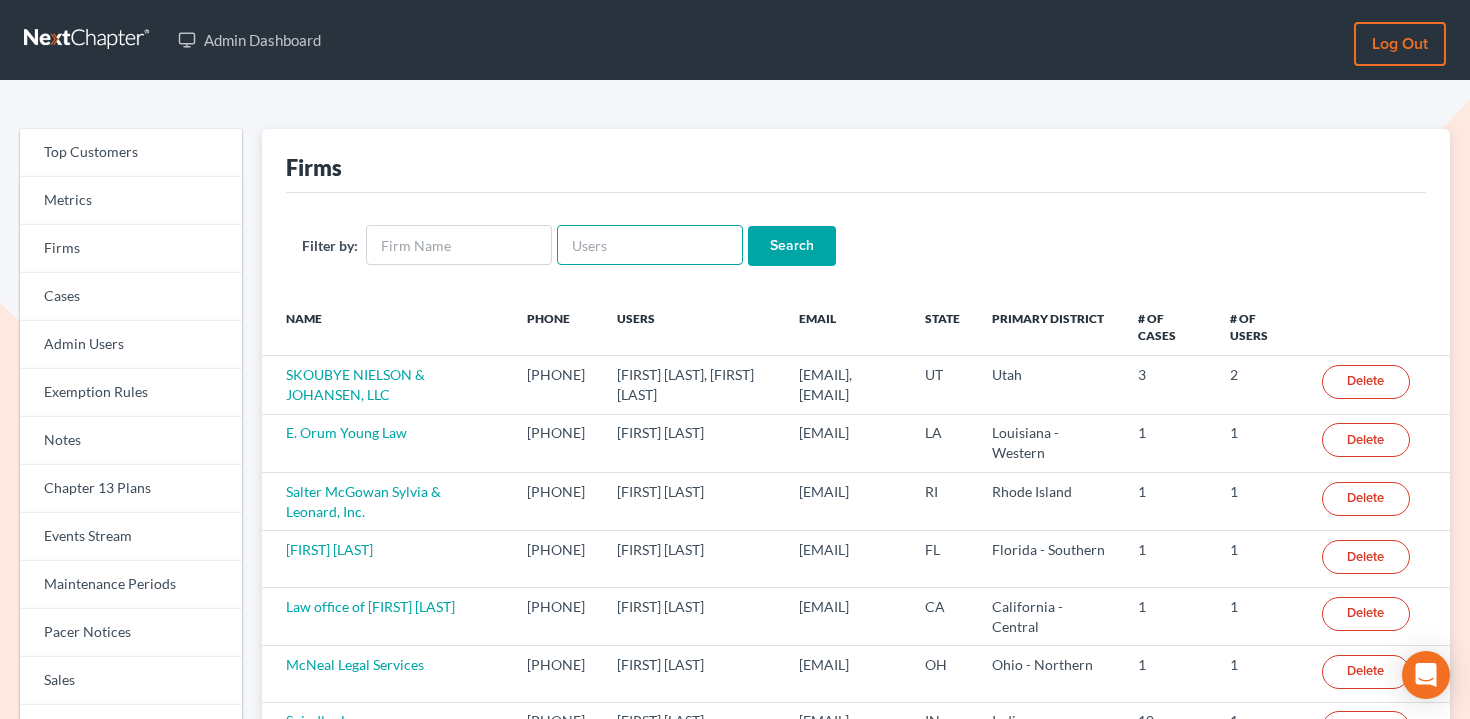 click at bounding box center [650, 245] 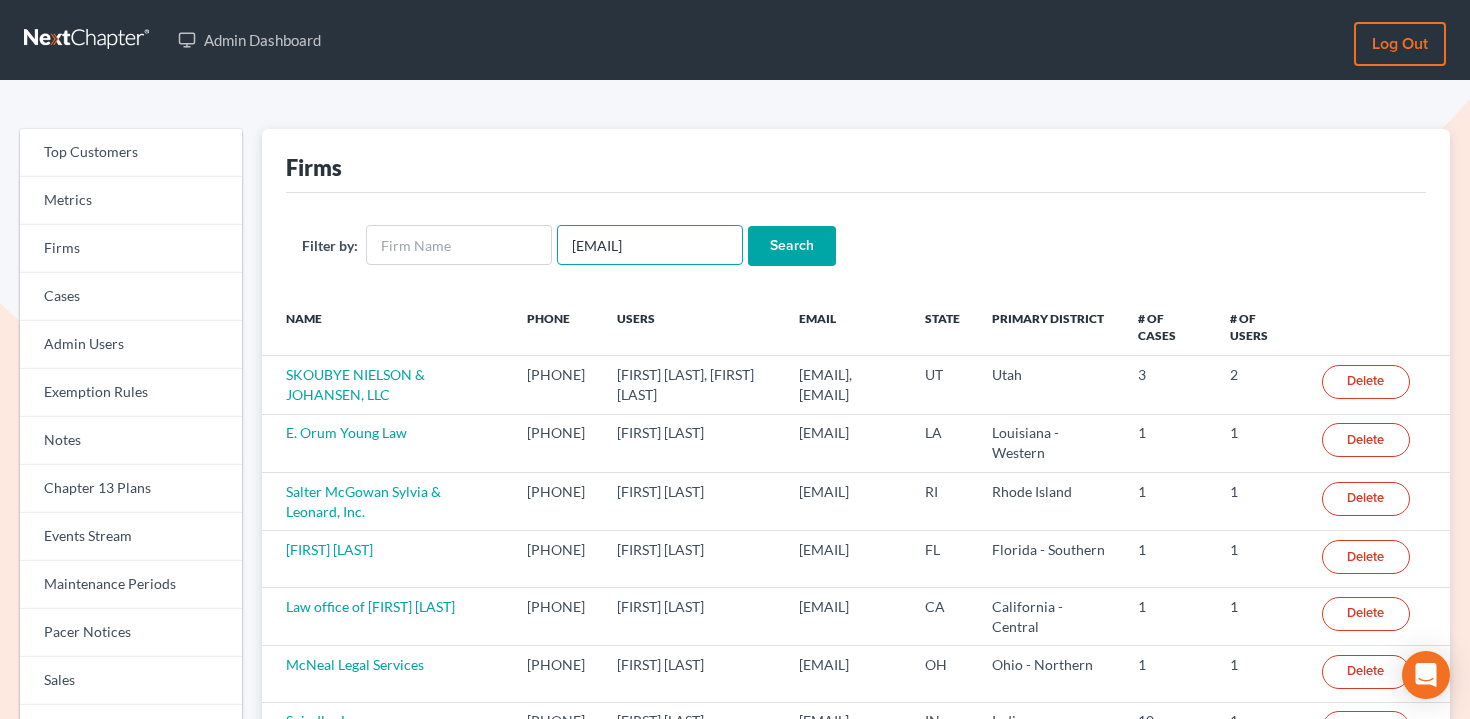 type on "eianetti@ianetti.legal" 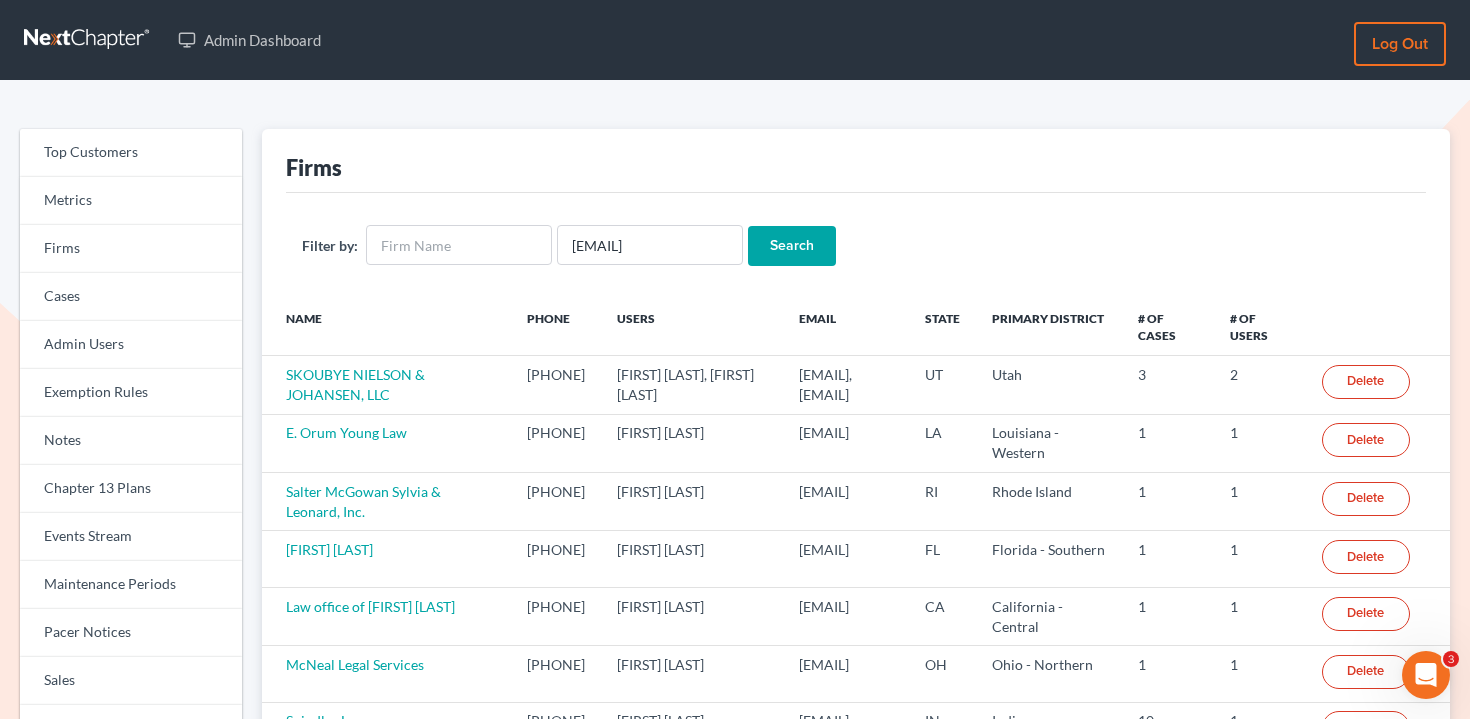 scroll, scrollTop: 0, scrollLeft: 0, axis: both 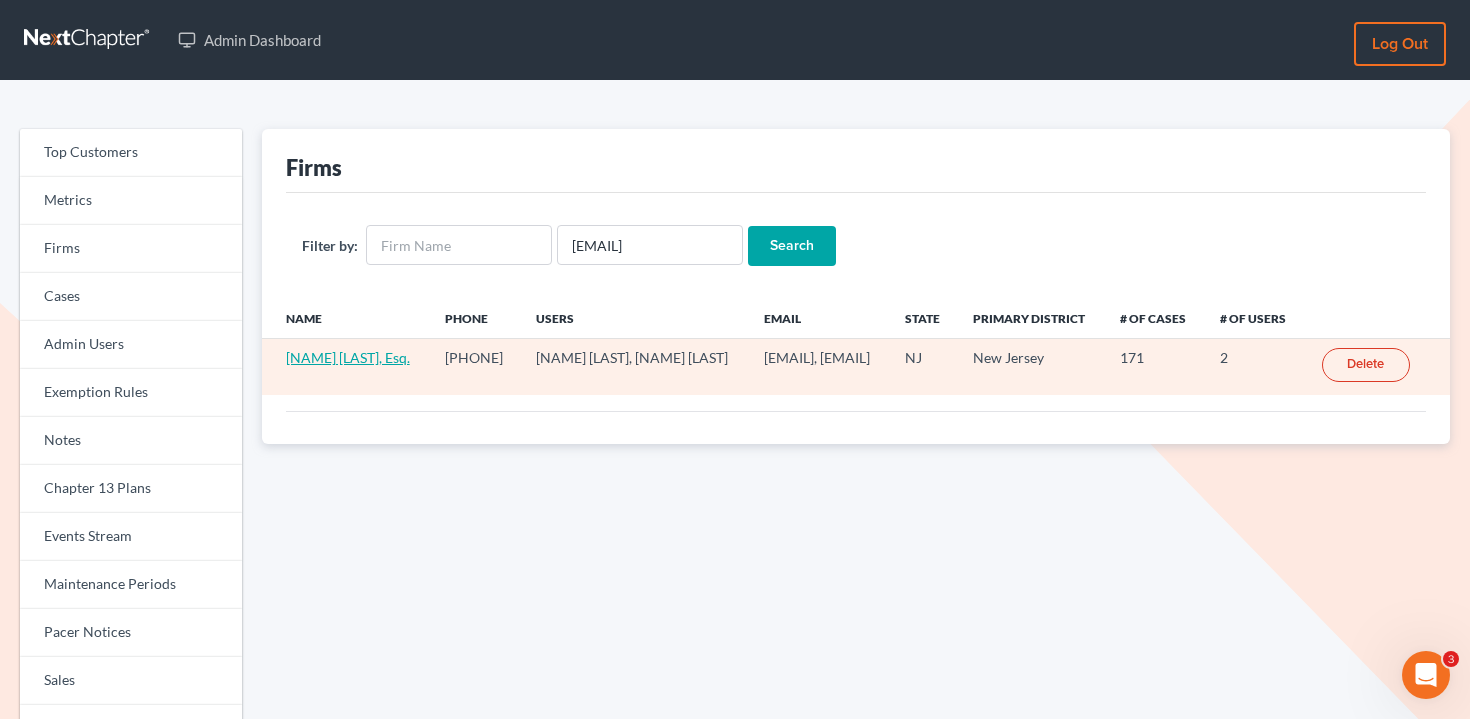 click on "[NAME] [LAST], Esq." at bounding box center [348, 357] 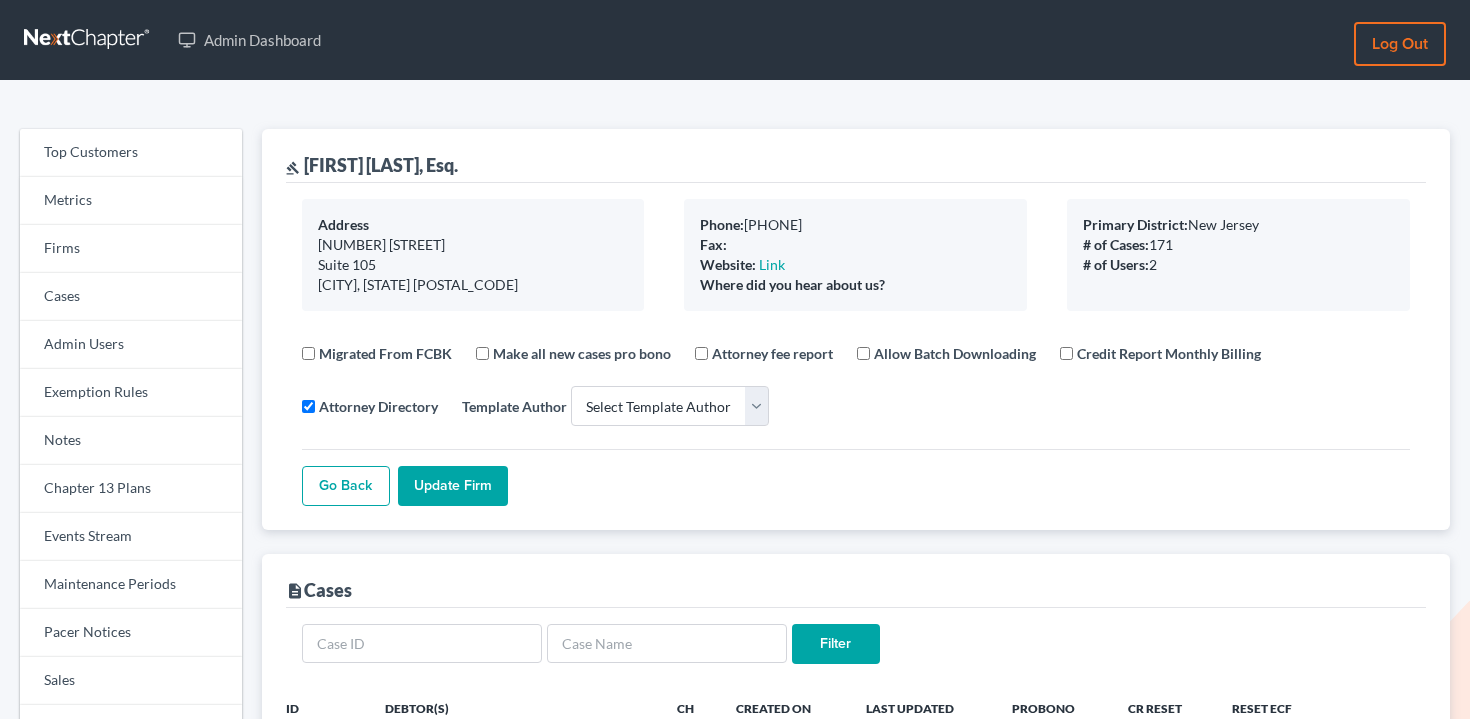 select 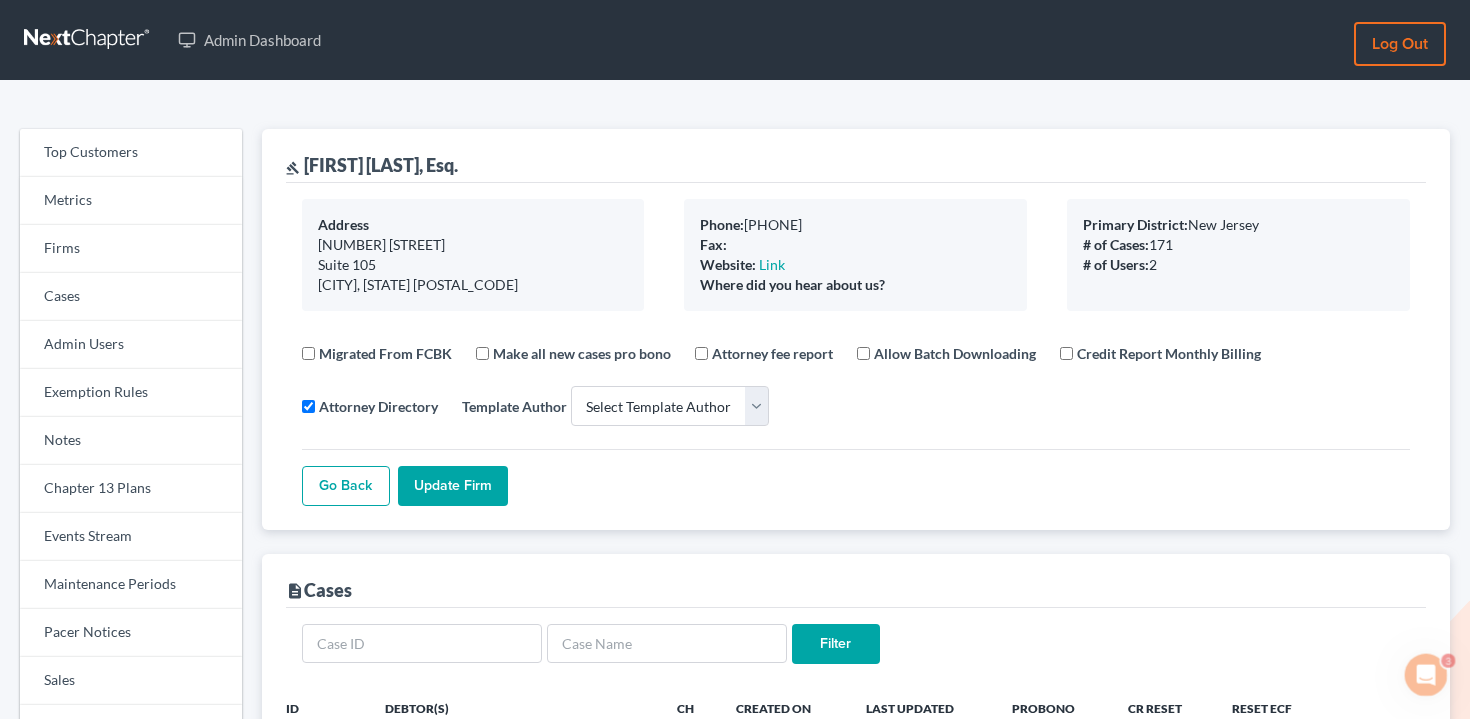 scroll, scrollTop: 0, scrollLeft: 0, axis: both 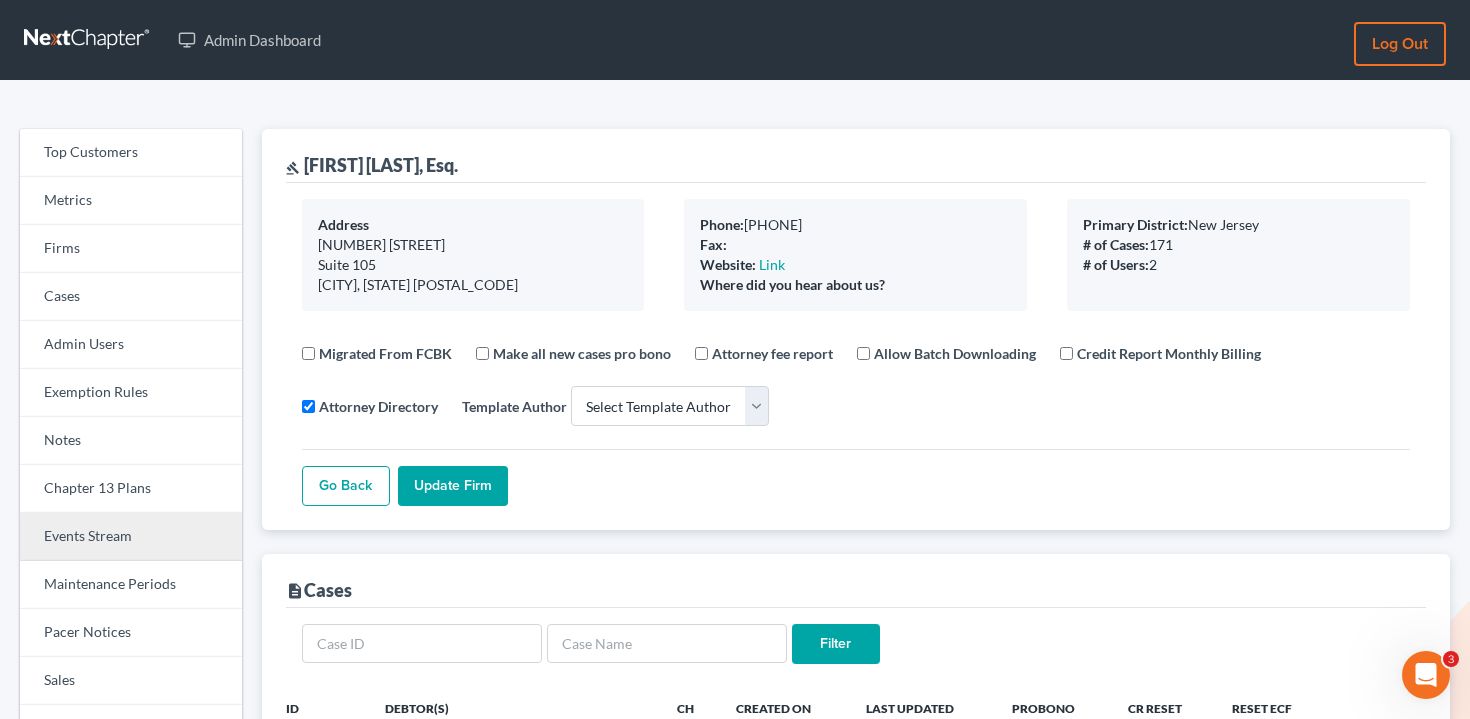 click on "Events Stream" at bounding box center (131, 537) 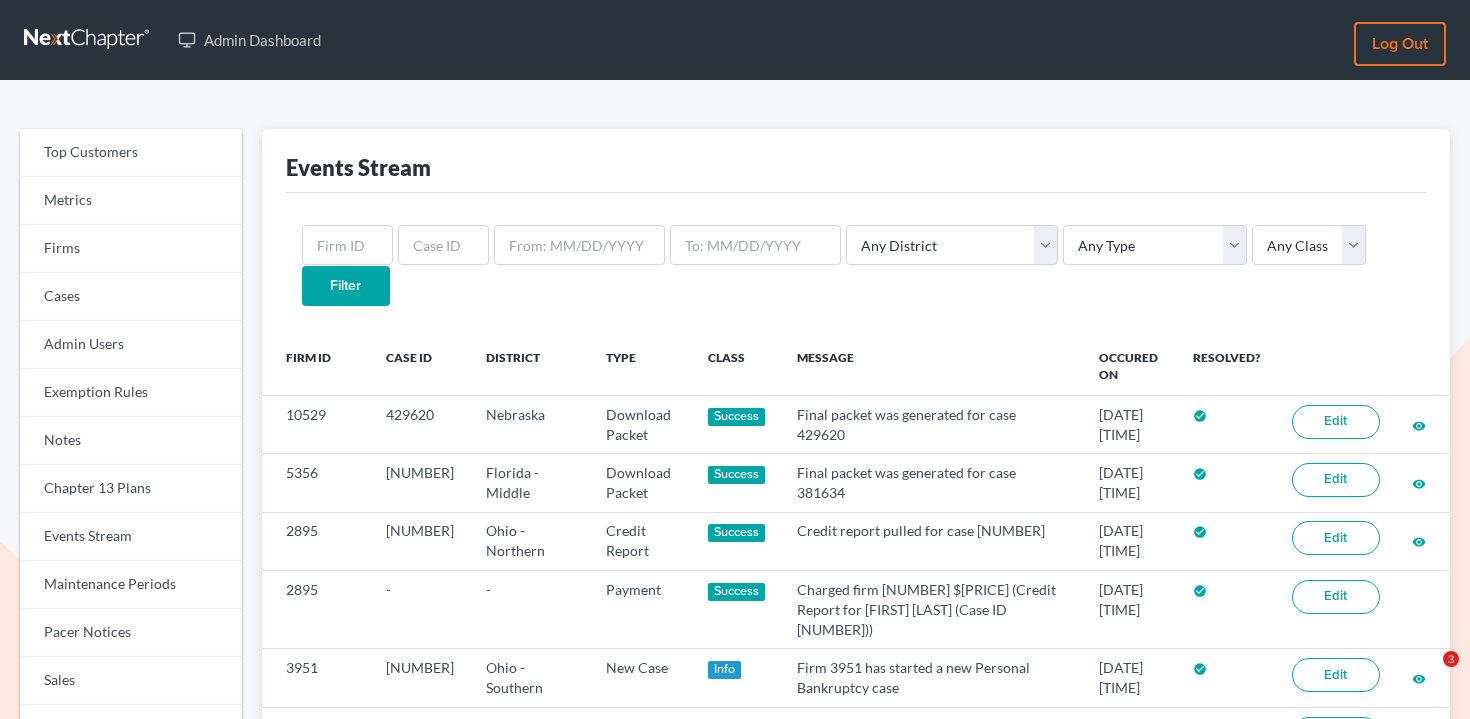 scroll, scrollTop: 0, scrollLeft: 0, axis: both 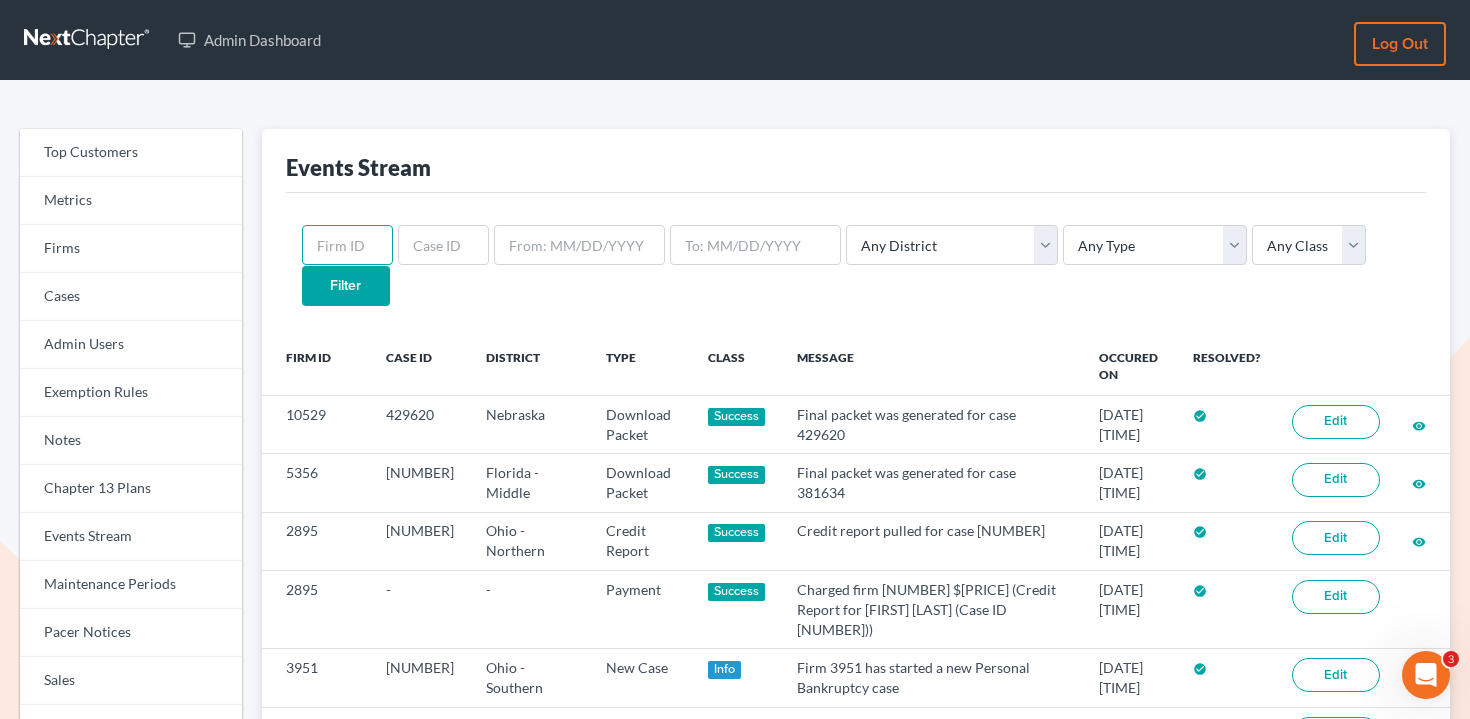 click at bounding box center (347, 245) 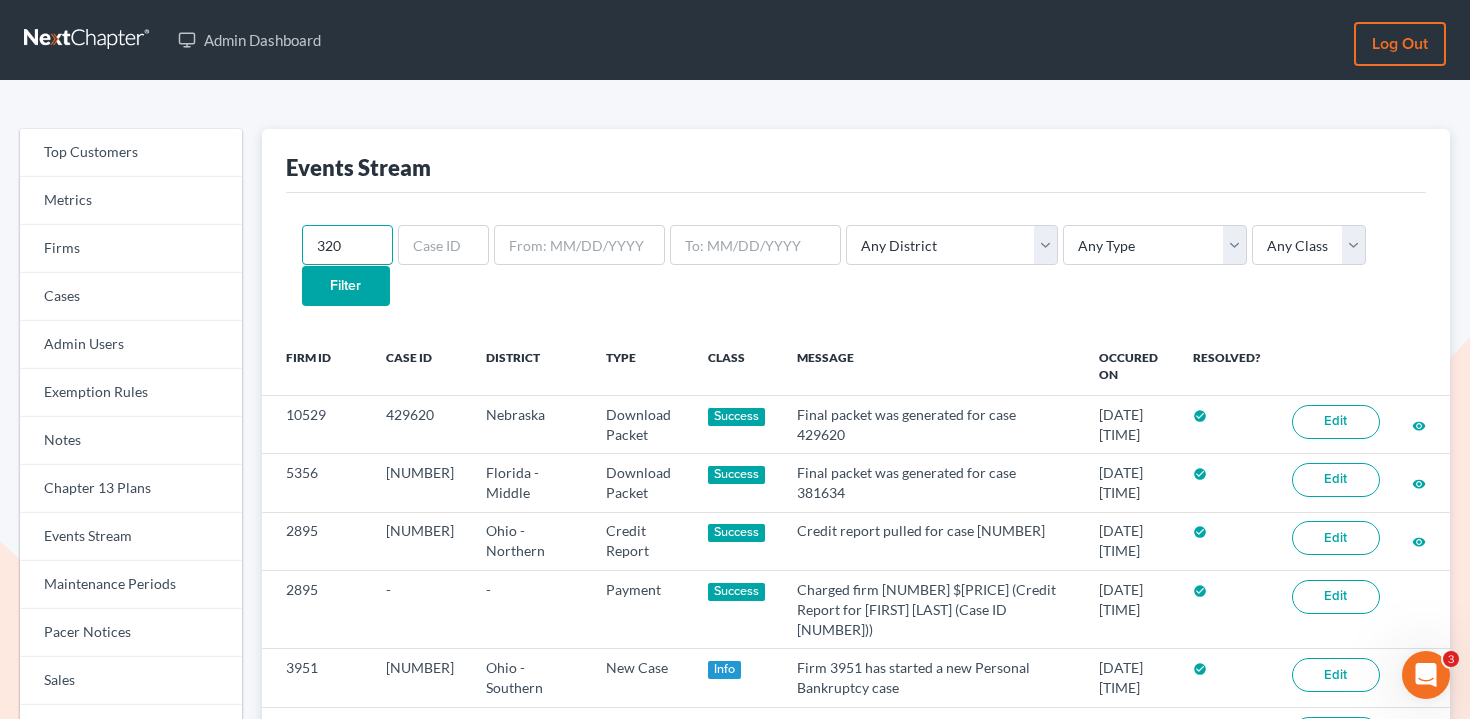 type on "320" 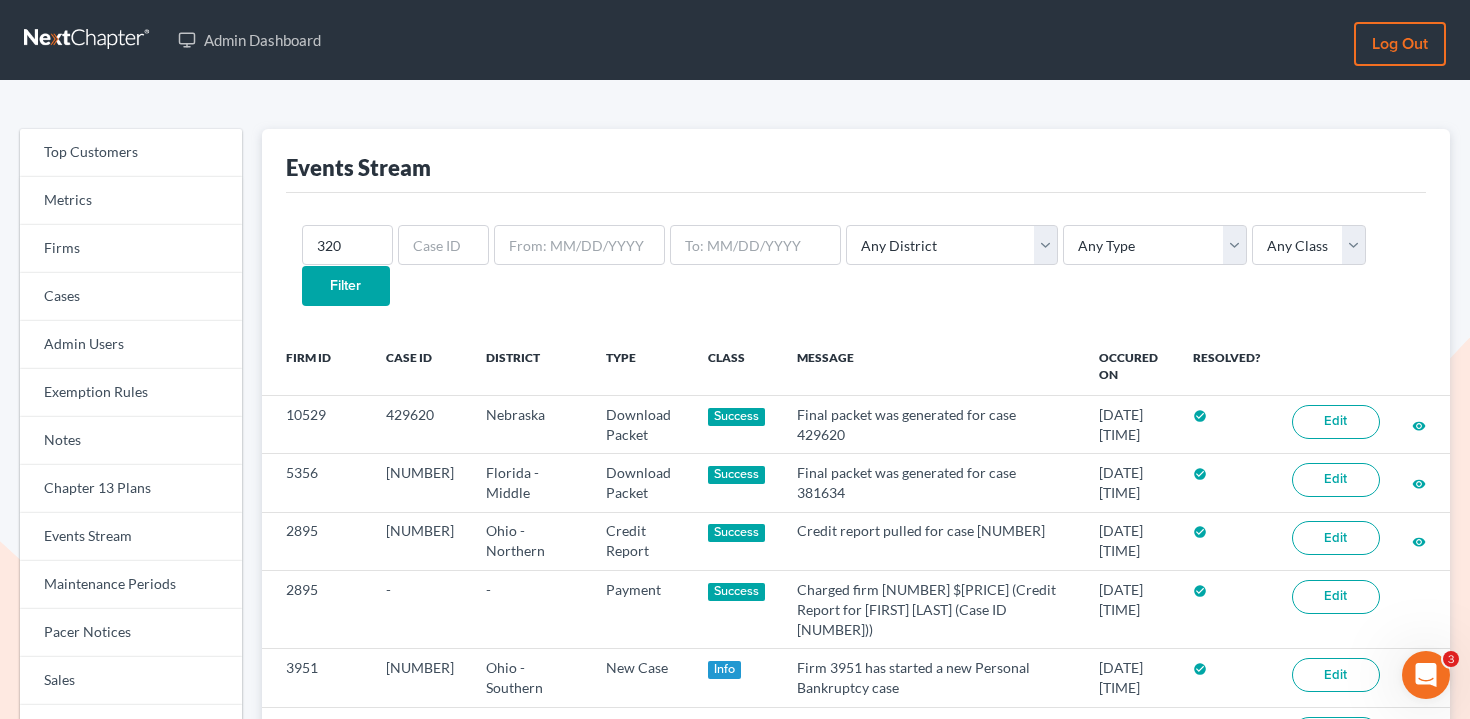 click on "Filter" at bounding box center (346, 286) 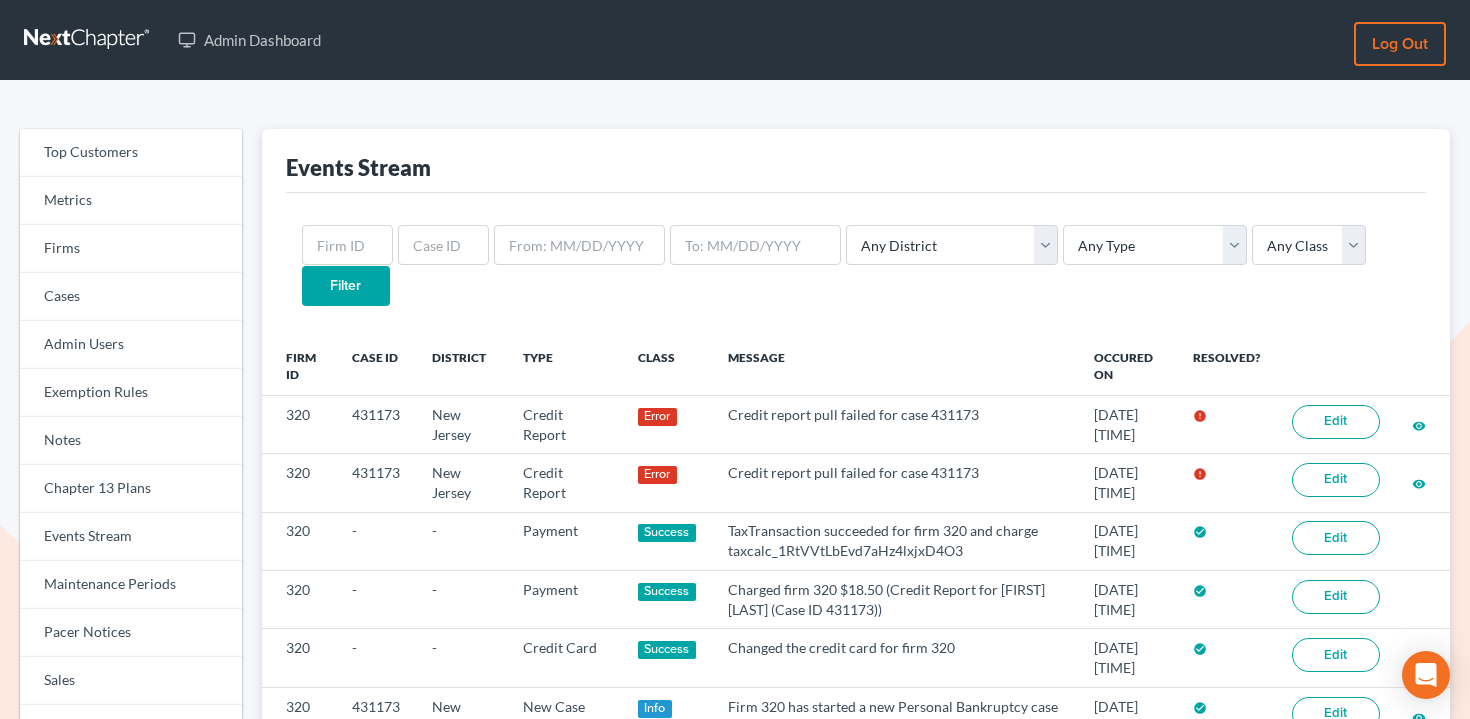 scroll, scrollTop: 0, scrollLeft: 0, axis: both 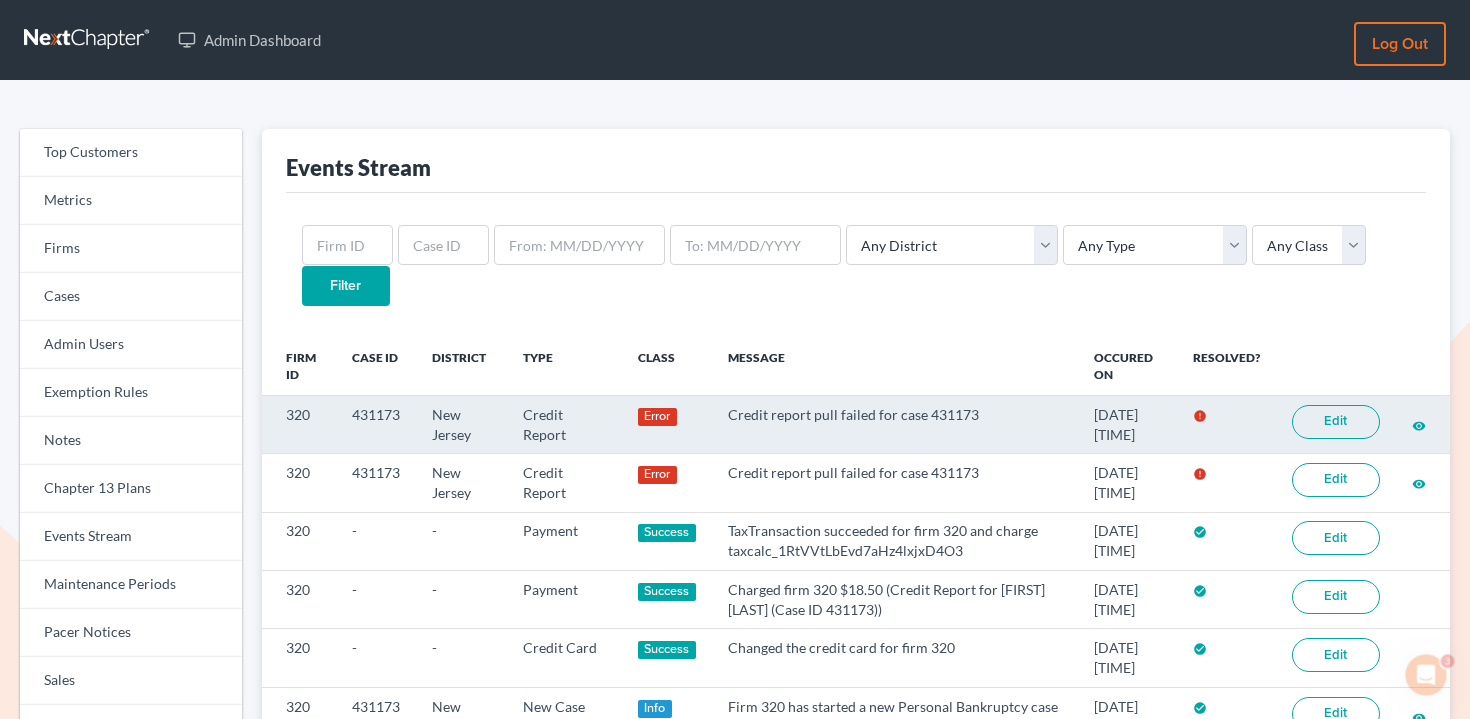 click on "Edit" at bounding box center [1336, 422] 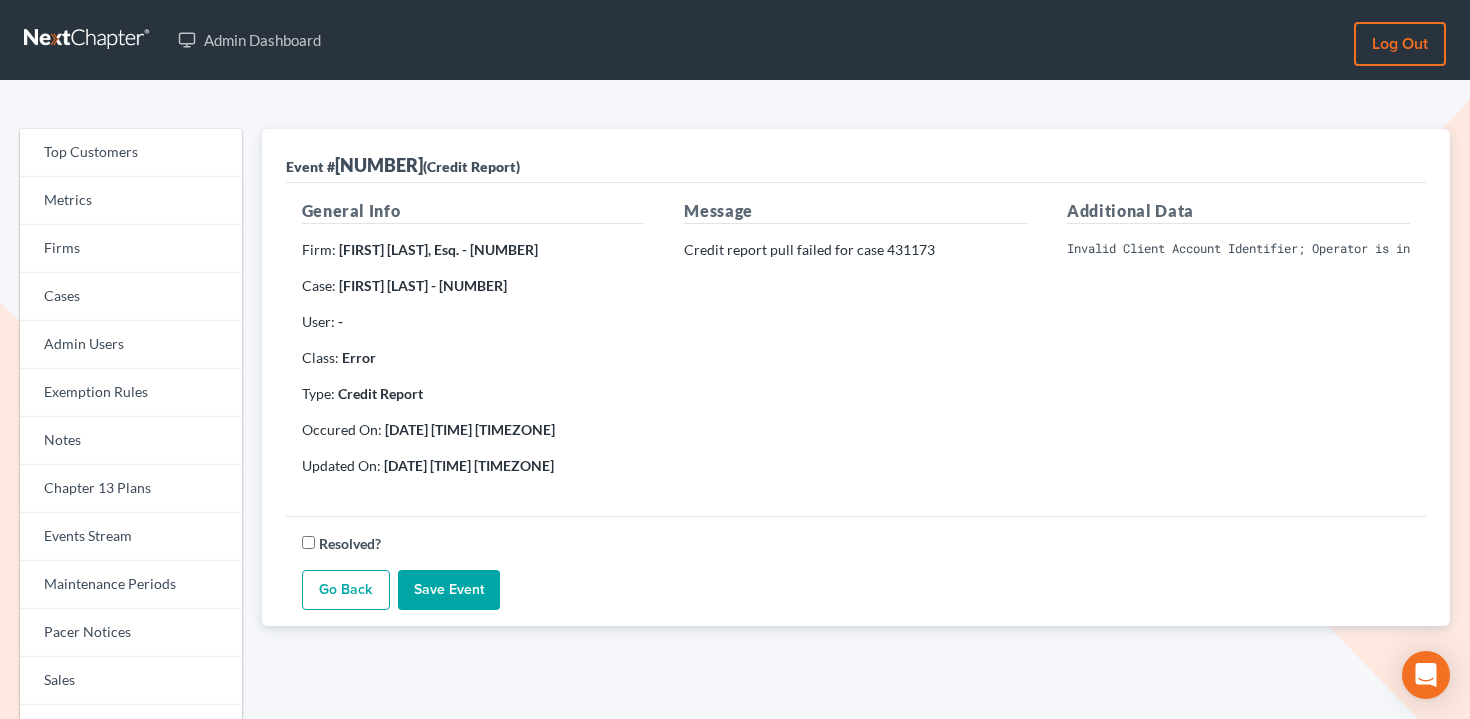 scroll, scrollTop: 0, scrollLeft: 0, axis: both 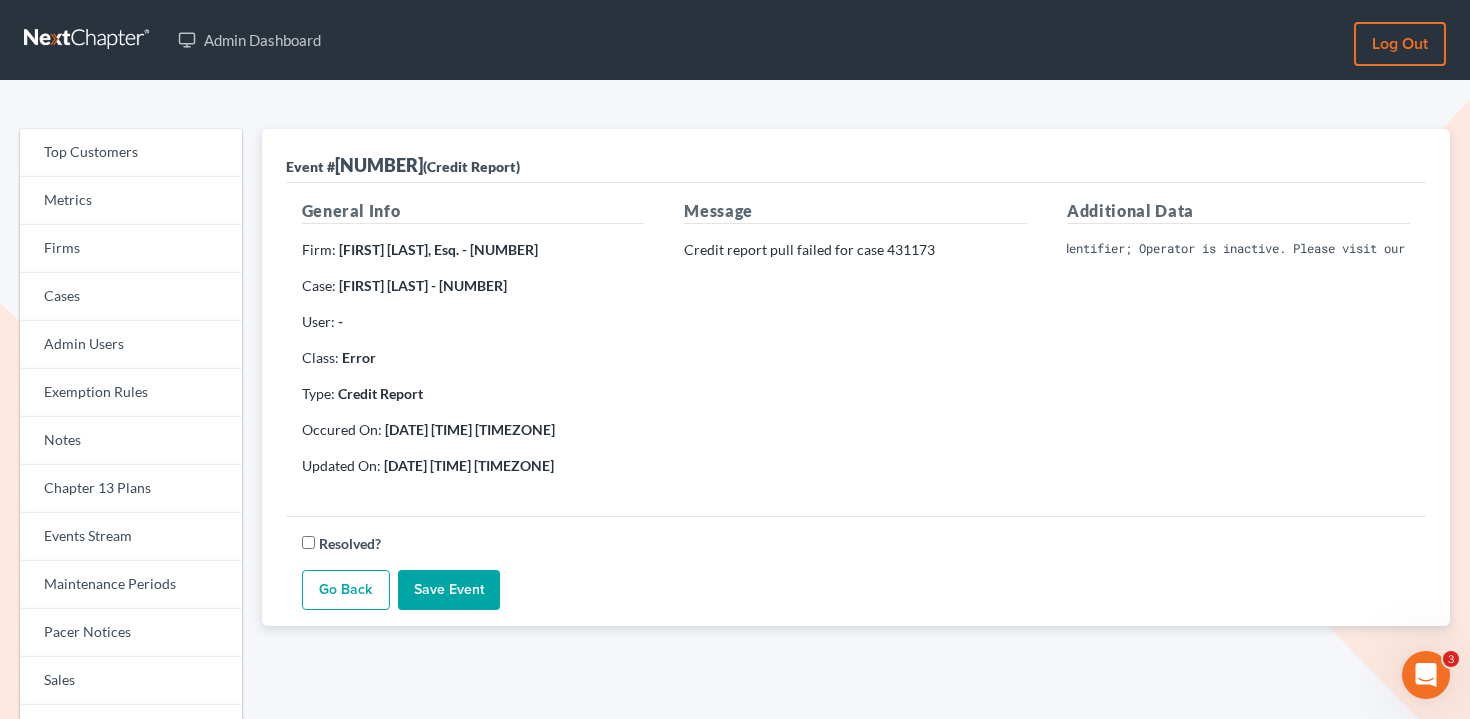 click on "Invalid Client Account Identifier; Operator is inactive. Please visit our website to reset your password." at bounding box center [1238, 249] 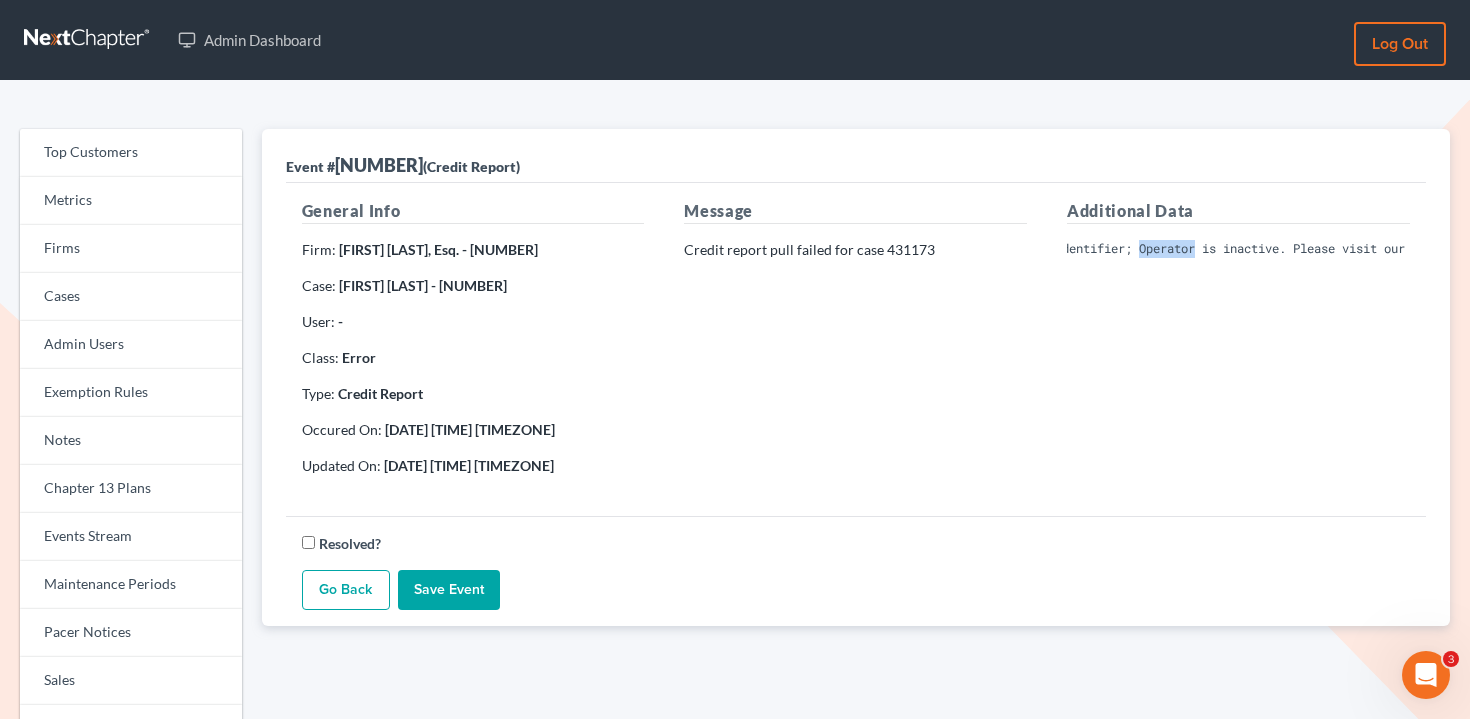 click on "Invalid Client Account Identifier; Operator is inactive. Please visit our website to reset your password." at bounding box center [1238, 249] 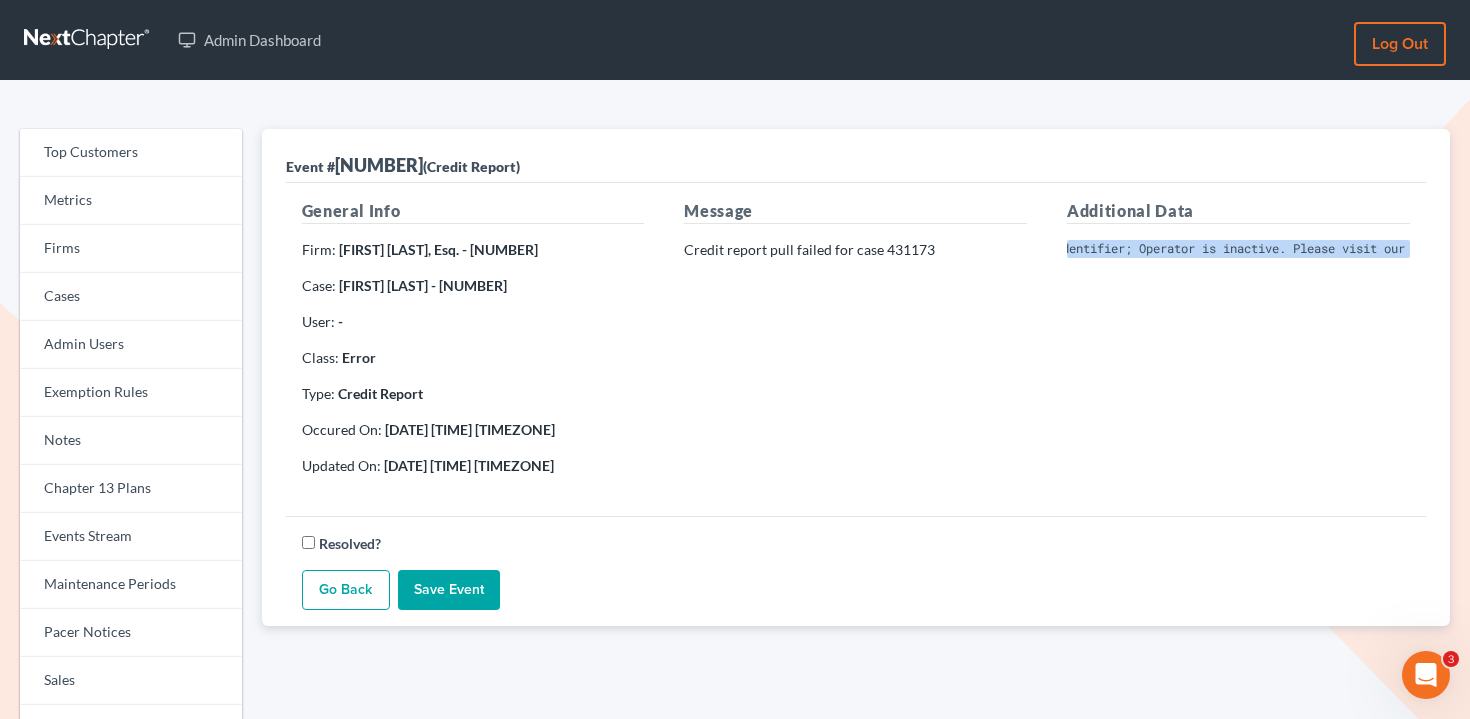 click on "Invalid Client Account Identifier; Operator is inactive. Please visit our website to reset your password." at bounding box center (1238, 249) 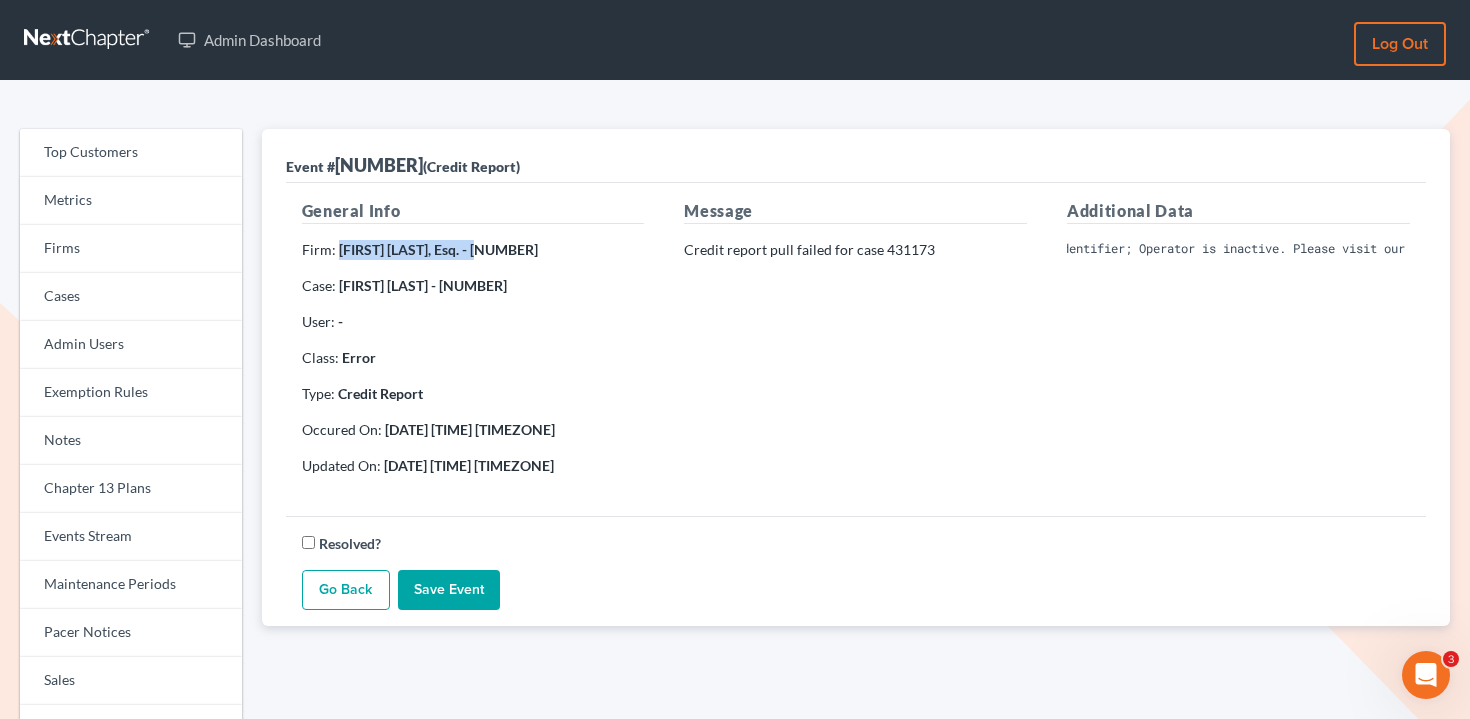 drag, startPoint x: 470, startPoint y: 252, endPoint x: 335, endPoint y: 252, distance: 135 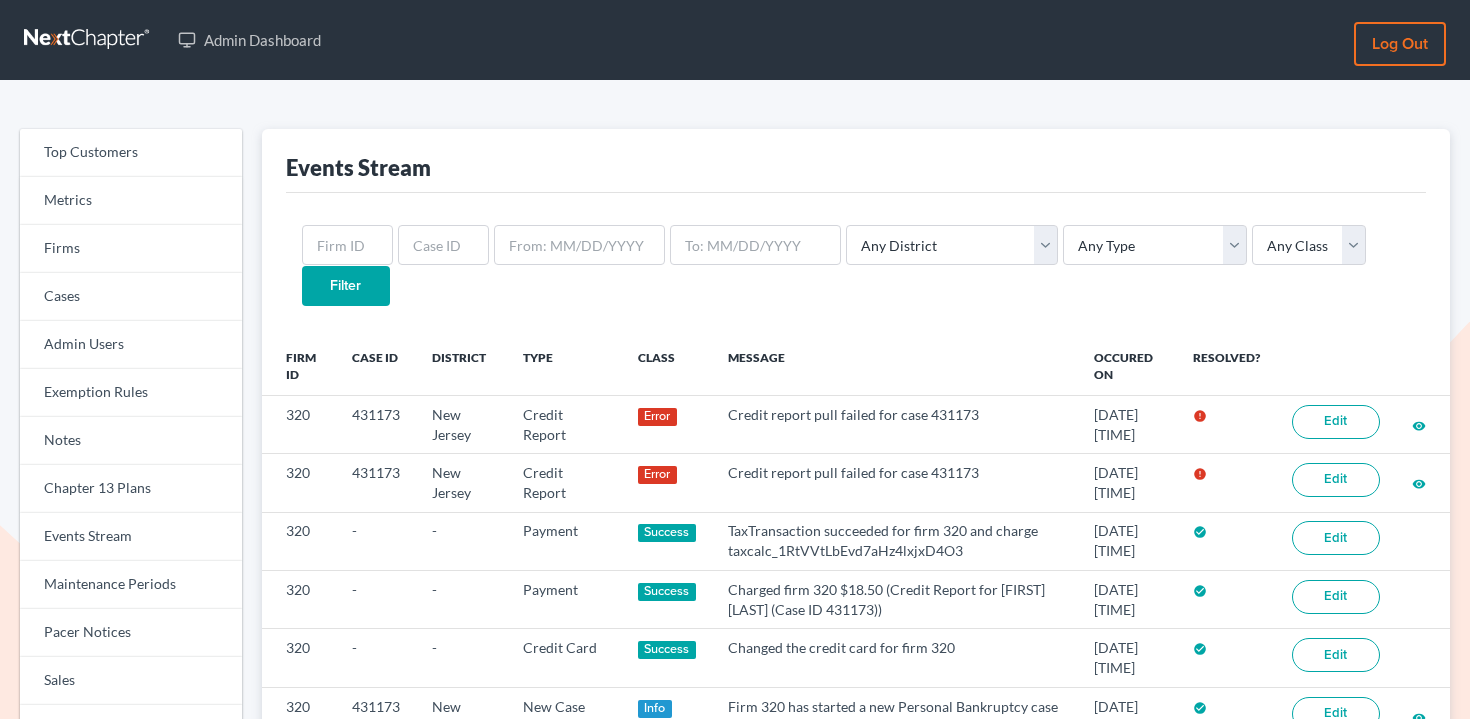 scroll, scrollTop: 0, scrollLeft: 0, axis: both 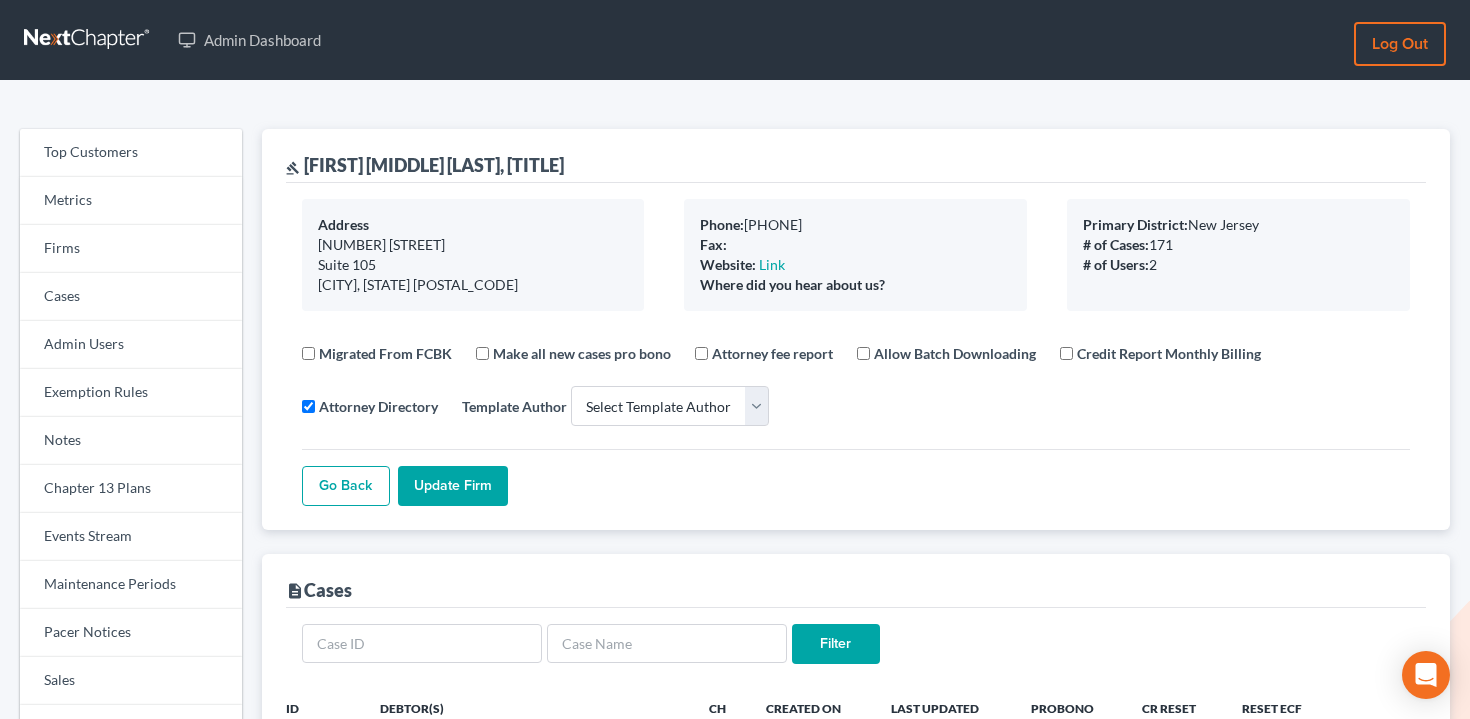 select 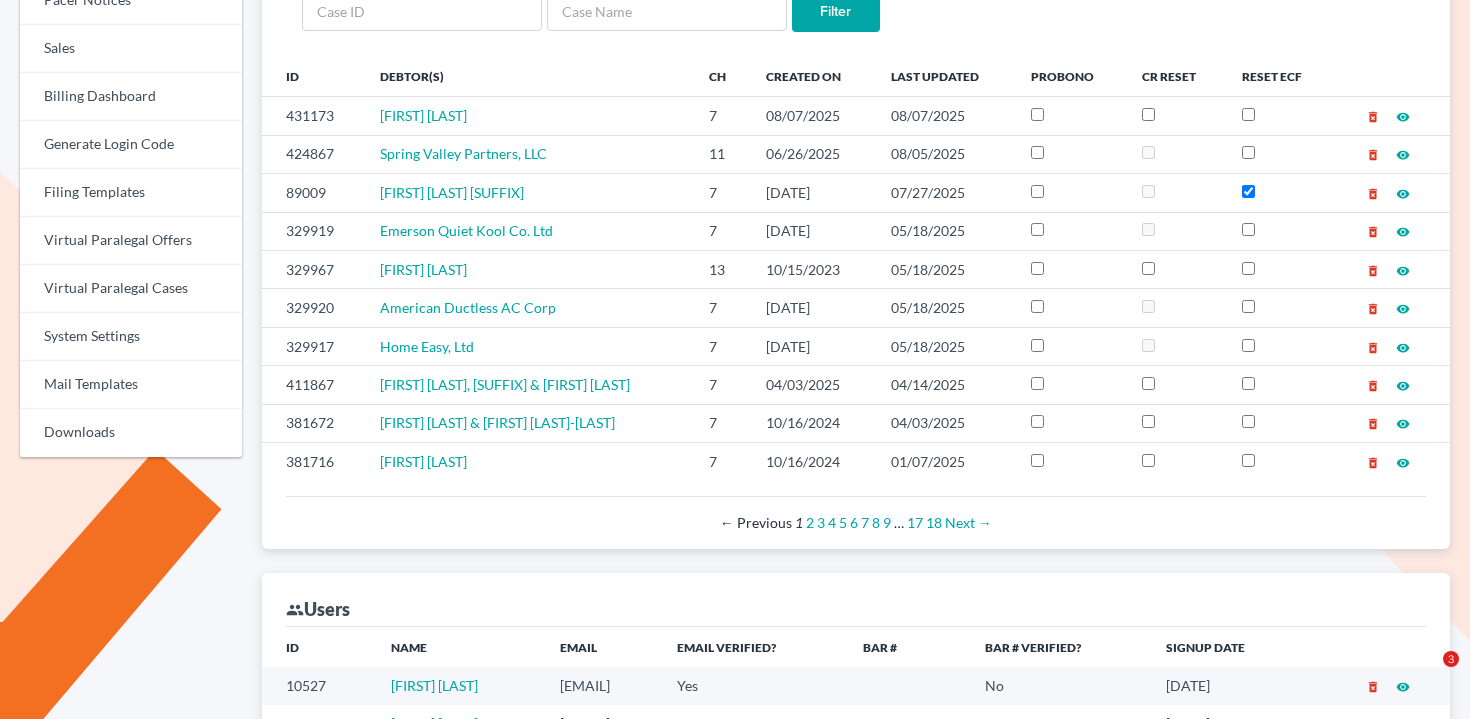 scroll, scrollTop: 872, scrollLeft: 0, axis: vertical 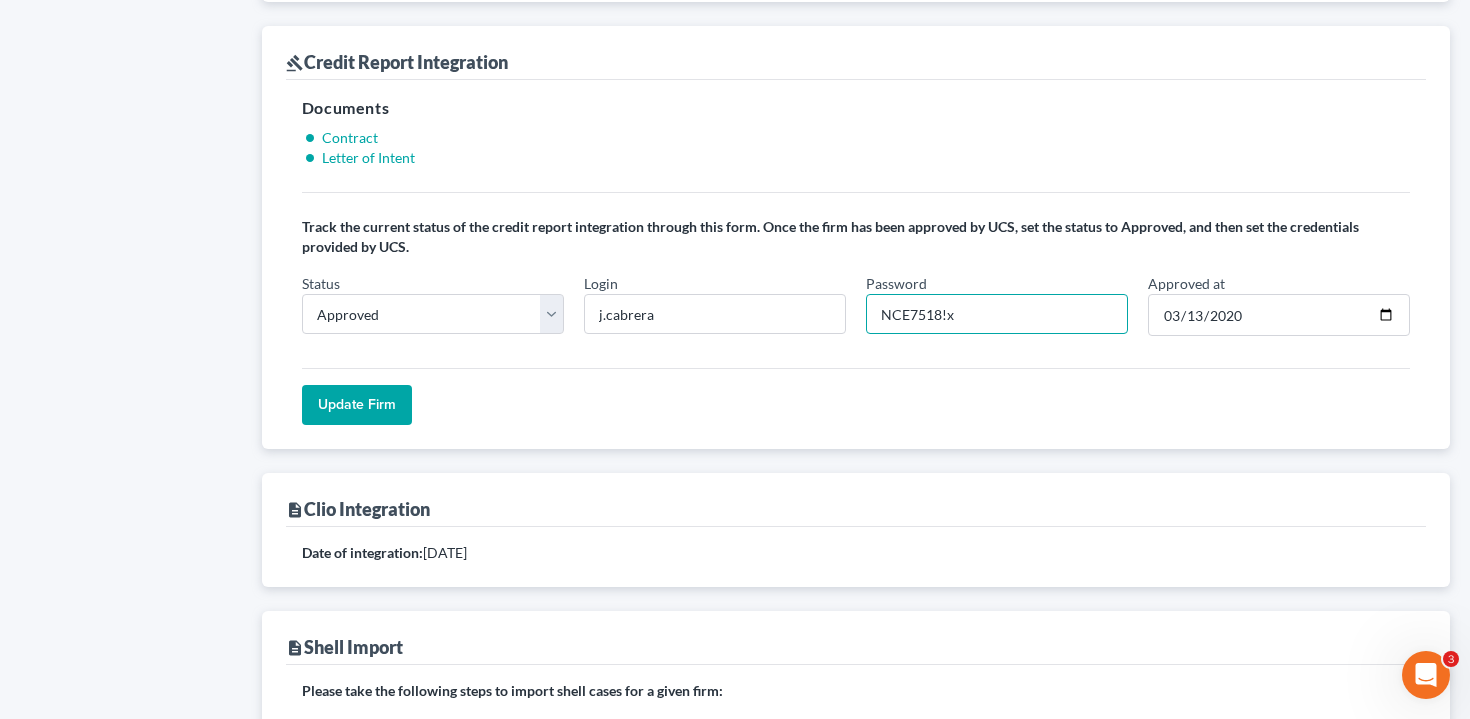 drag, startPoint x: 942, startPoint y: 316, endPoint x: 862, endPoint y: 314, distance: 80.024994 